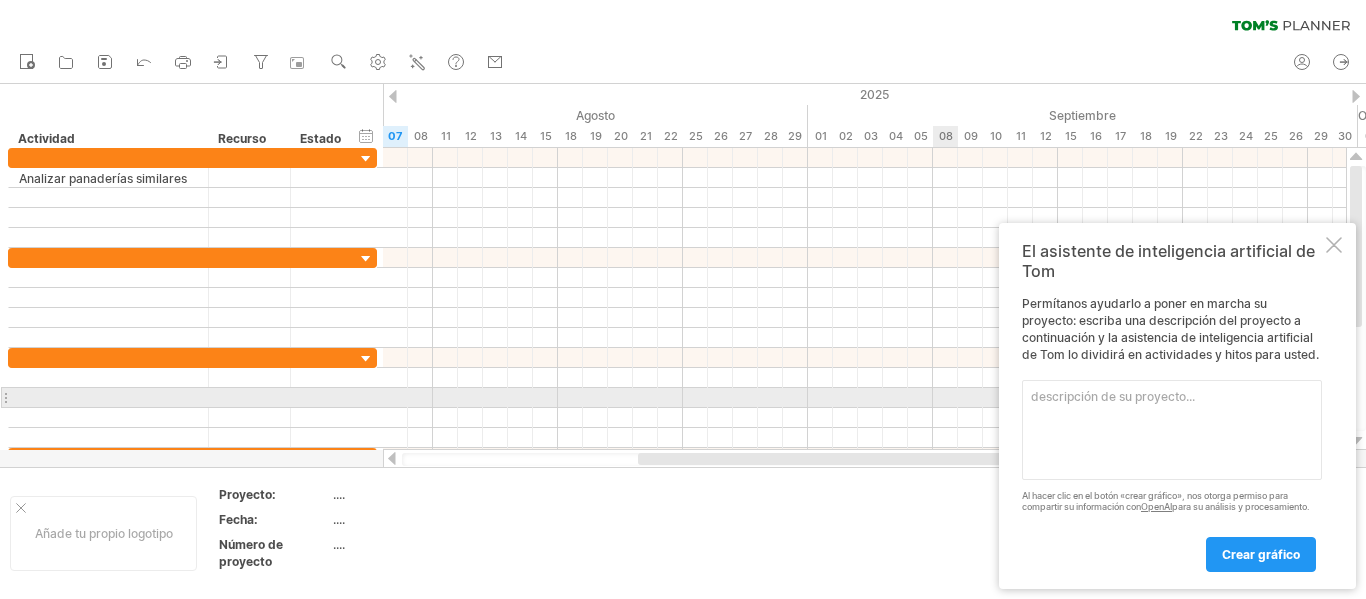 scroll, scrollTop: 0, scrollLeft: 0, axis: both 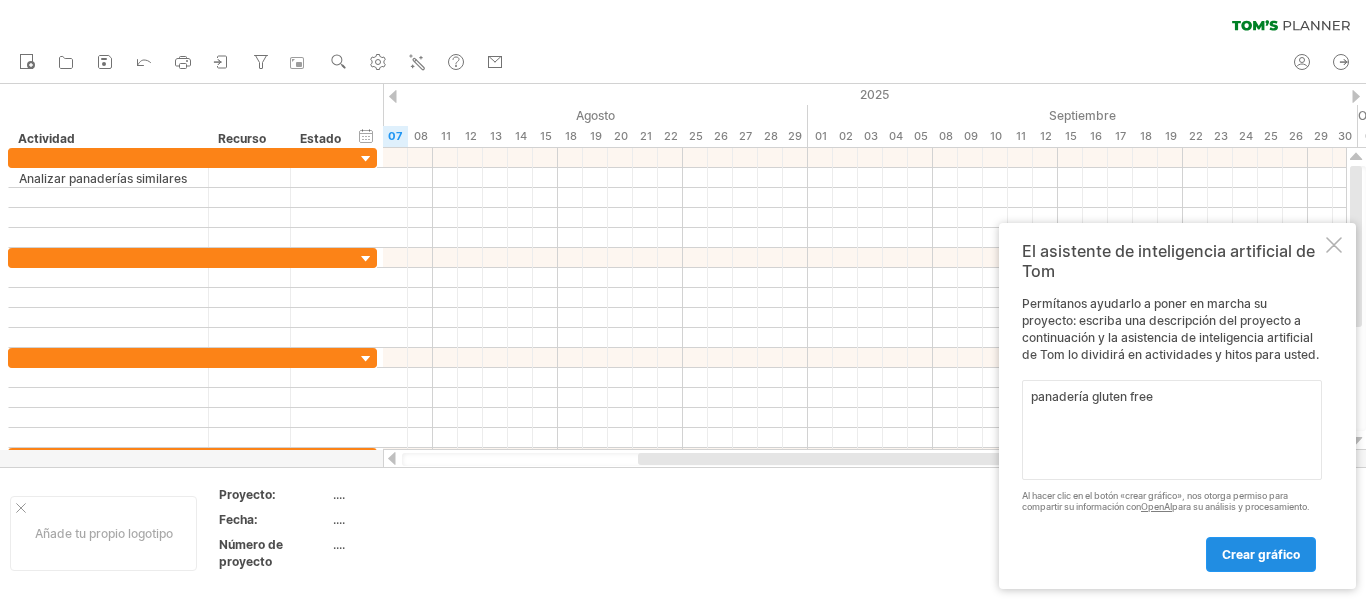 type on "panadería gluten free" 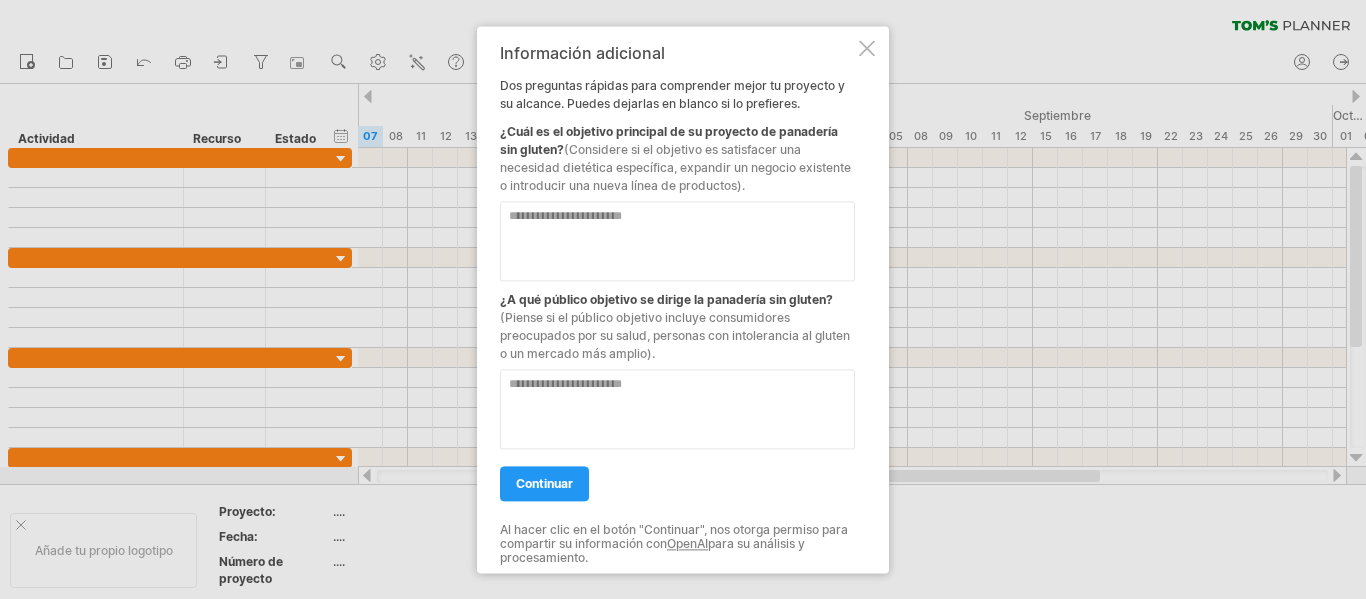 click at bounding box center (677, 241) 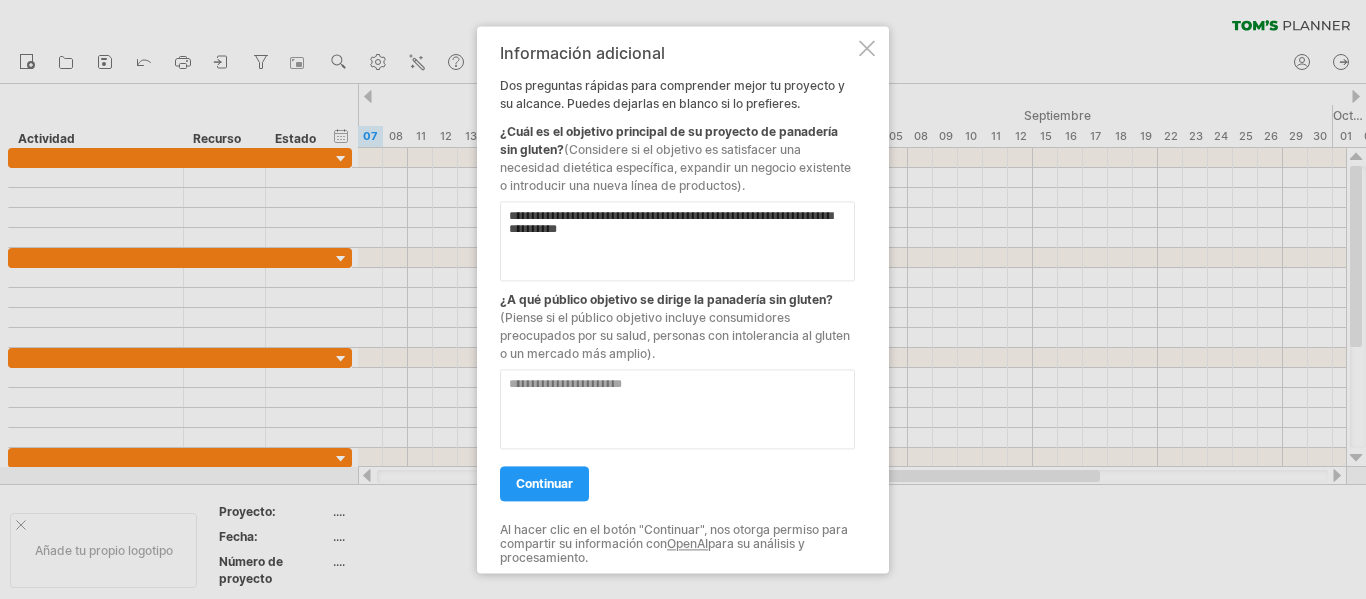 type on "**********" 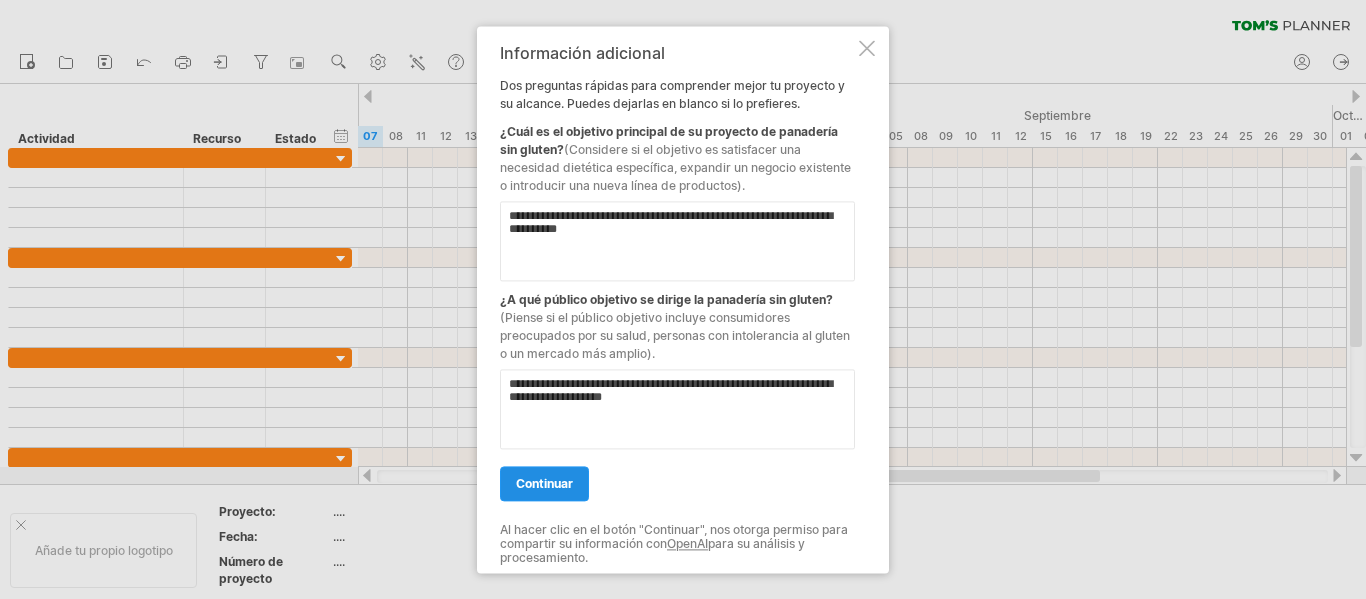 type on "**********" 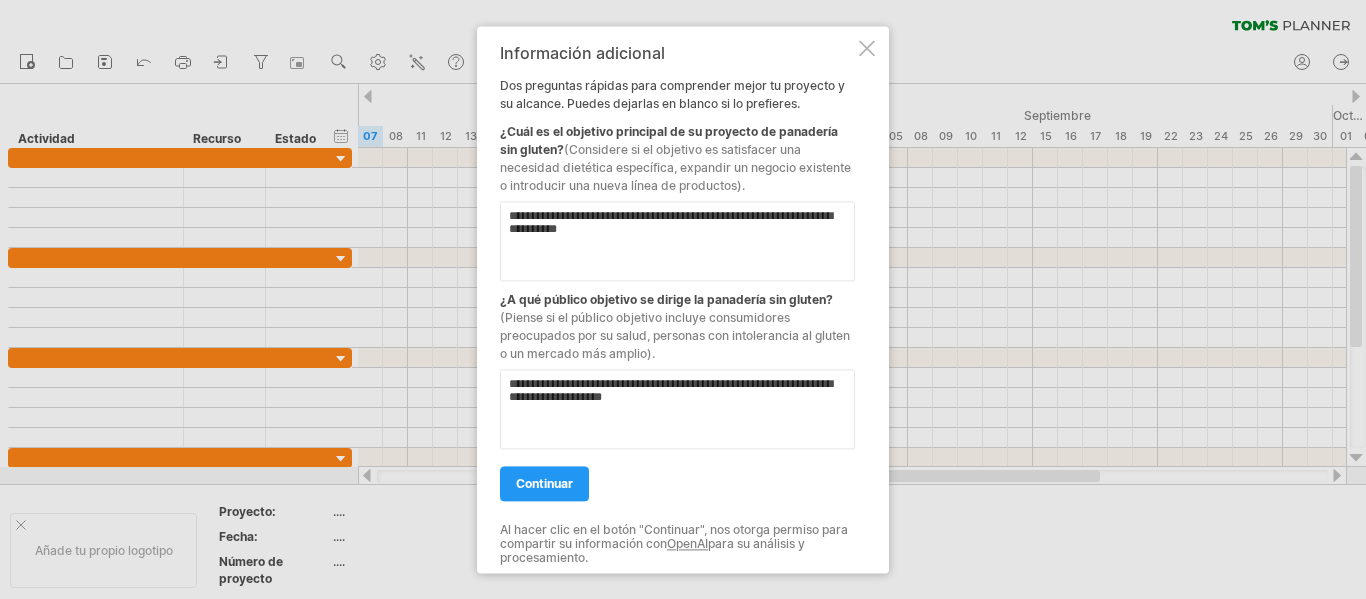 drag, startPoint x: 559, startPoint y: 480, endPoint x: 646, endPoint y: 596, distance: 145 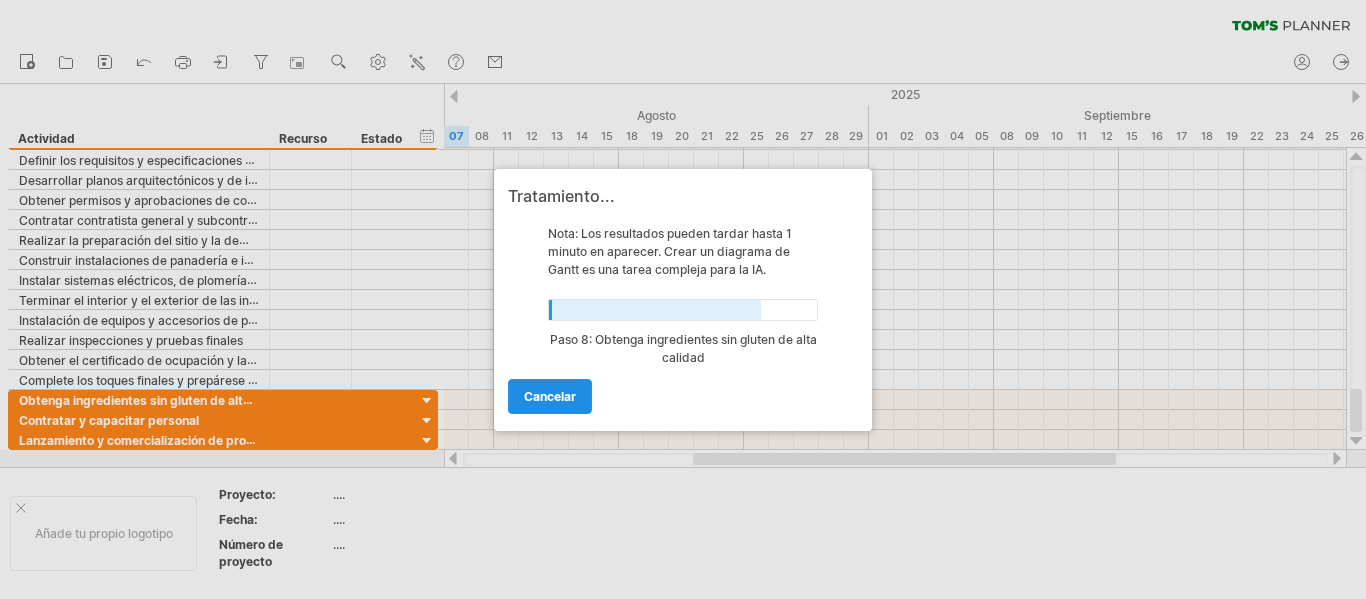 click on "Cancelar" at bounding box center (550, 396) 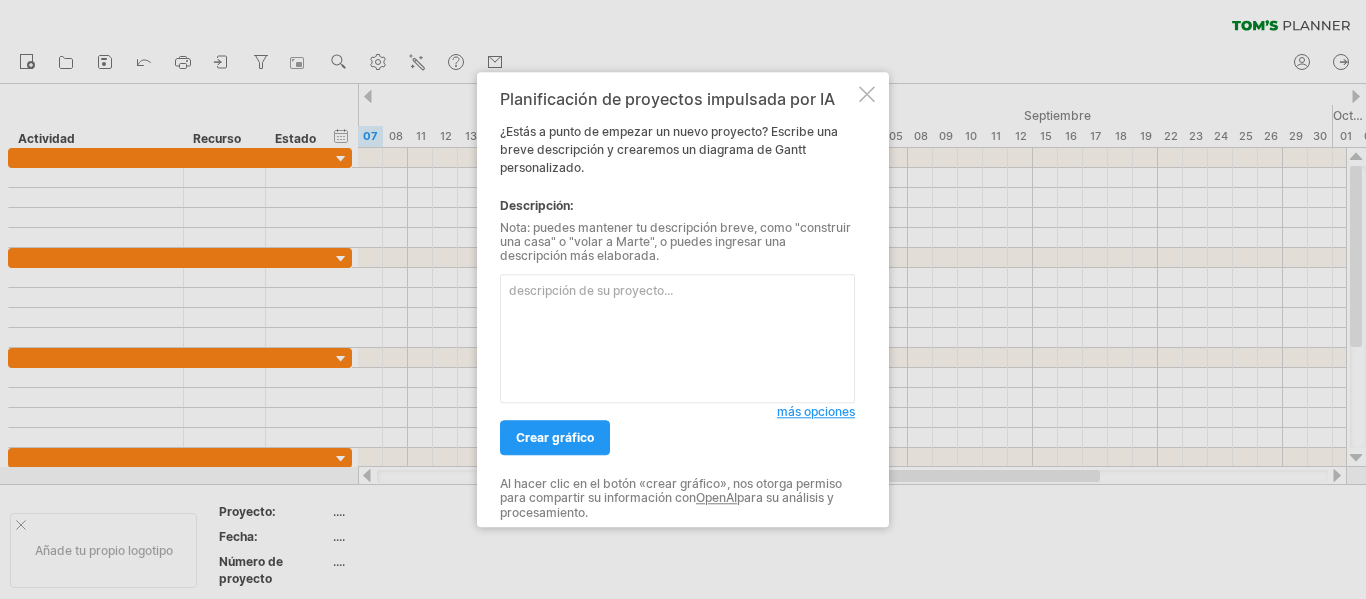 click at bounding box center (867, 94) 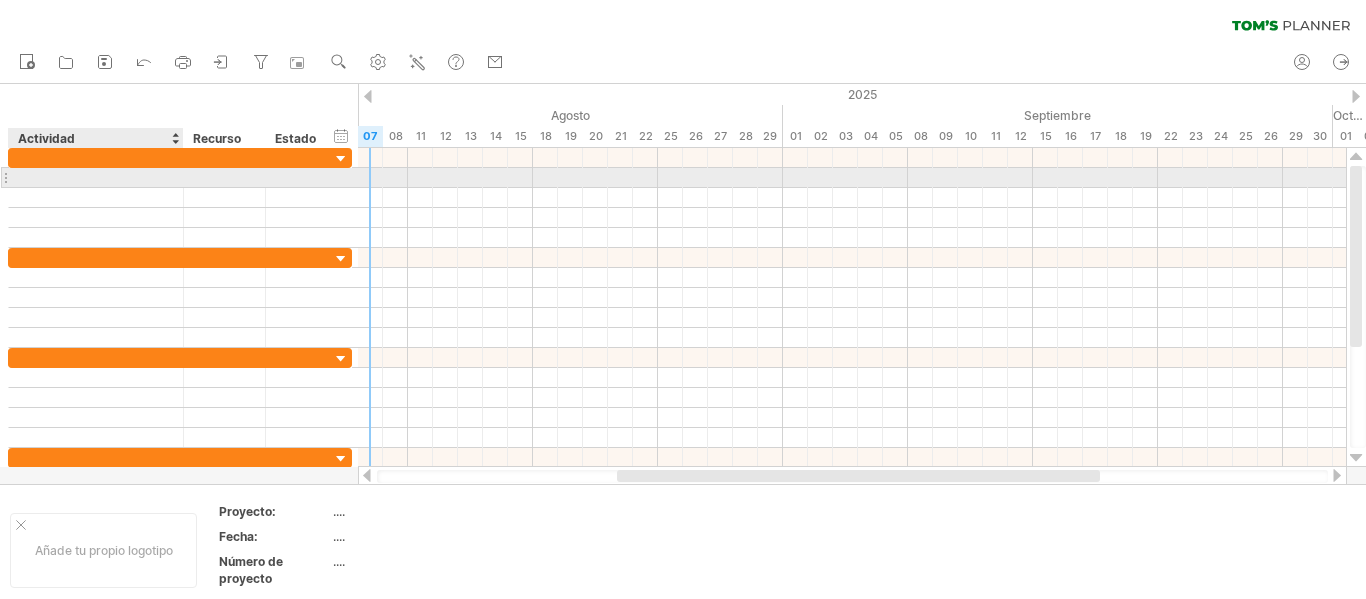click at bounding box center (96, 177) 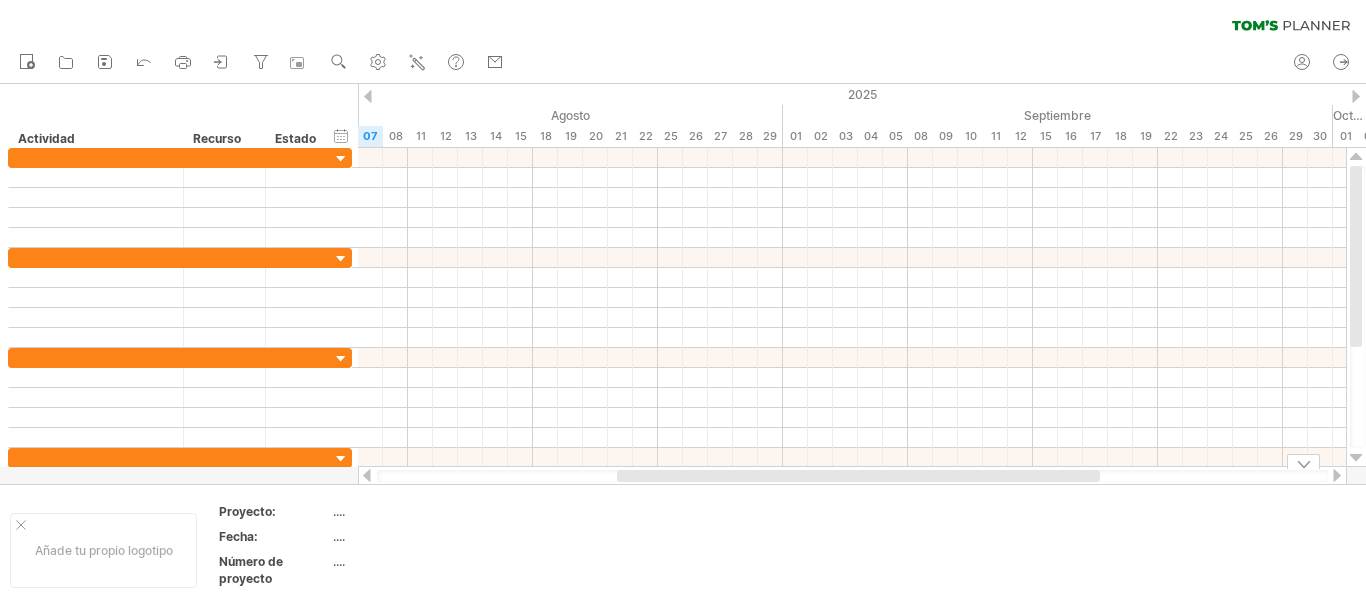 click on "...." at bounding box center [339, 511] 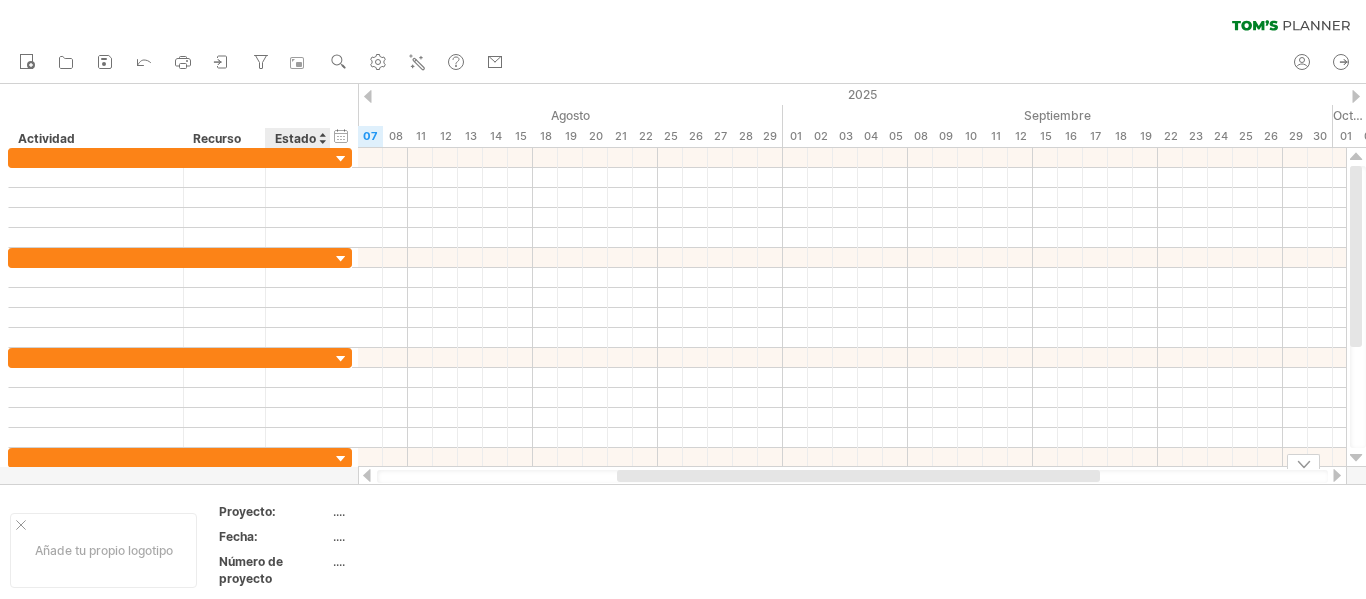 click on "Proyecto:" at bounding box center [247, 511] 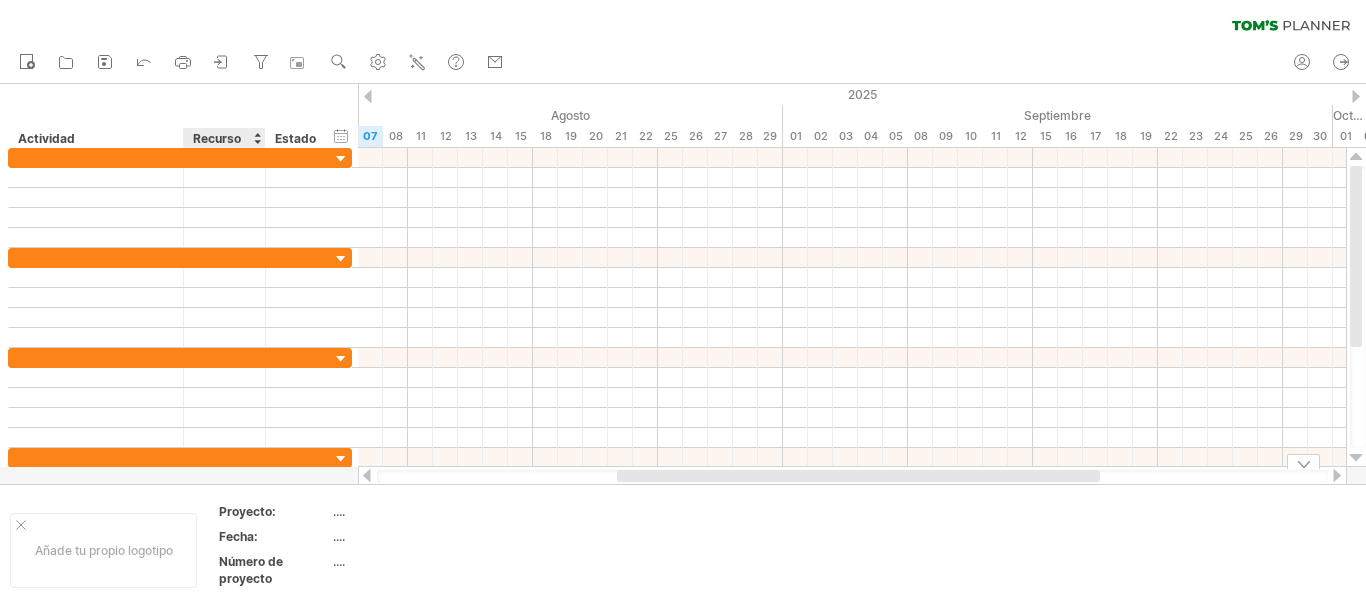 click on "Proyecto:" at bounding box center [247, 511] 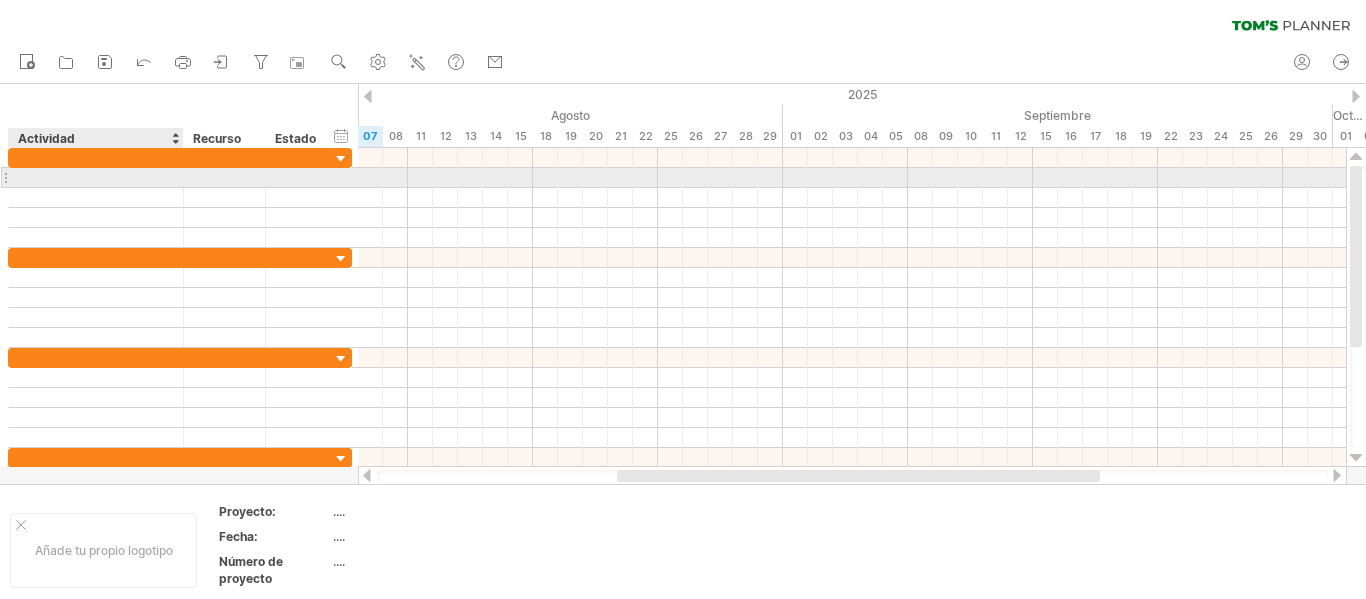 click at bounding box center [96, 177] 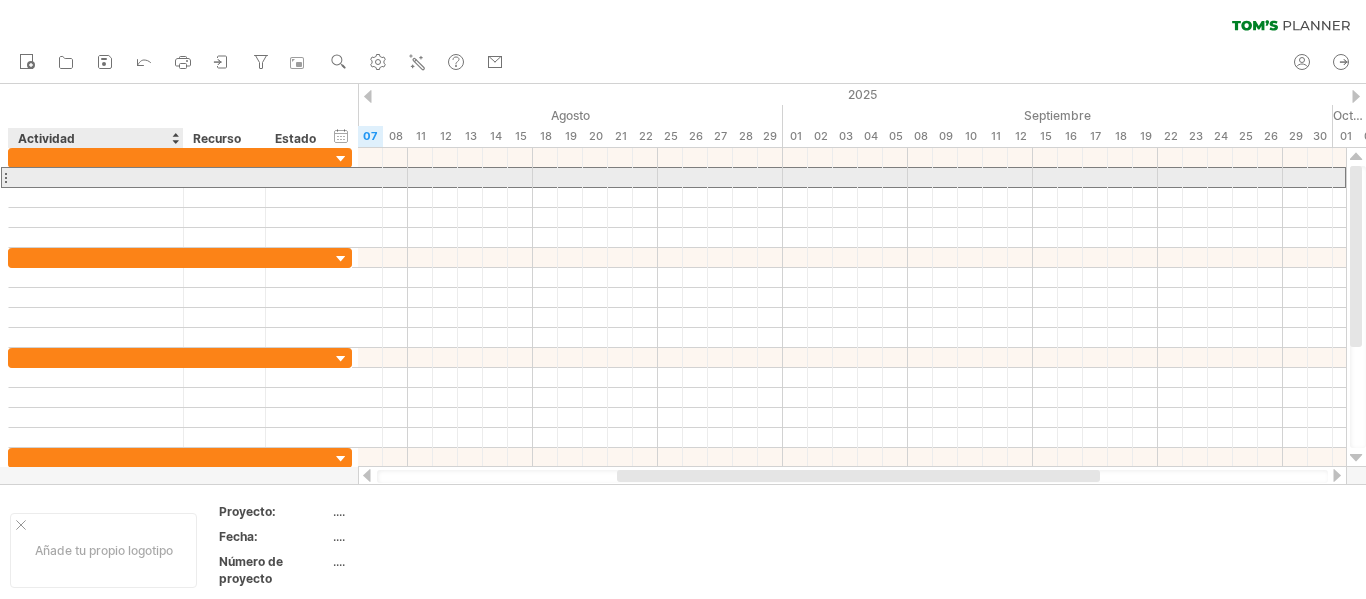 click at bounding box center (96, 177) 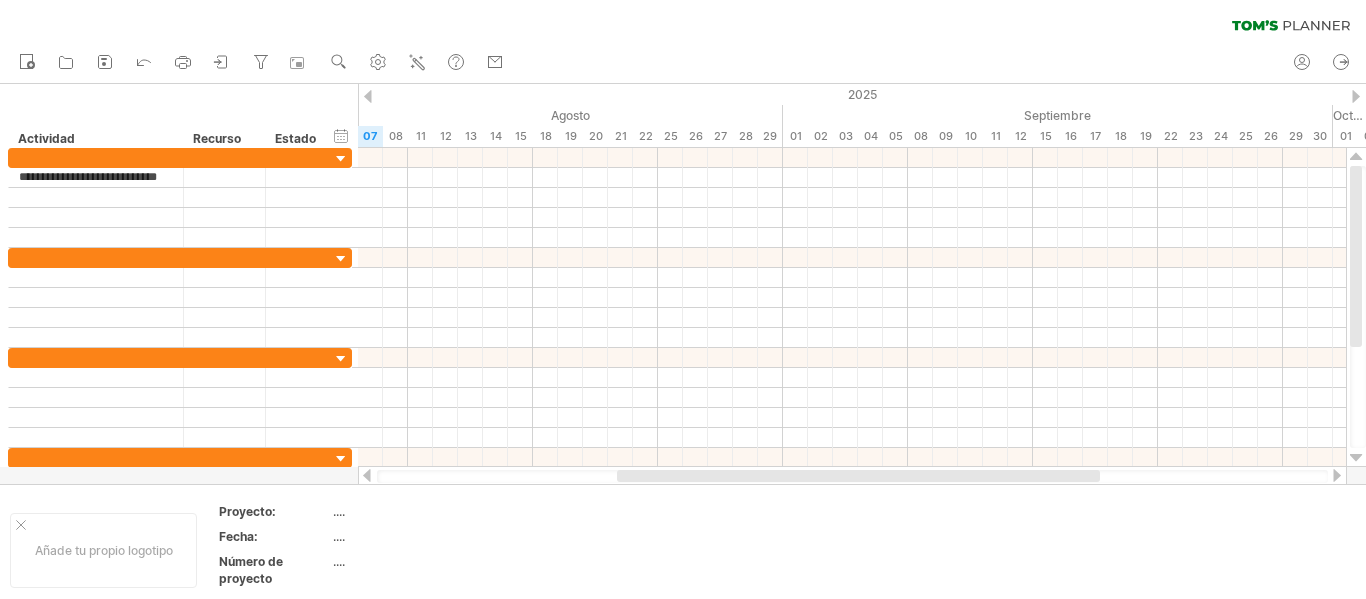 type on "**********" 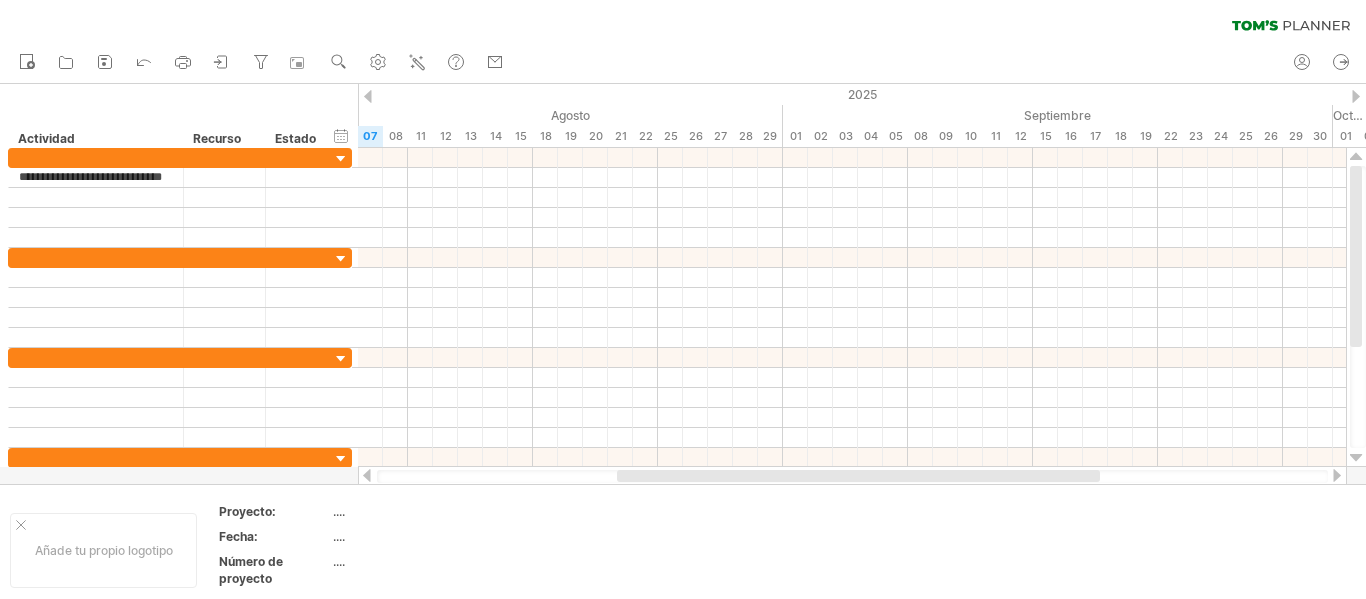 scroll, scrollTop: 0, scrollLeft: 13, axis: horizontal 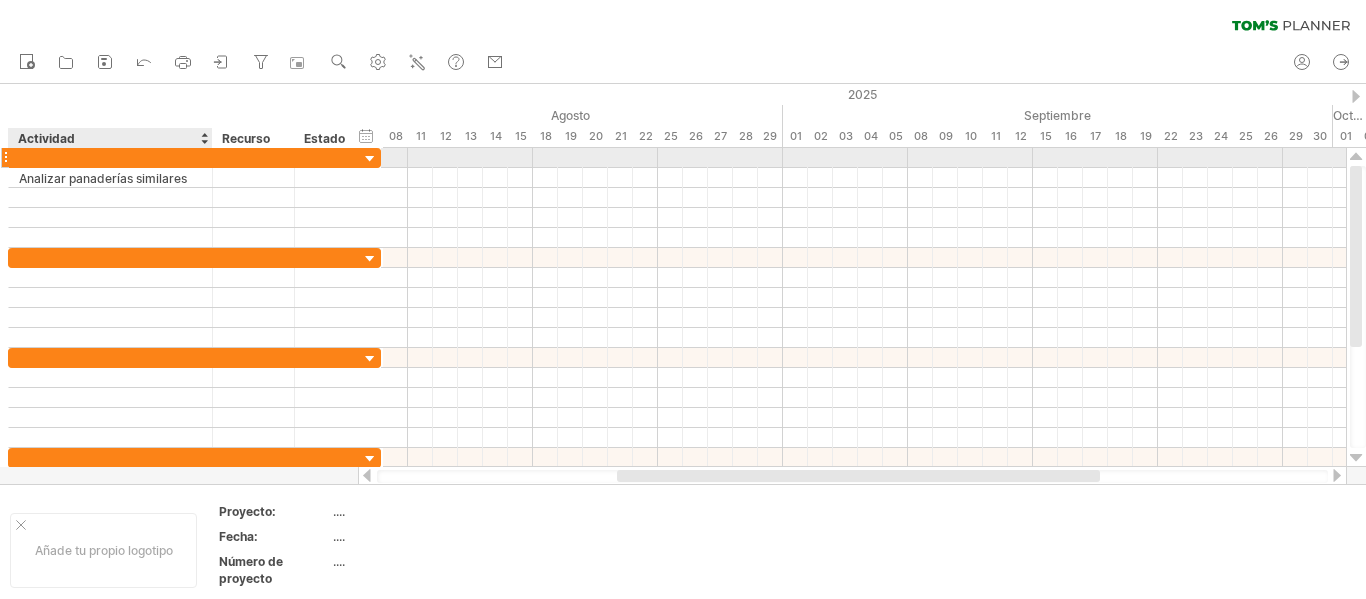 drag, startPoint x: 176, startPoint y: 152, endPoint x: 205, endPoint y: 163, distance: 31.016125 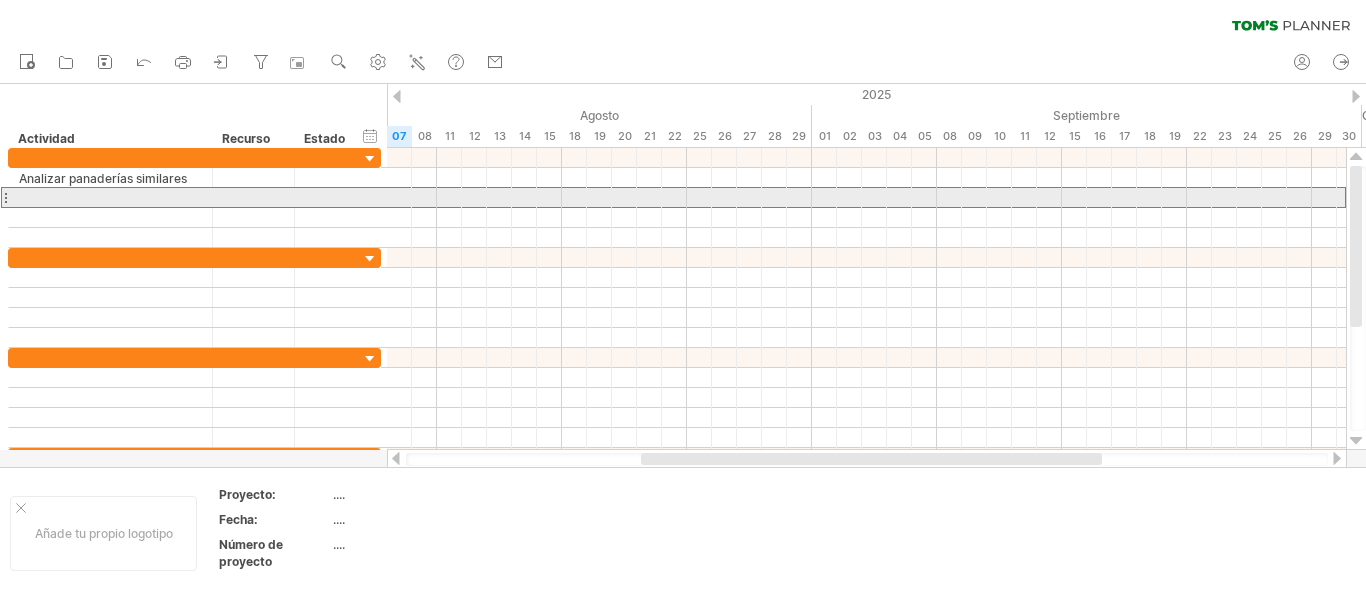 click at bounding box center [110, 197] 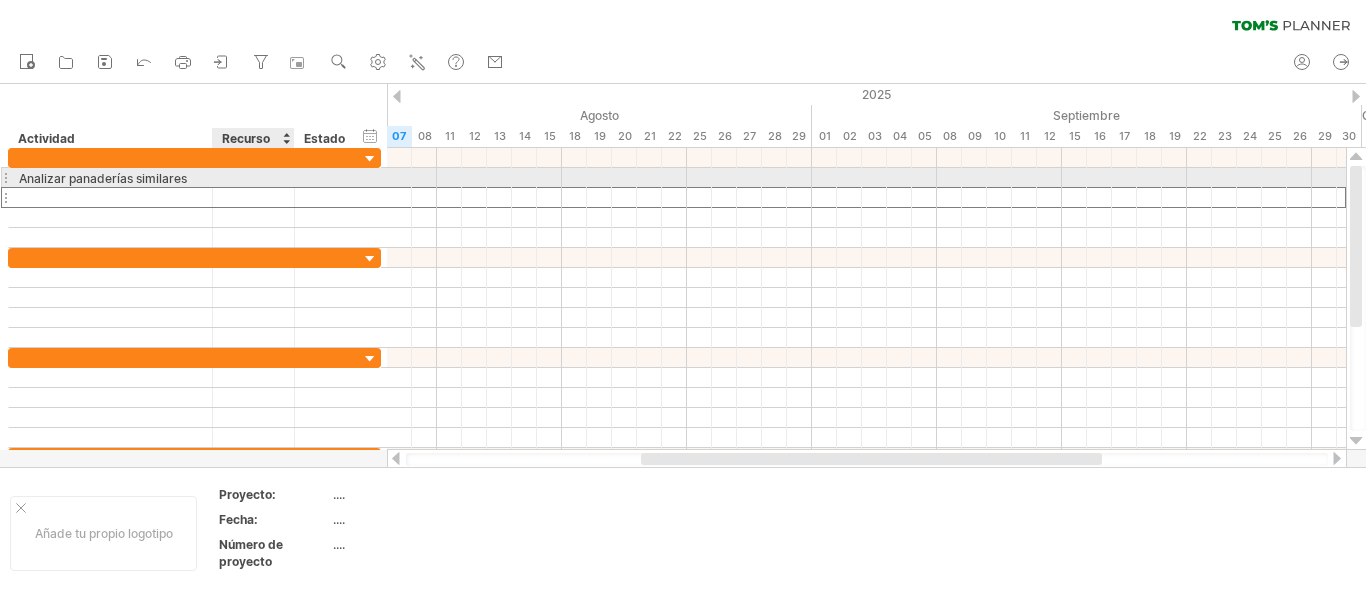 click at bounding box center (253, 177) 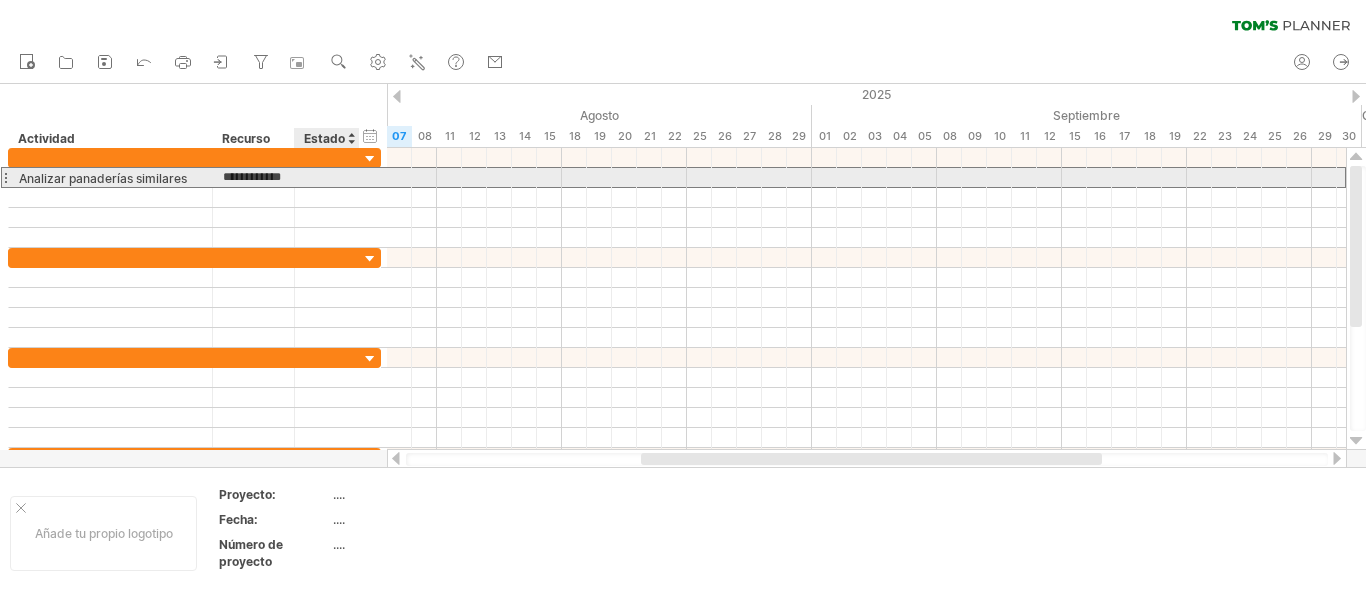 type on "**********" 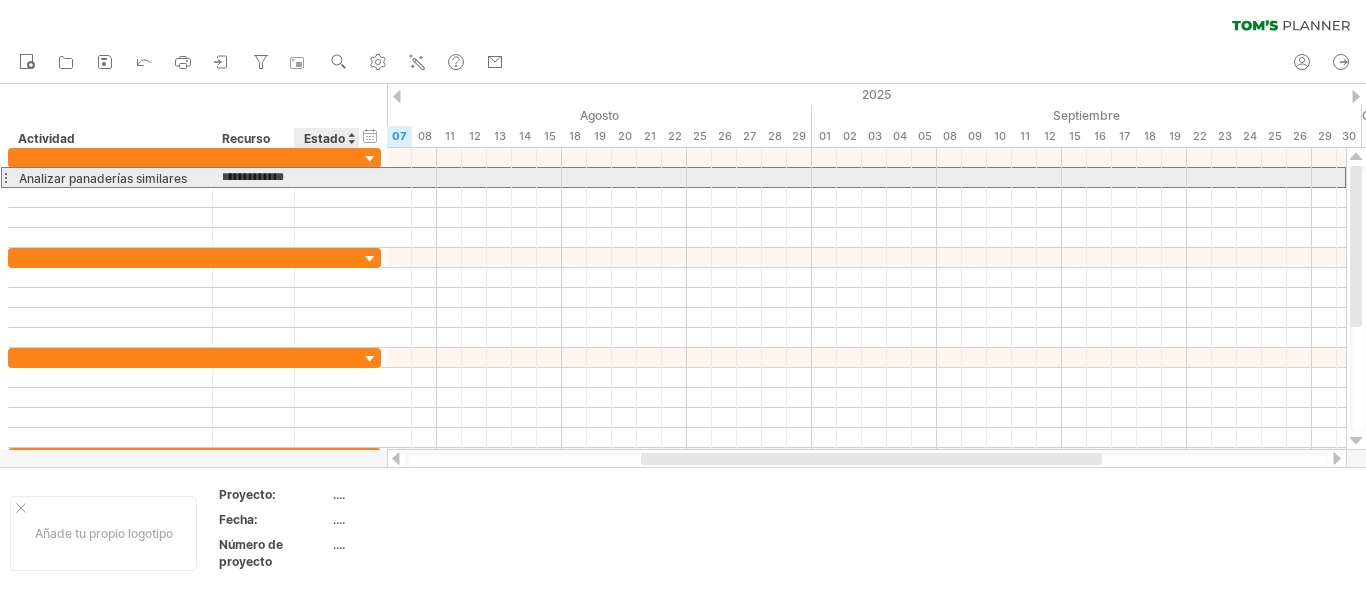 scroll, scrollTop: 0, scrollLeft: 25, axis: horizontal 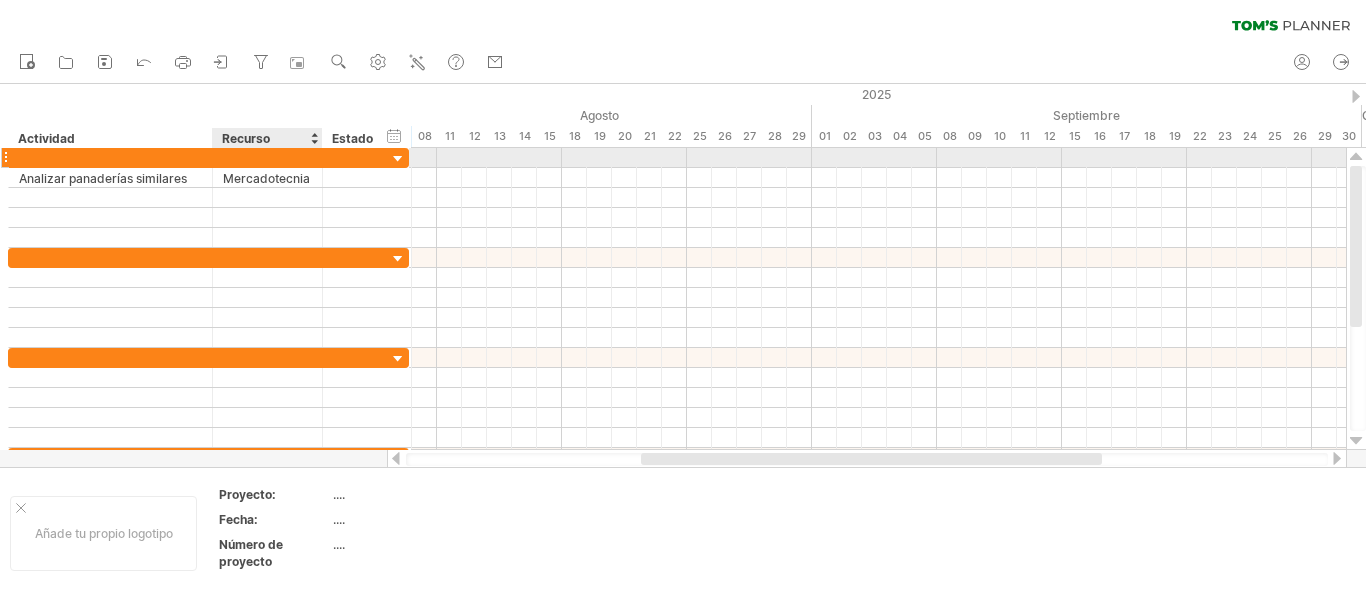 drag, startPoint x: 287, startPoint y: 149, endPoint x: 315, endPoint y: 164, distance: 31.764761 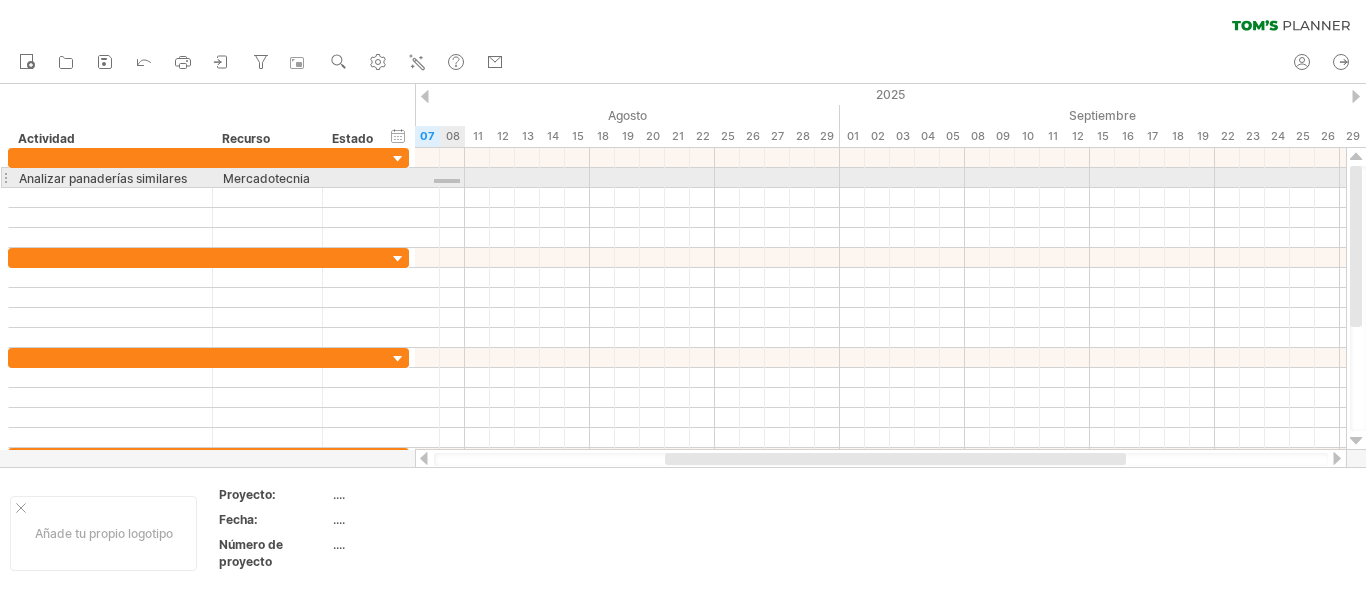 drag, startPoint x: 434, startPoint y: 179, endPoint x: 460, endPoint y: 183, distance: 26.305893 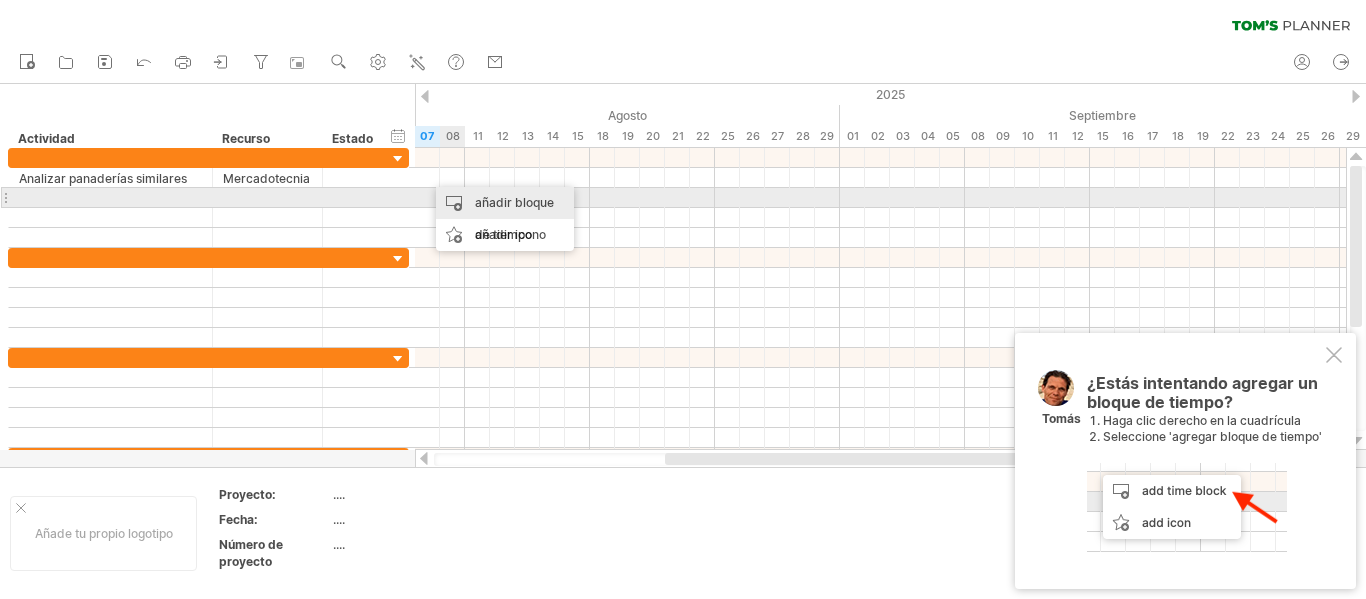 click on "añadir bloque de tiempo" at bounding box center (514, 218) 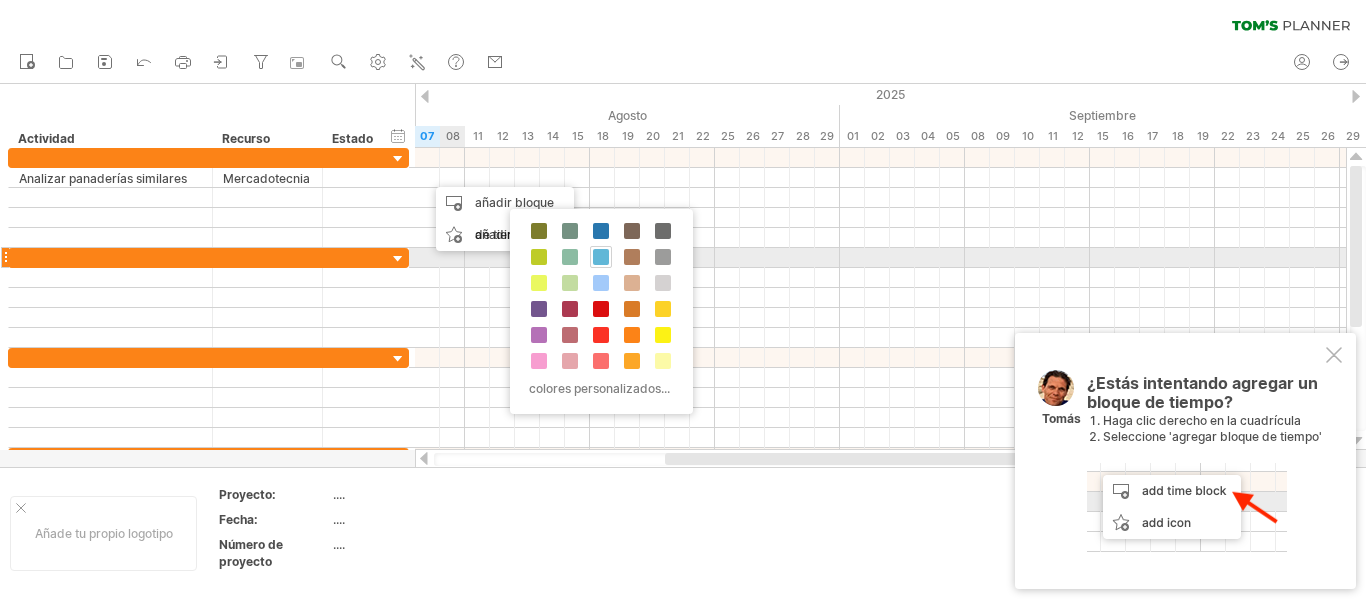click at bounding box center [601, 257] 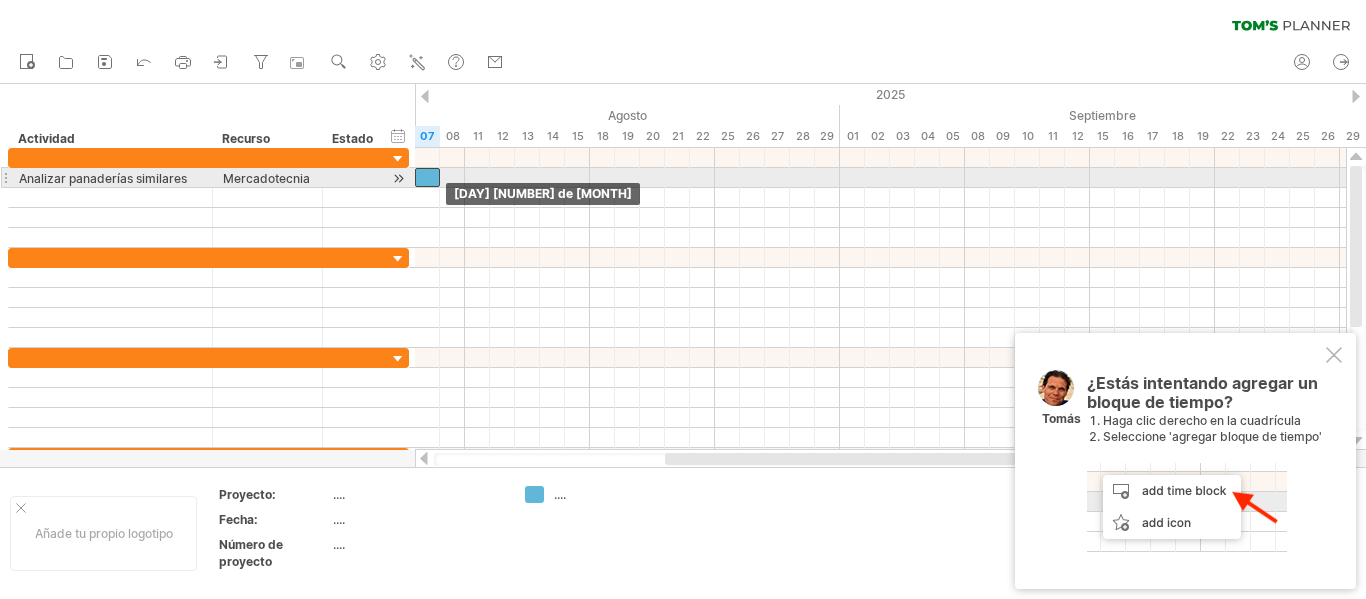 drag, startPoint x: 444, startPoint y: 182, endPoint x: 435, endPoint y: 188, distance: 10.816654 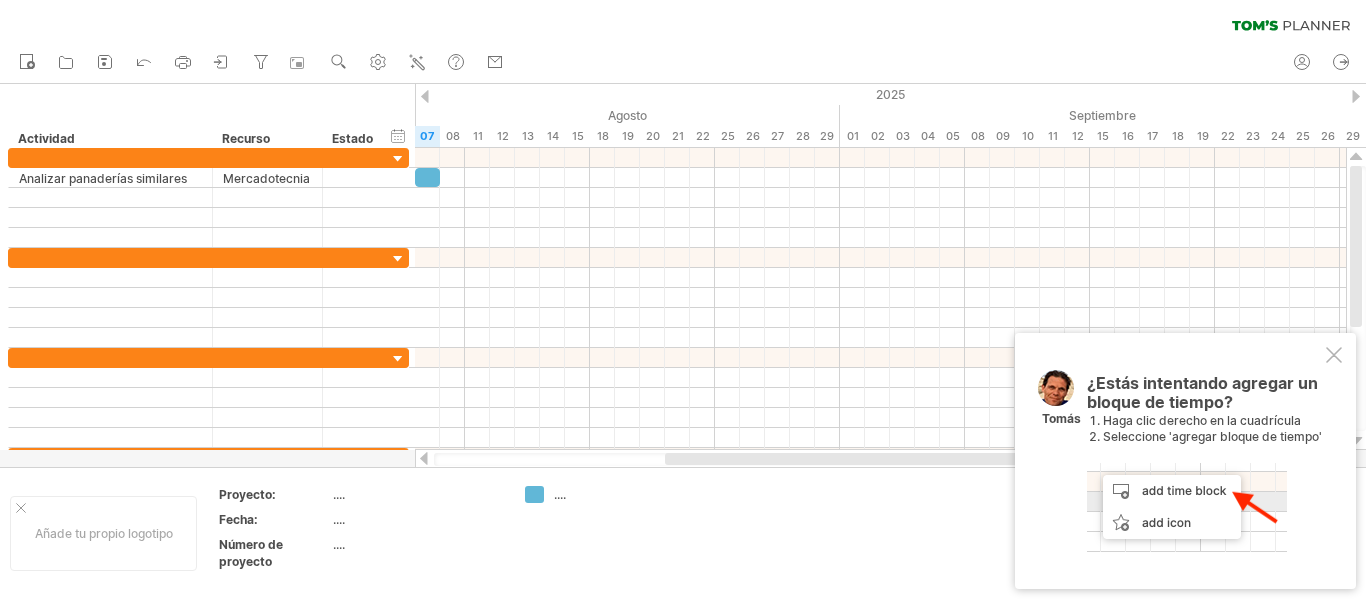 click at bounding box center [1187, 507] 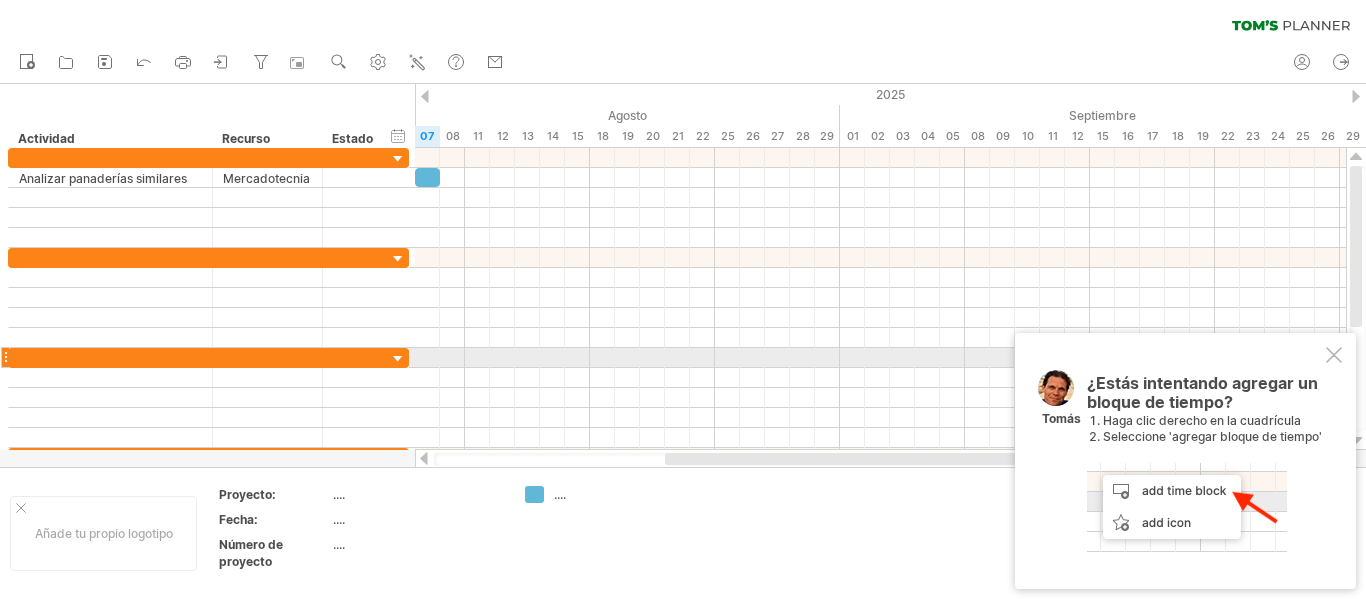 click at bounding box center [1334, 355] 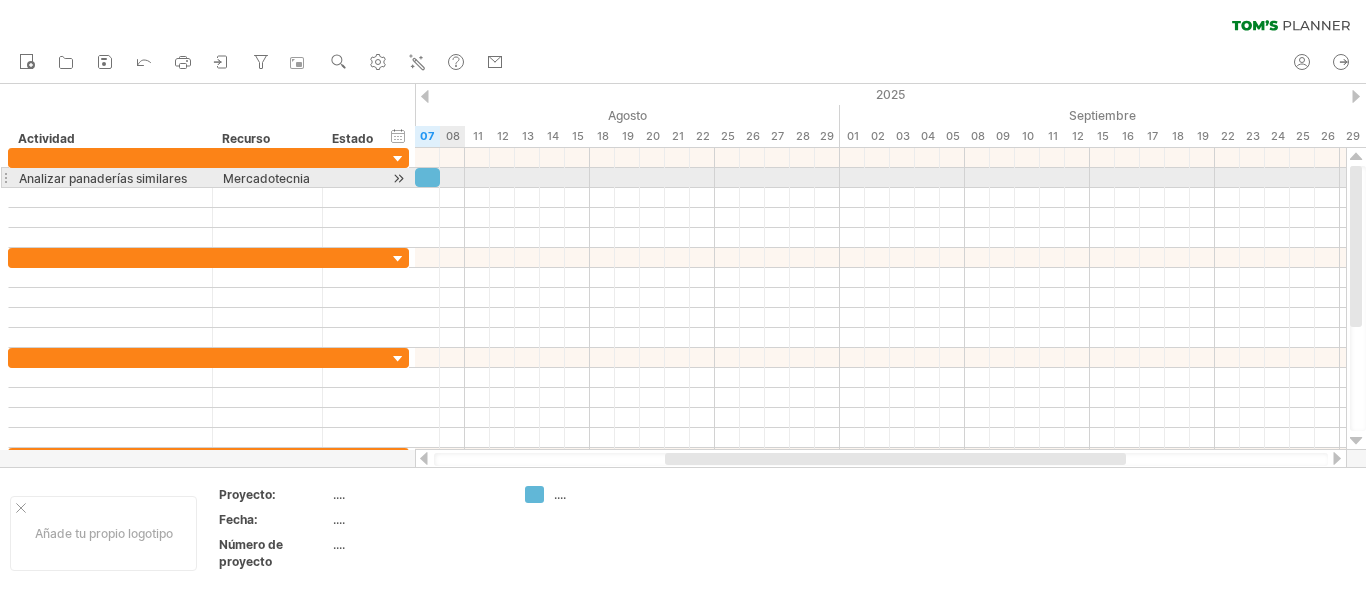 click at bounding box center (880, 178) 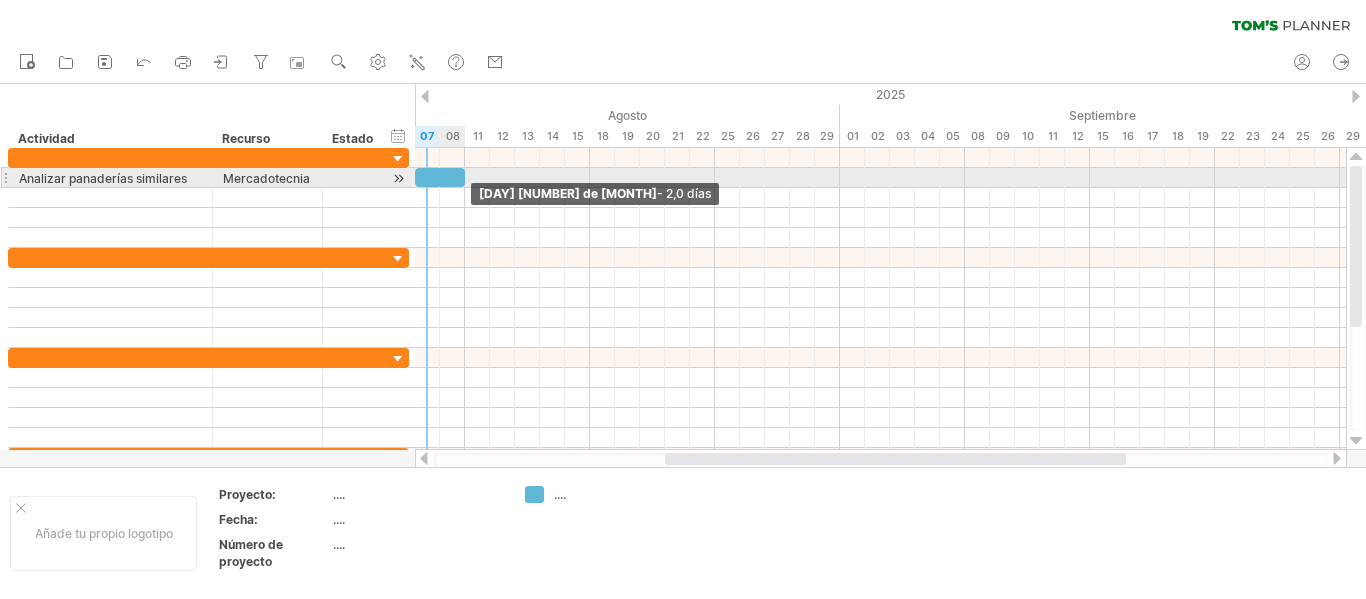 drag, startPoint x: 439, startPoint y: 180, endPoint x: 466, endPoint y: 178, distance: 27.073973 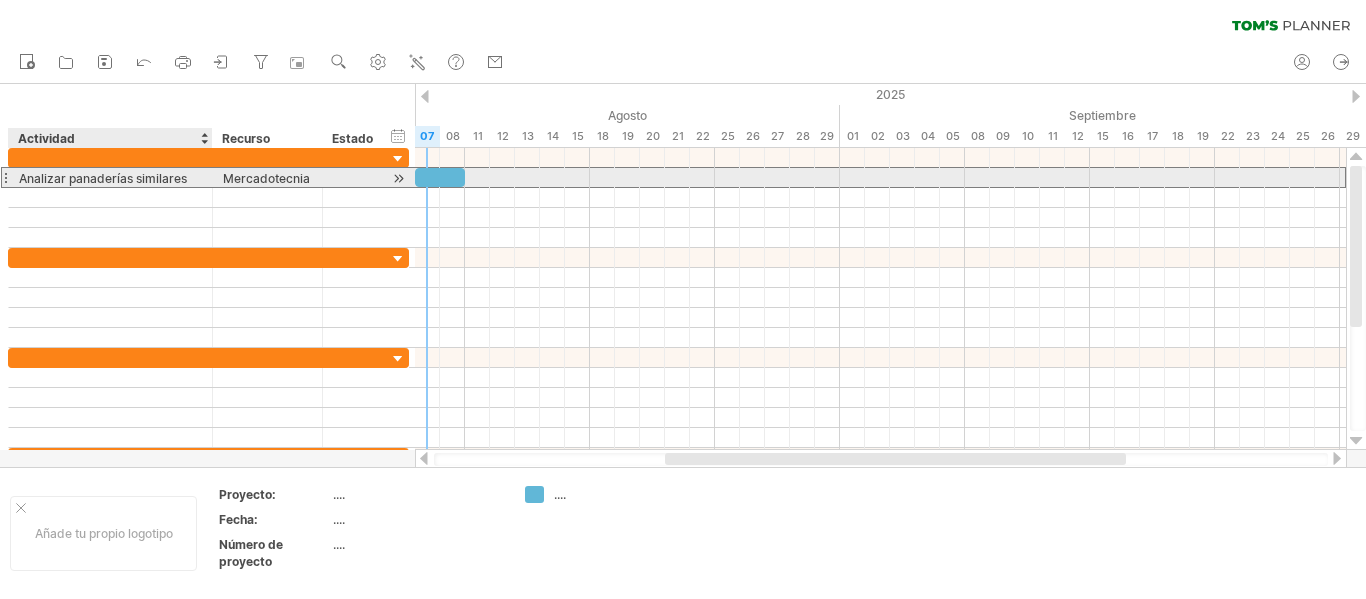 click on "Analizar panaderías similares" at bounding box center (103, 178) 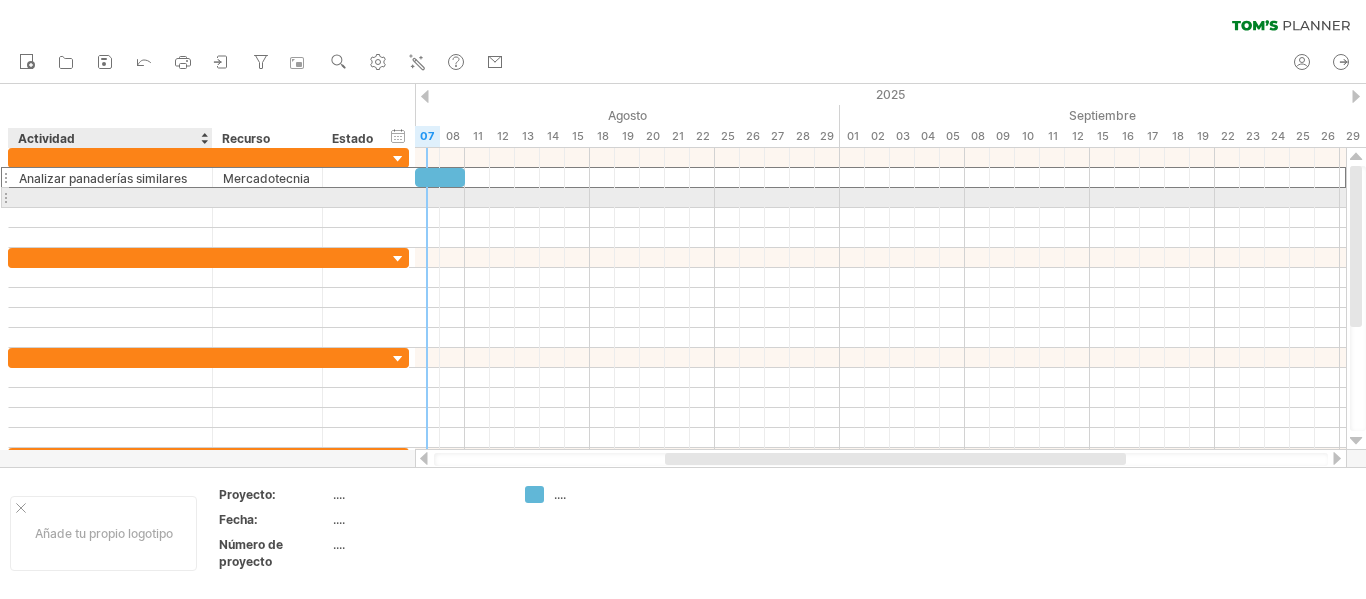 click at bounding box center [110, 197] 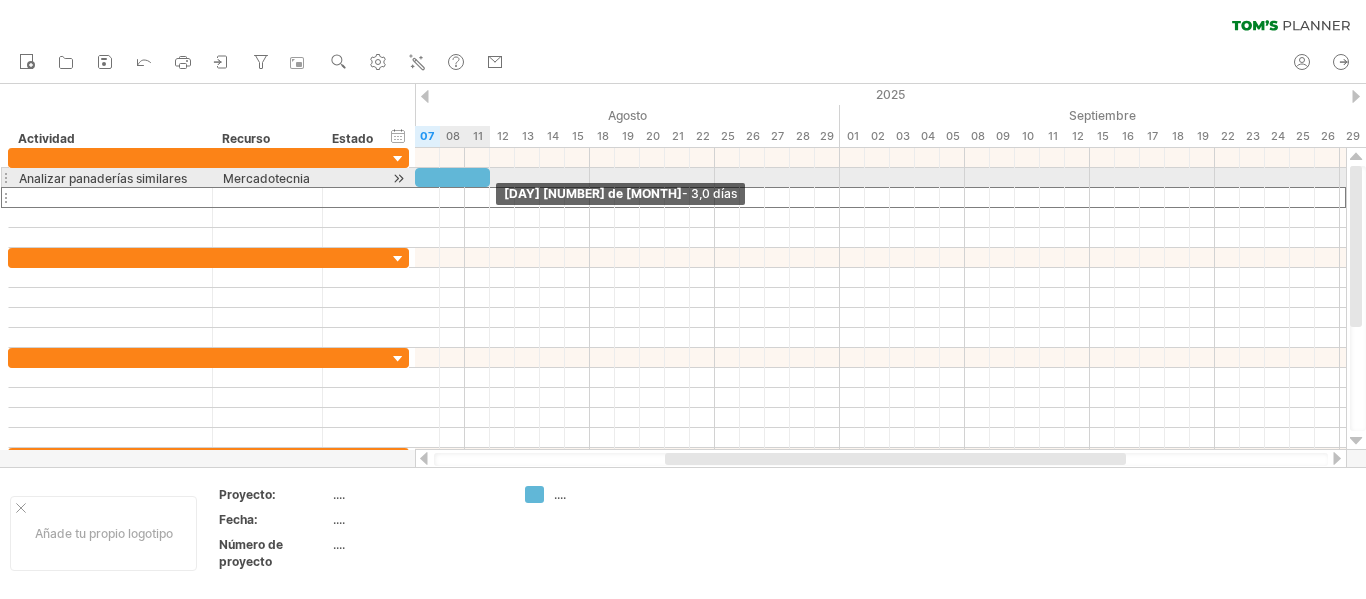 drag, startPoint x: 461, startPoint y: 178, endPoint x: 493, endPoint y: 205, distance: 41.868843 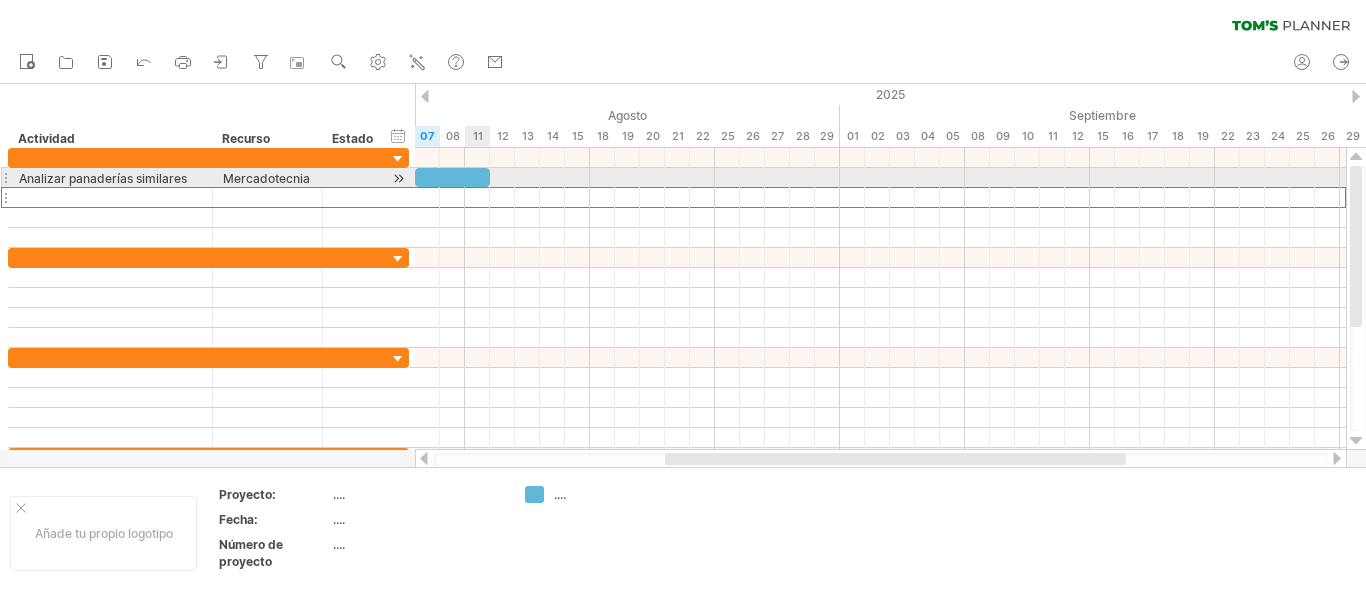 click at bounding box center (452, 177) 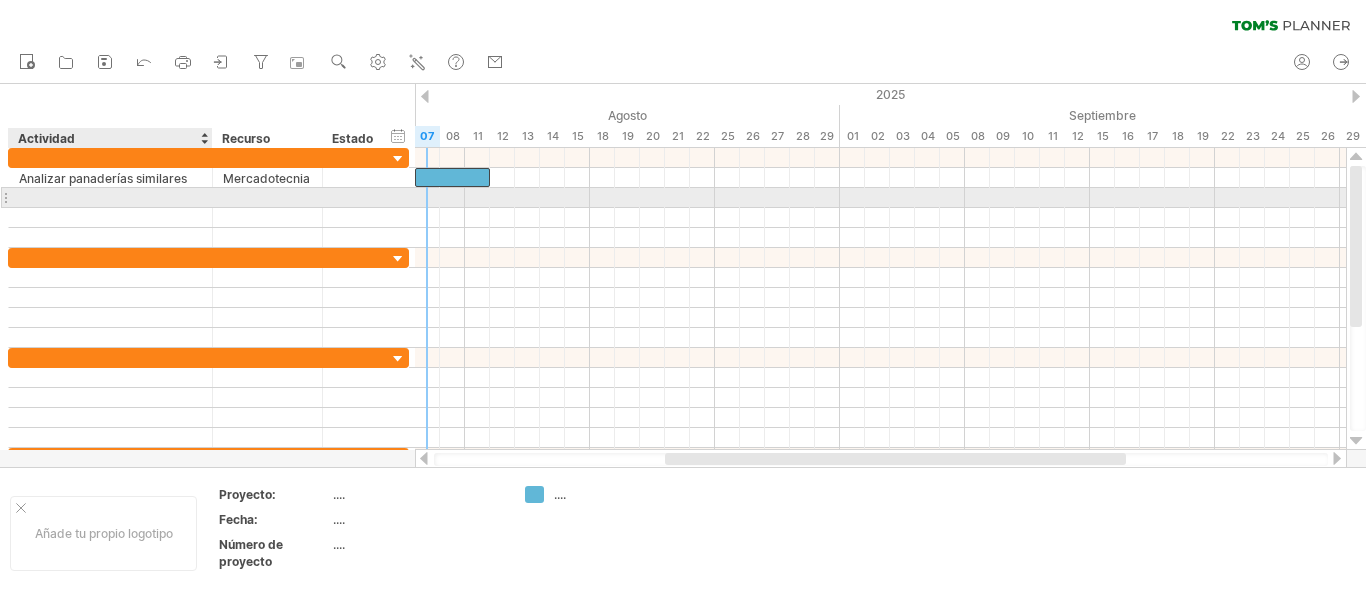 click at bounding box center [110, 197] 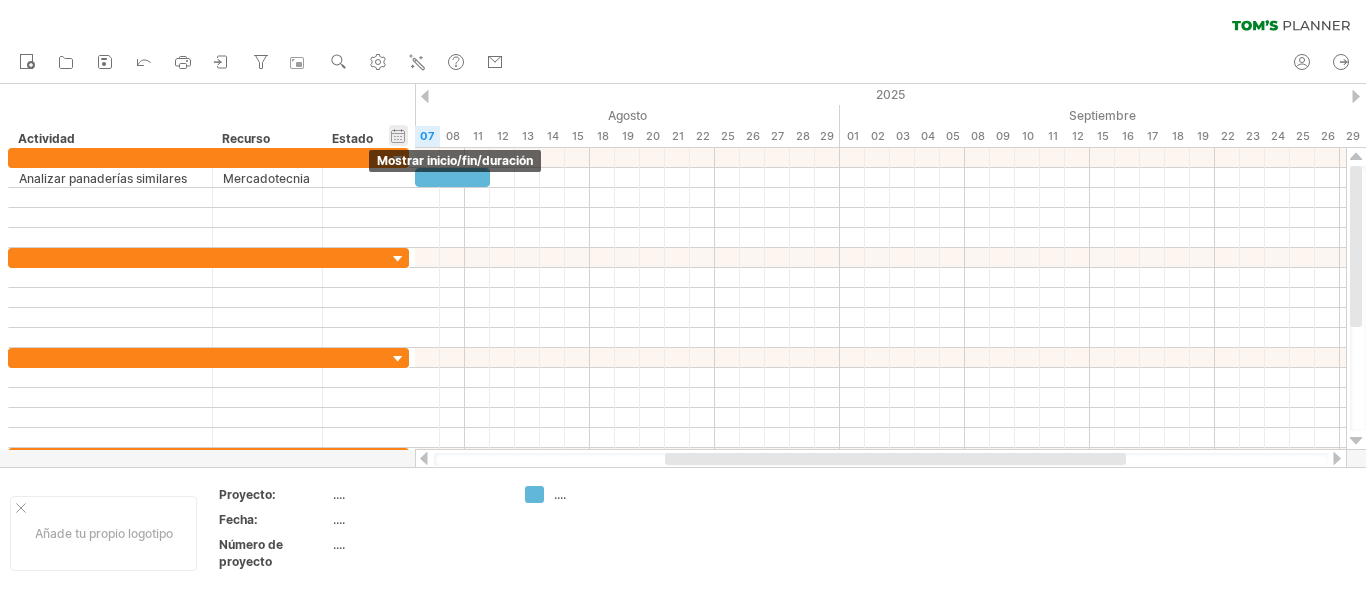 click on "ocultar inicio/fin/duración mostrar inicio/fin/duración" at bounding box center [398, 135] 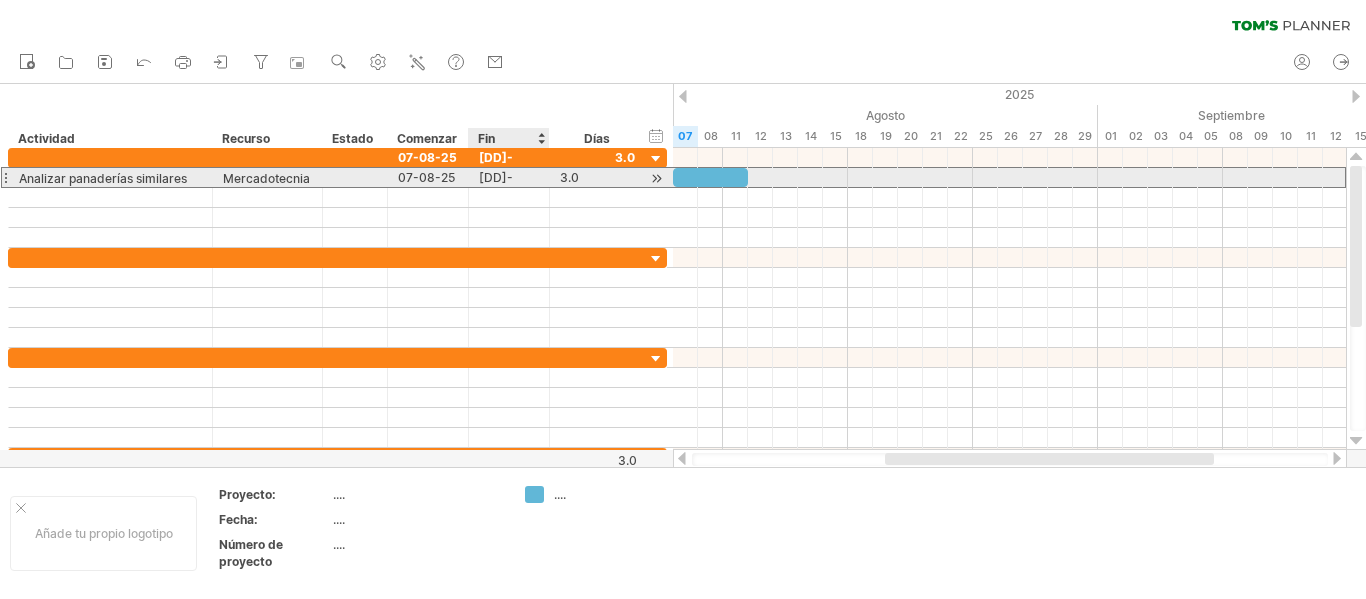 click on "[DD]-[MM]-[YY]" at bounding box center (498, 197) 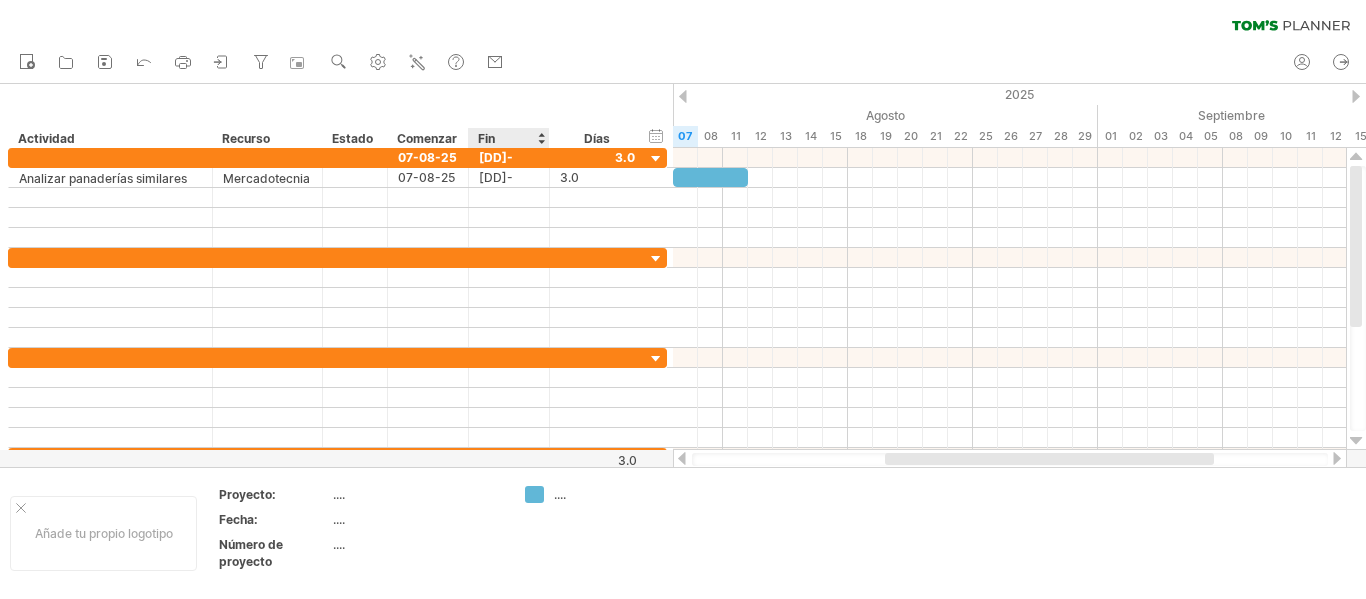 click at bounding box center [541, 138] 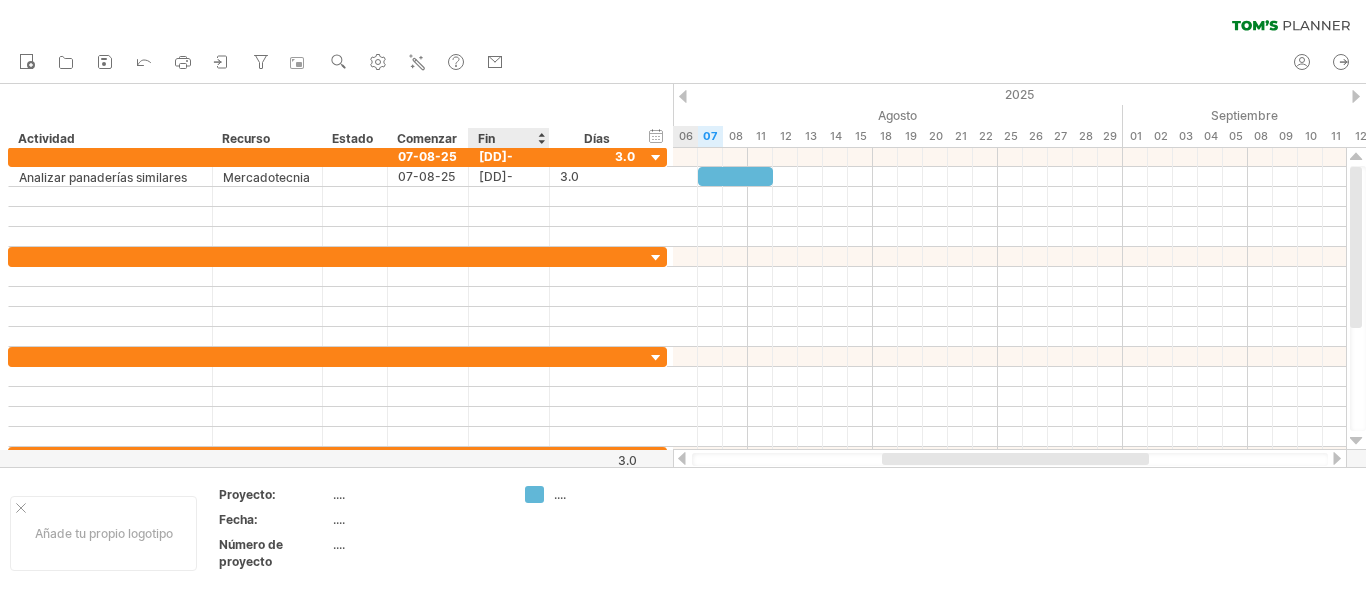 click at bounding box center (541, 138) 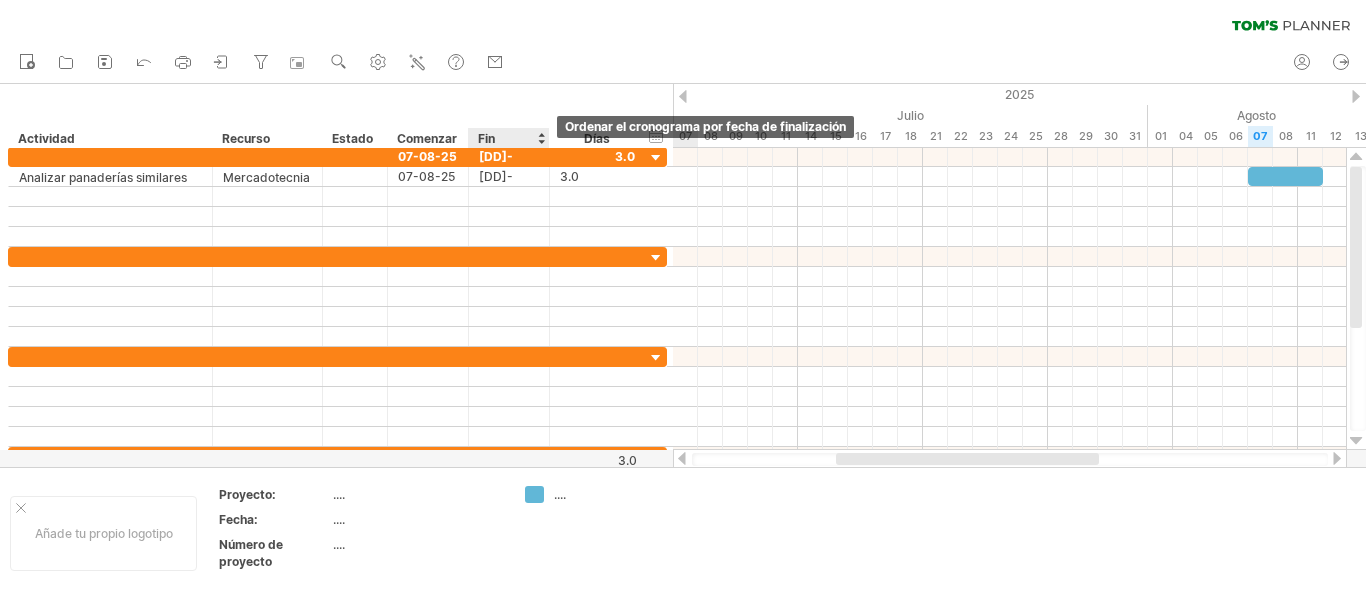 click at bounding box center (541, 138) 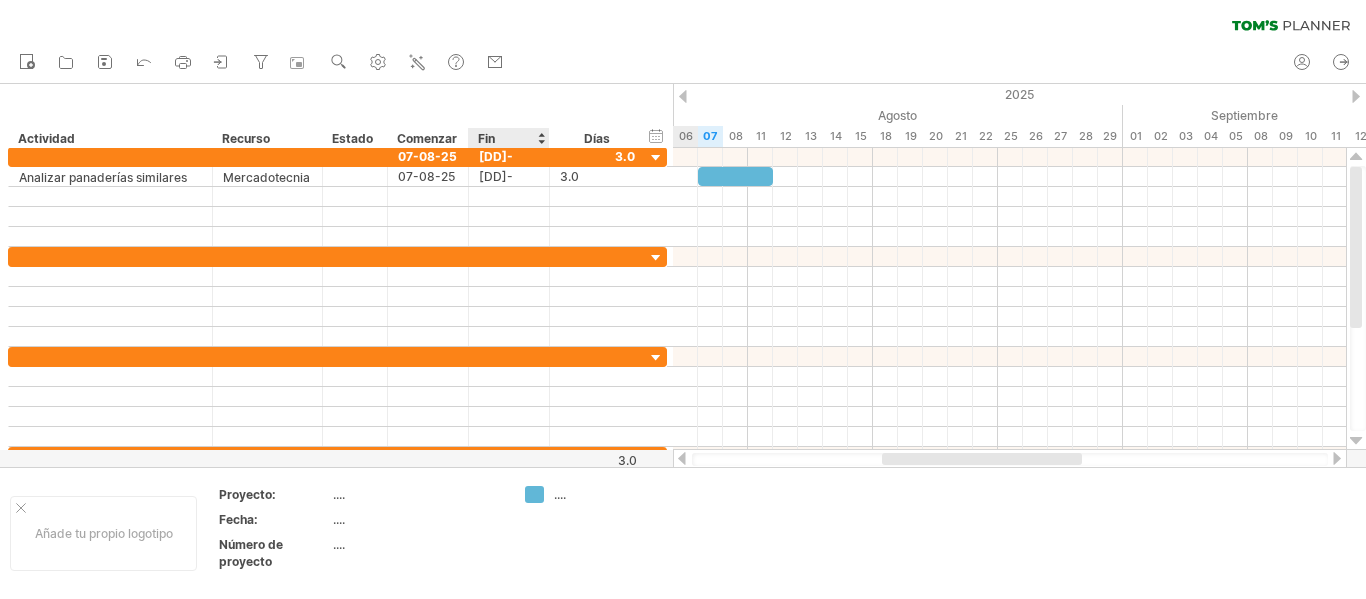 click at bounding box center [541, 138] 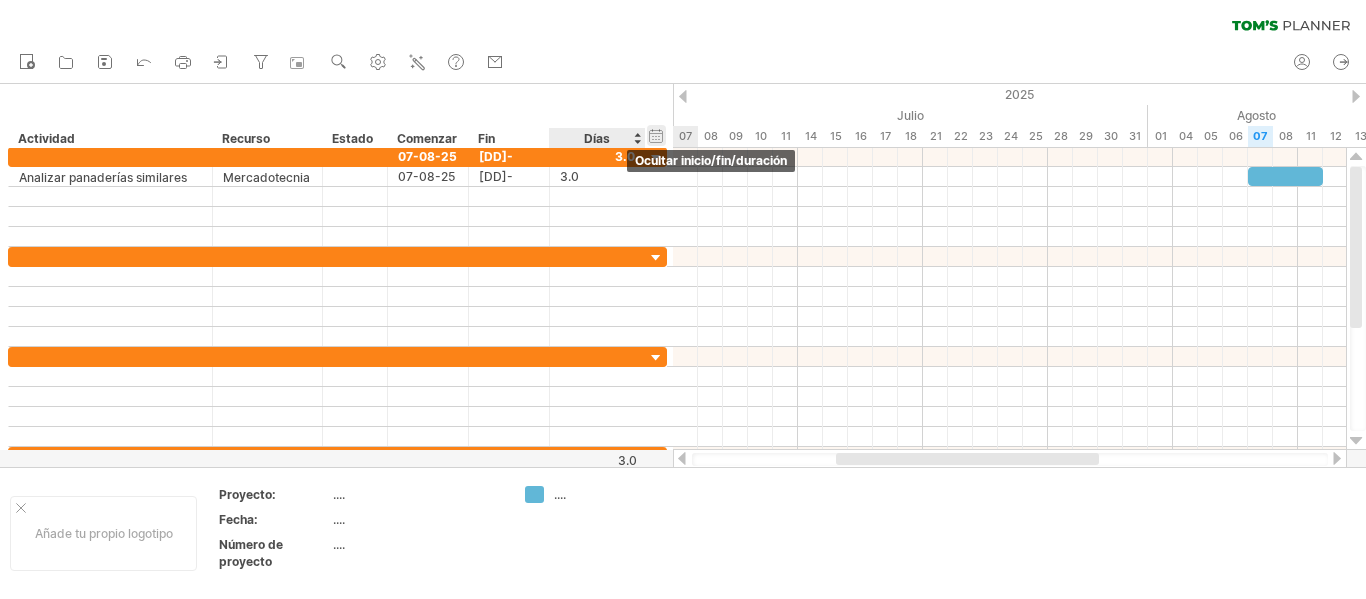 click on "ocultar inicio/fin/duración mostrar inicio/fin/duración" at bounding box center (656, 135) 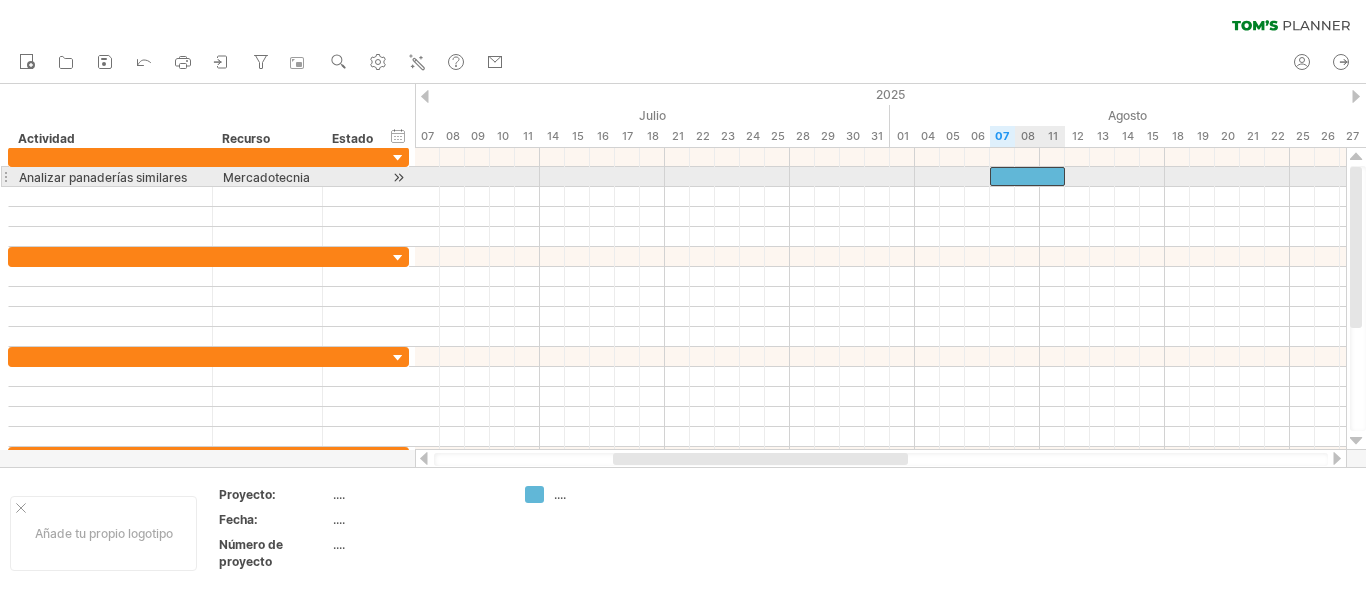 click at bounding box center [1027, 176] 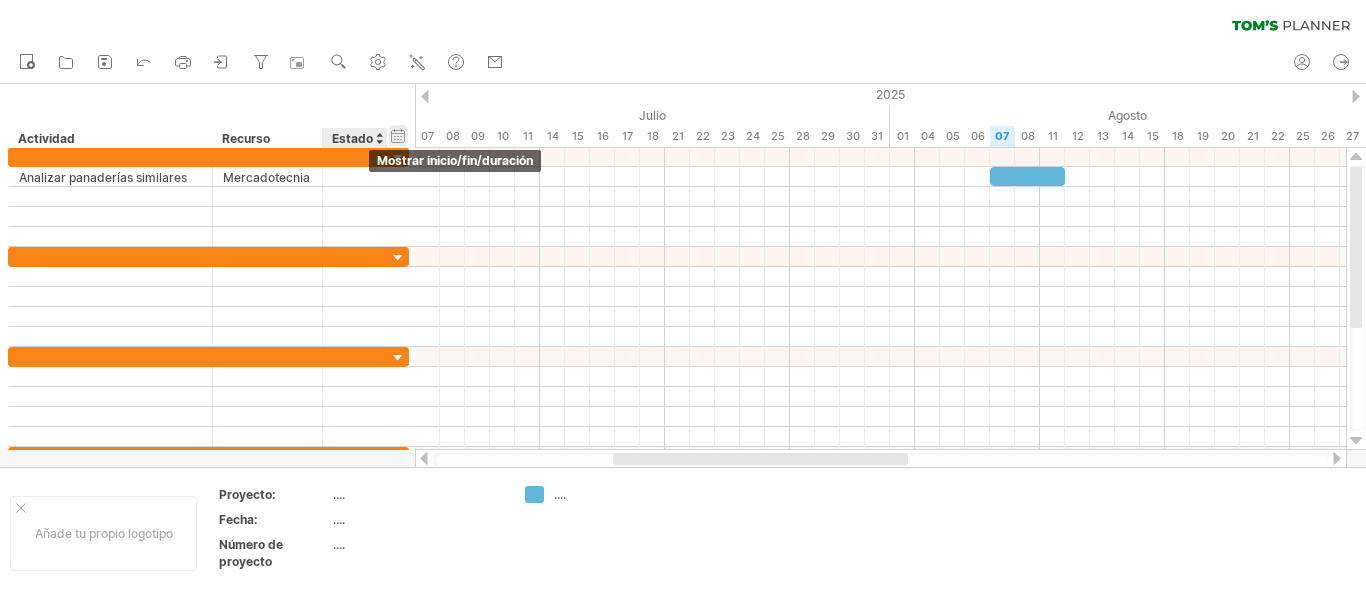 click on "ocultar inicio/fin/duración mostrar inicio/fin/duración" at bounding box center (398, 135) 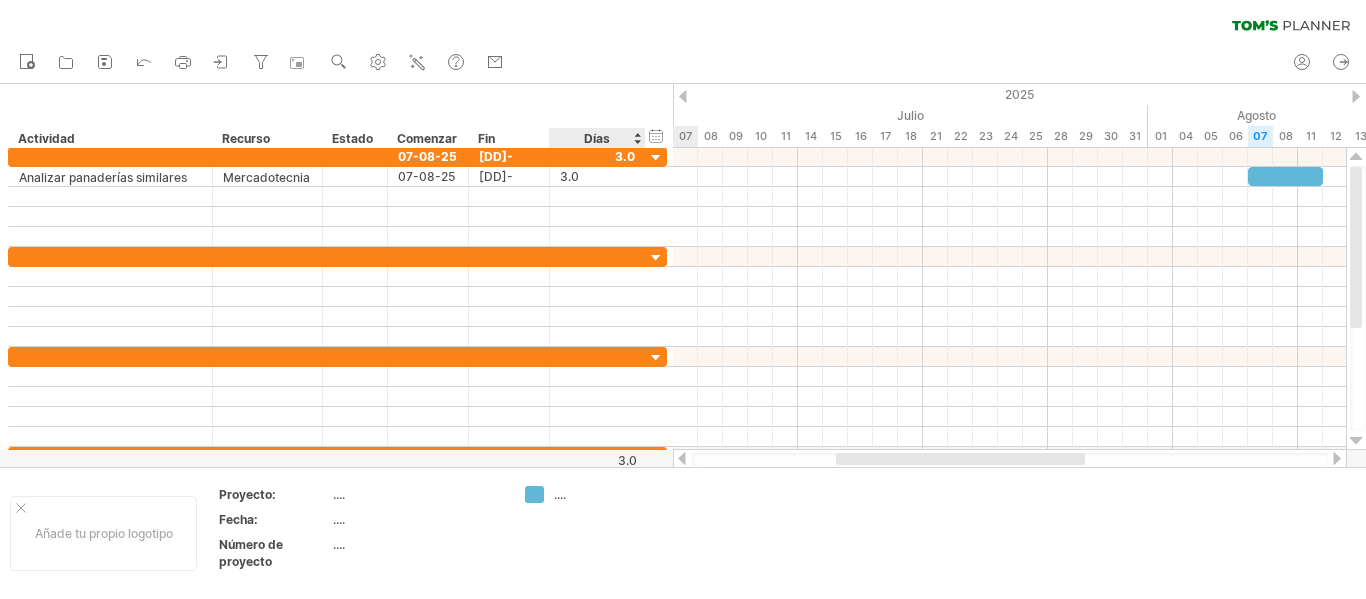 click on "Días" at bounding box center (596, 138) 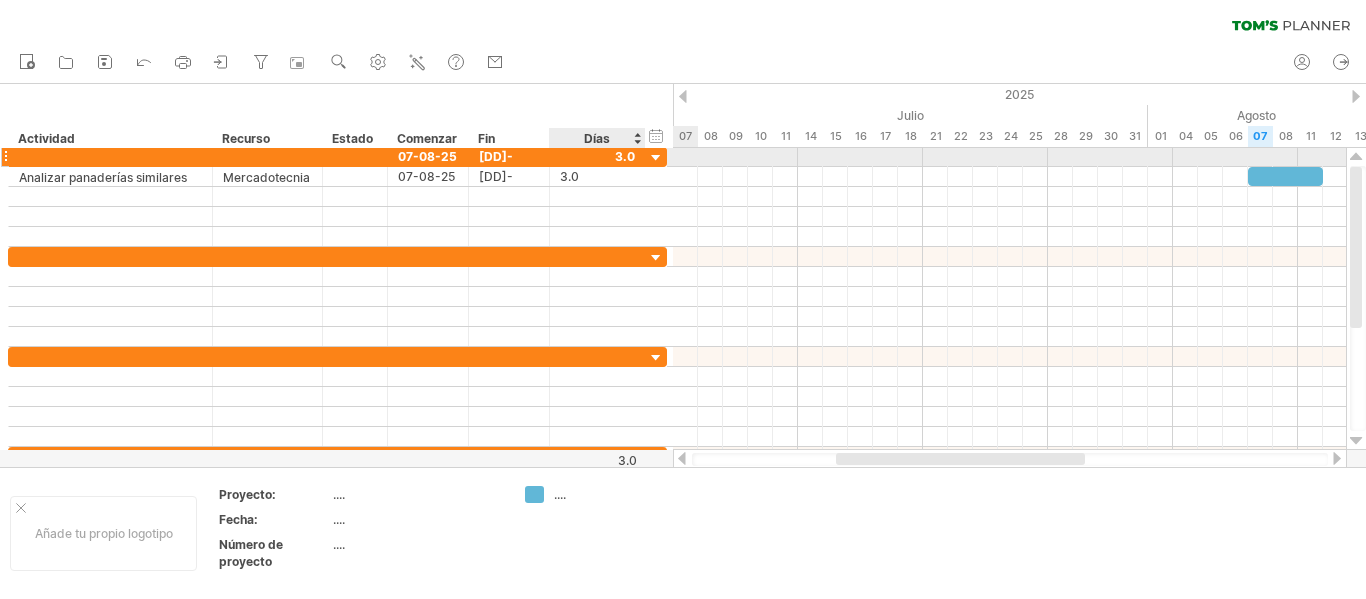 click on "3.0" at bounding box center [598, 156] 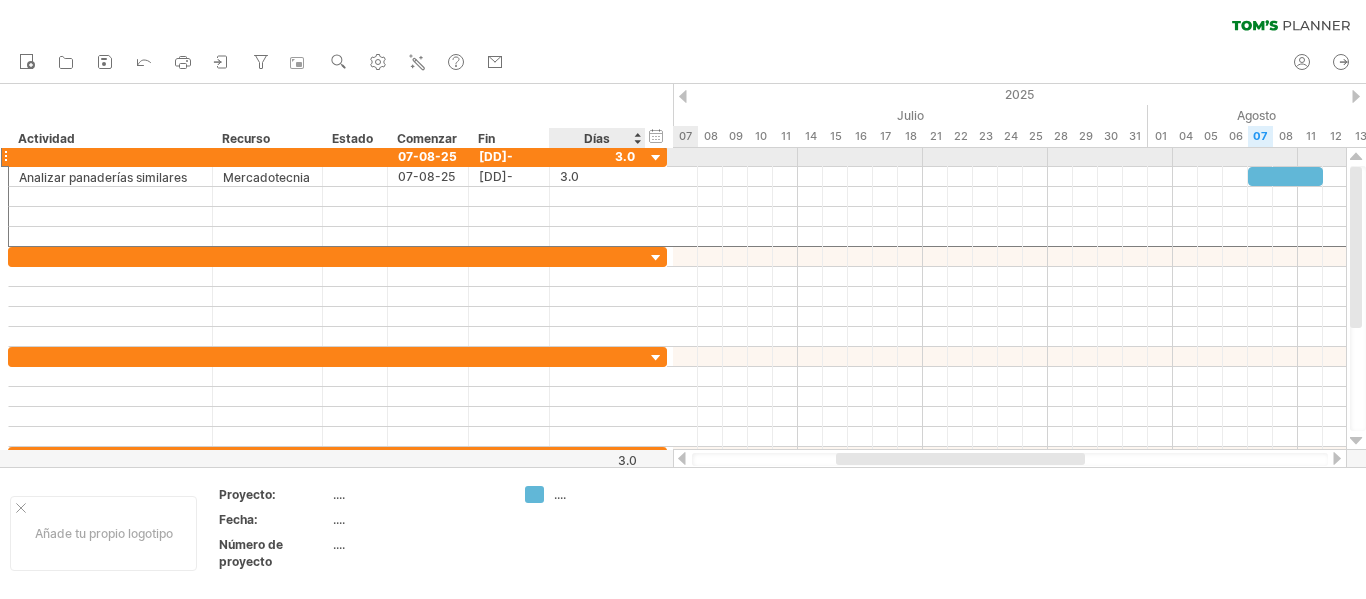 click at bounding box center [597, 156] 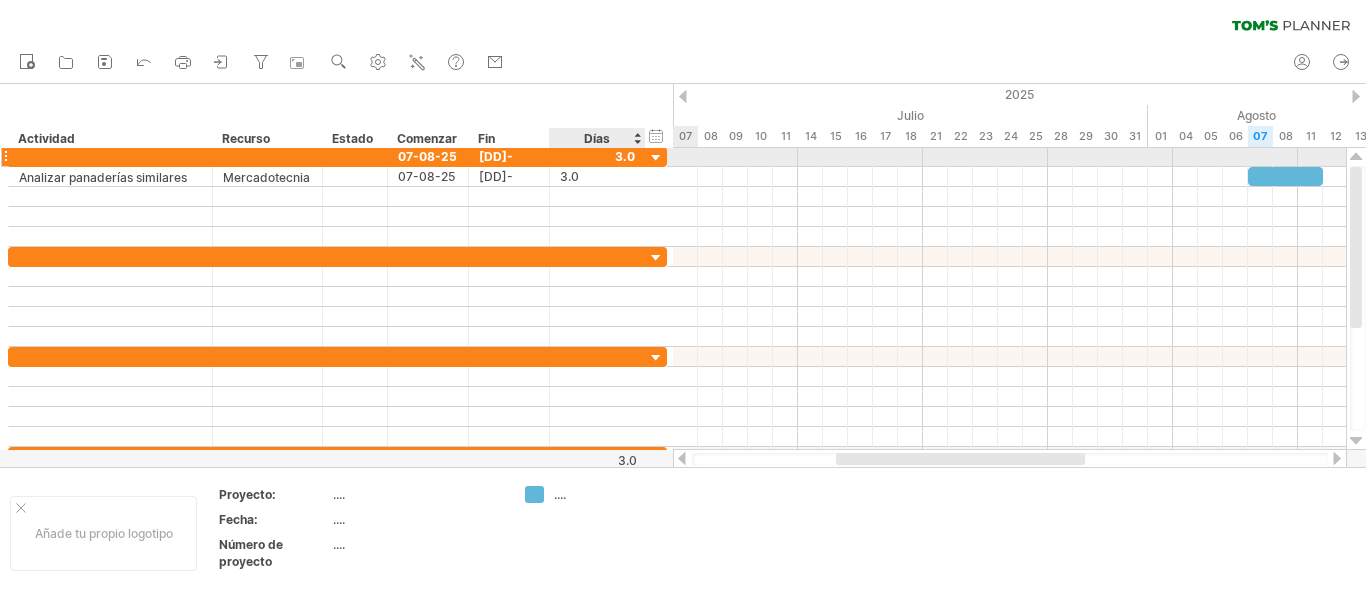 scroll, scrollTop: 1, scrollLeft: 0, axis: vertical 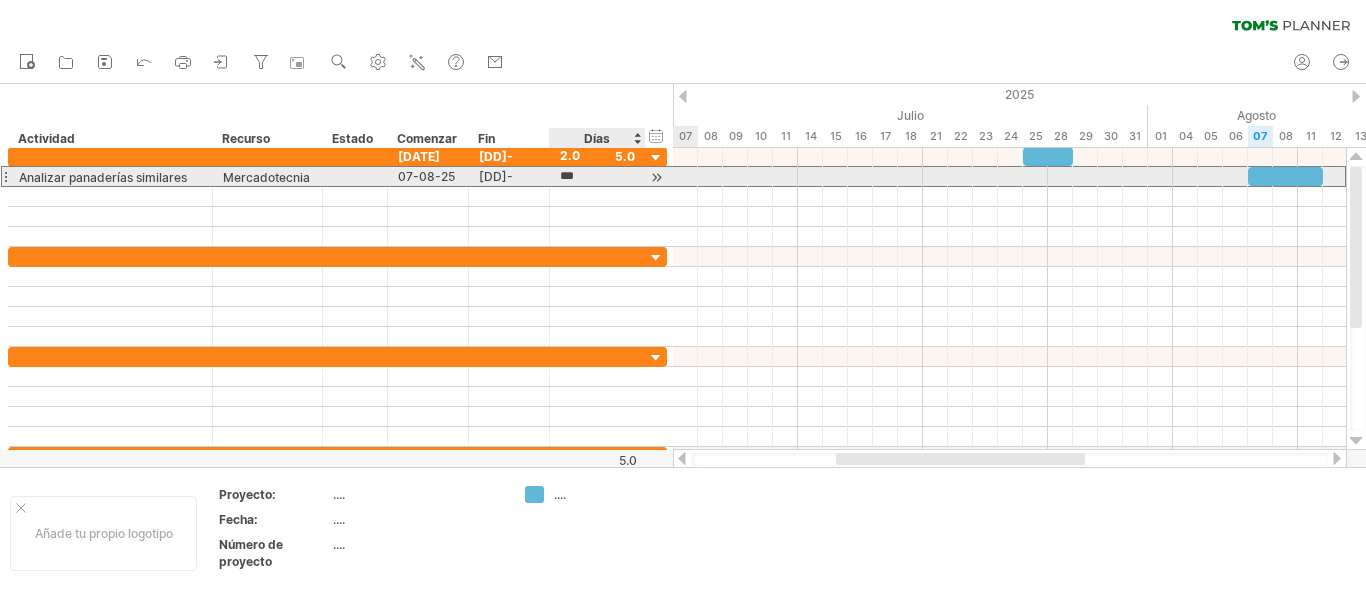 click on "***" at bounding box center (579, 176) 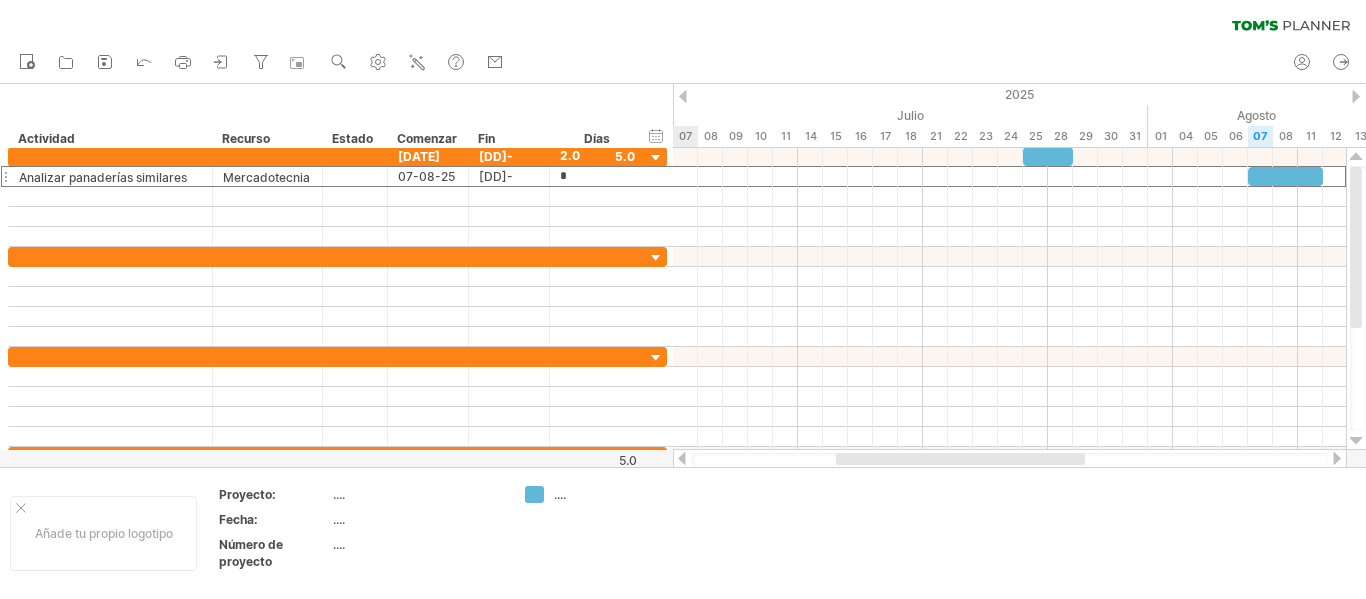 type on "**" 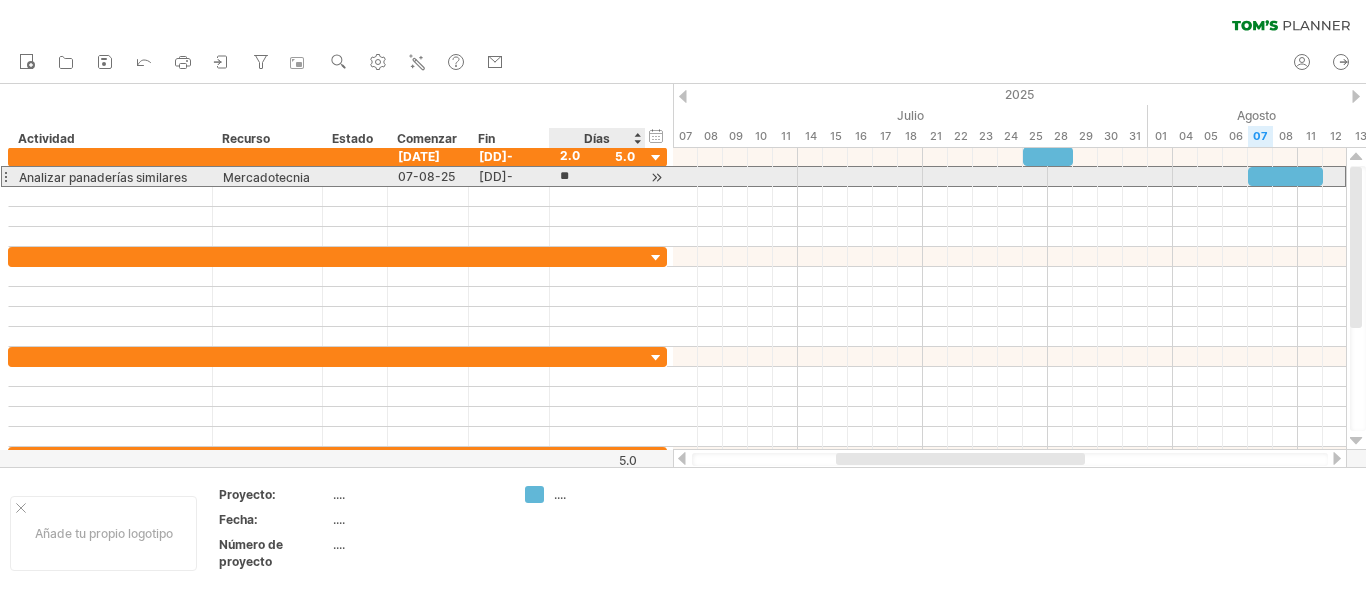 click on "**" at bounding box center (597, 176) 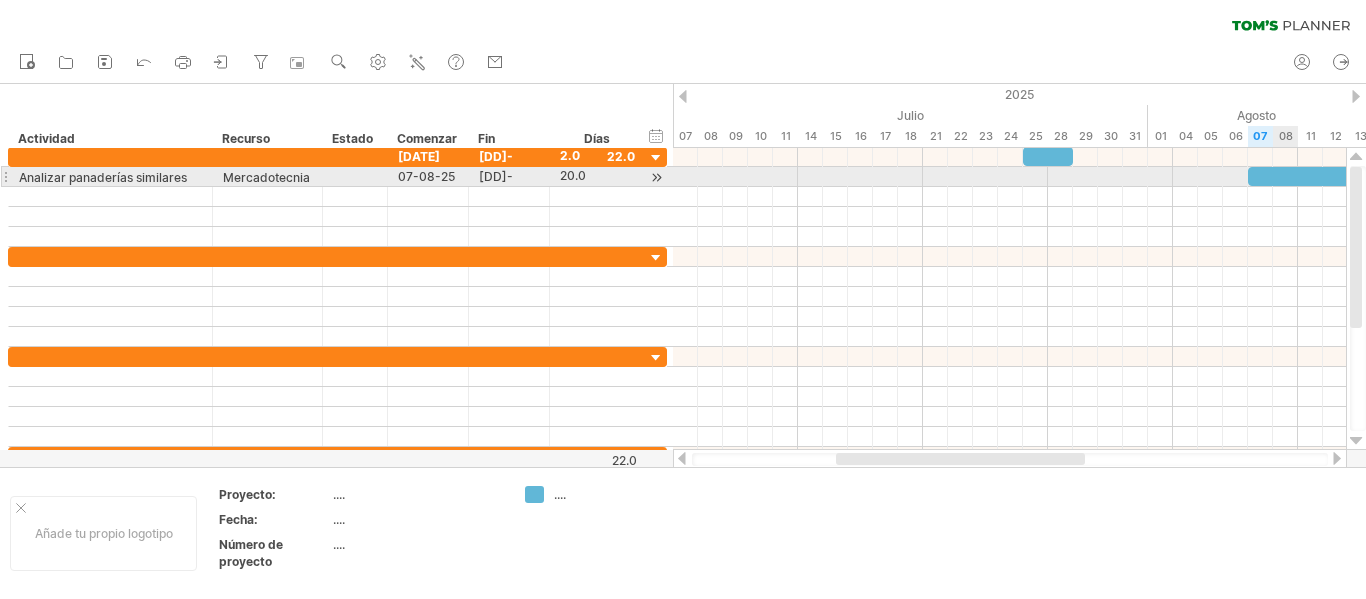 drag, startPoint x: 1346, startPoint y: 171, endPoint x: 1293, endPoint y: 181, distance: 53.935146 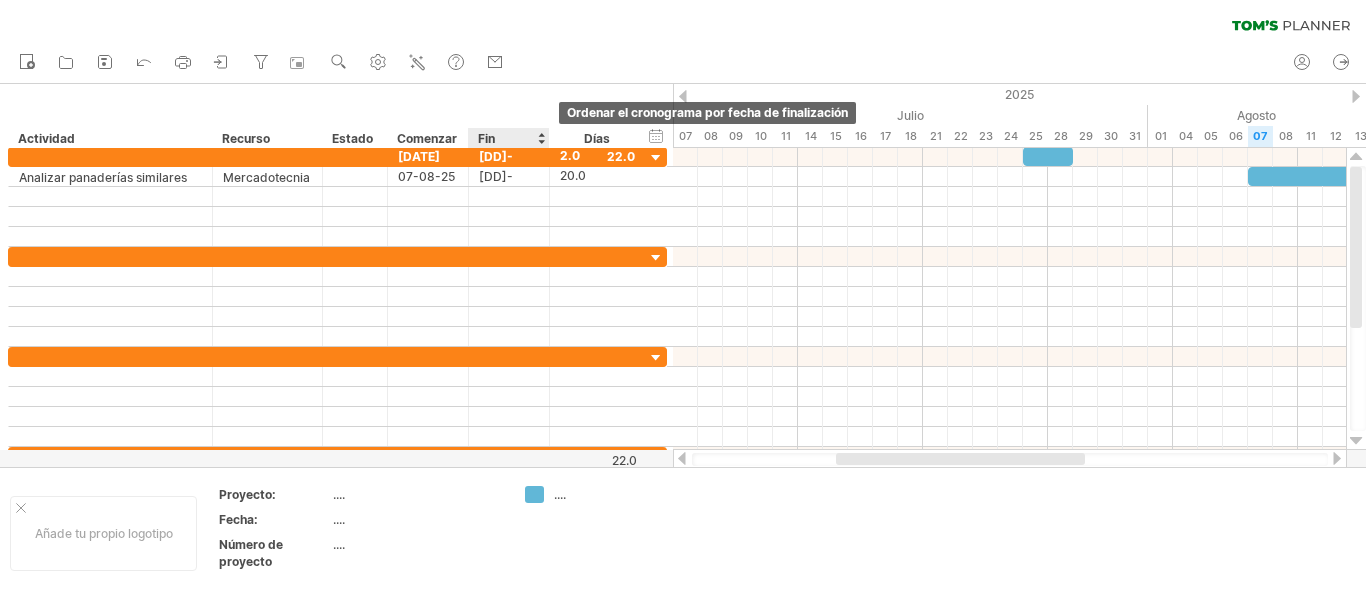 click at bounding box center [541, 138] 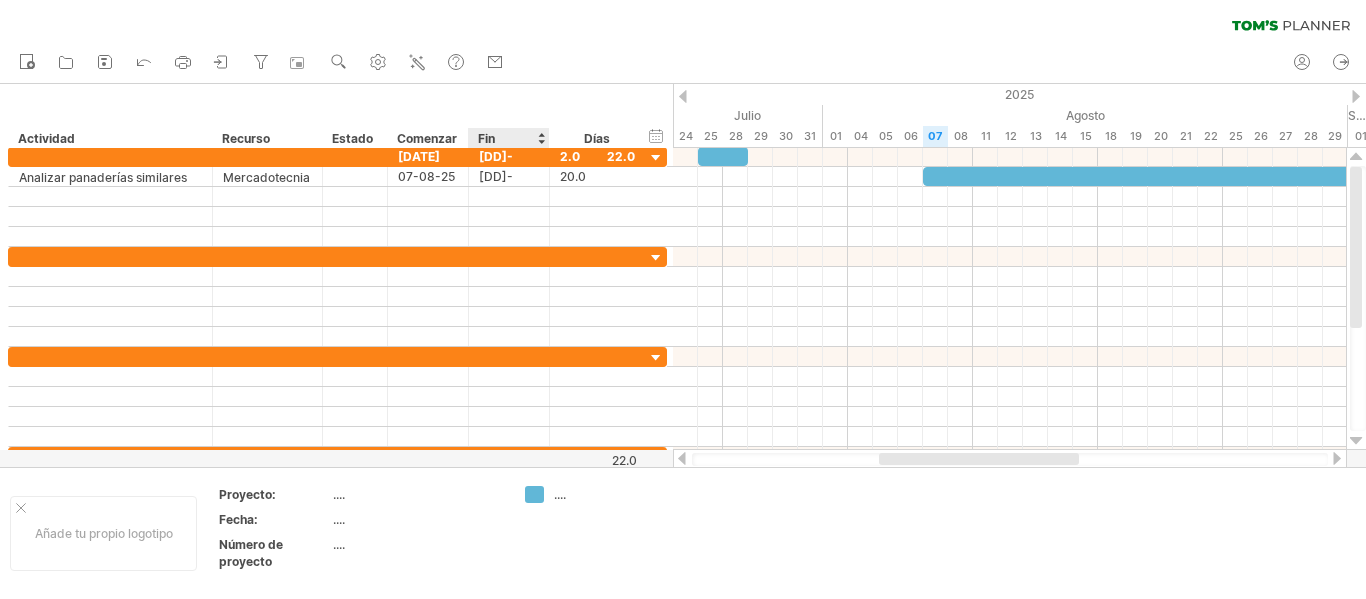 click at bounding box center [541, 138] 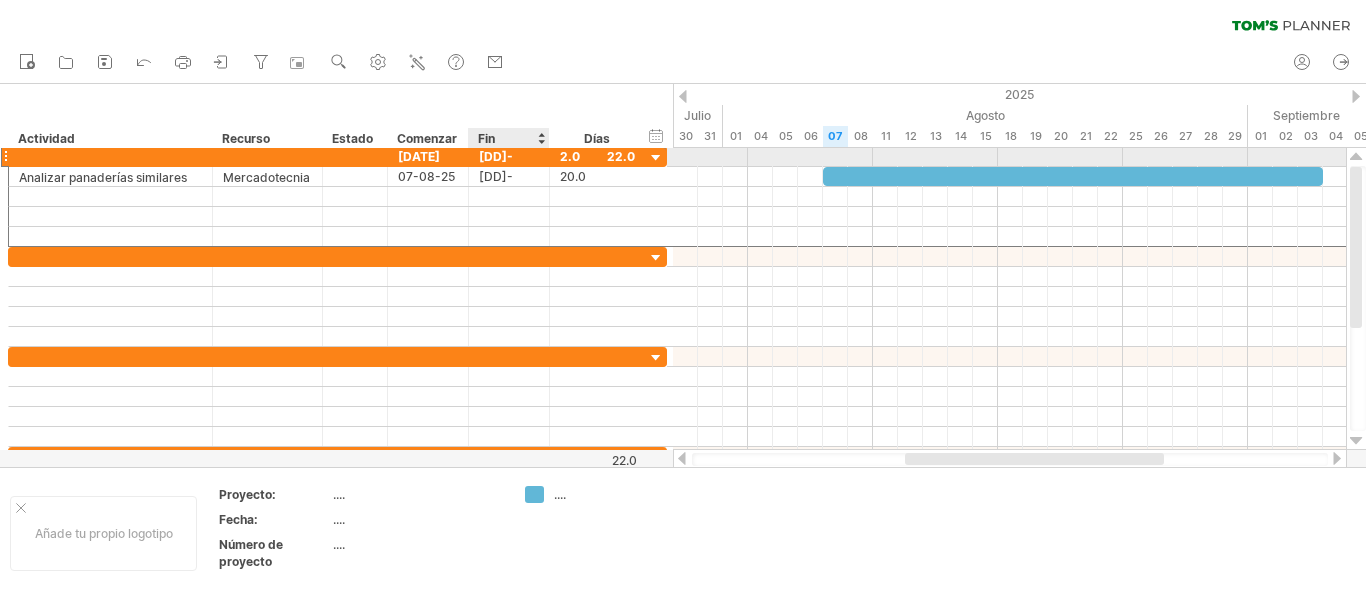 click on "[DD]-[MM]-[YY]" at bounding box center [498, 176] 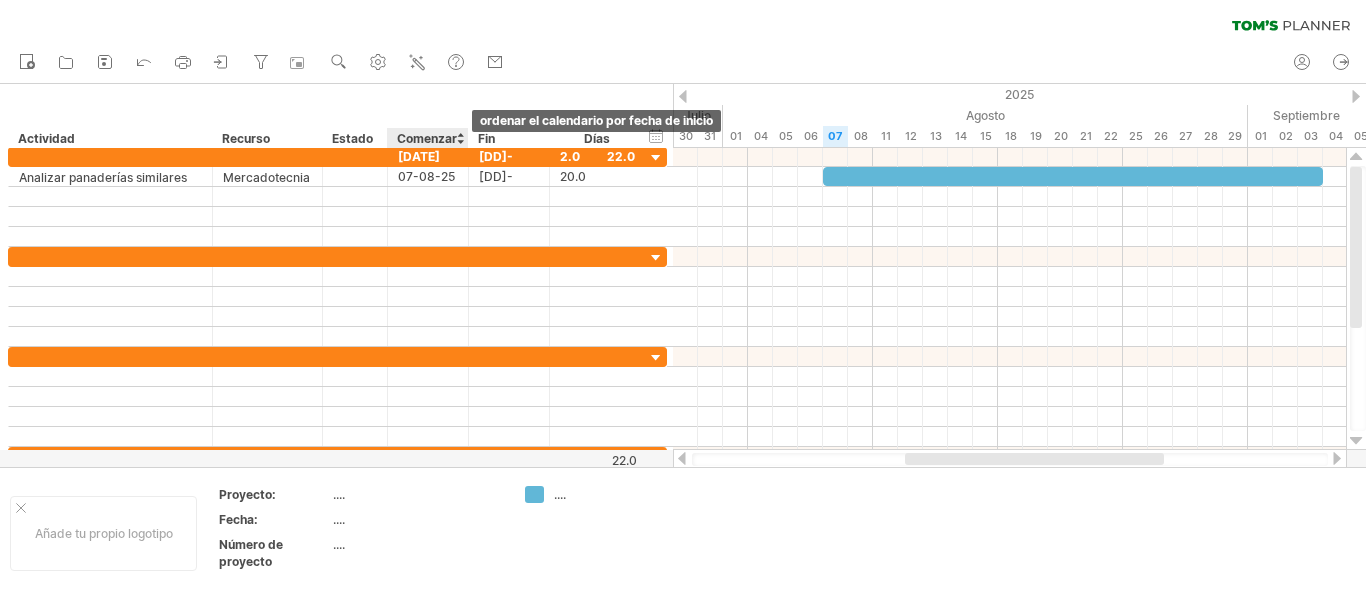 click at bounding box center [460, 138] 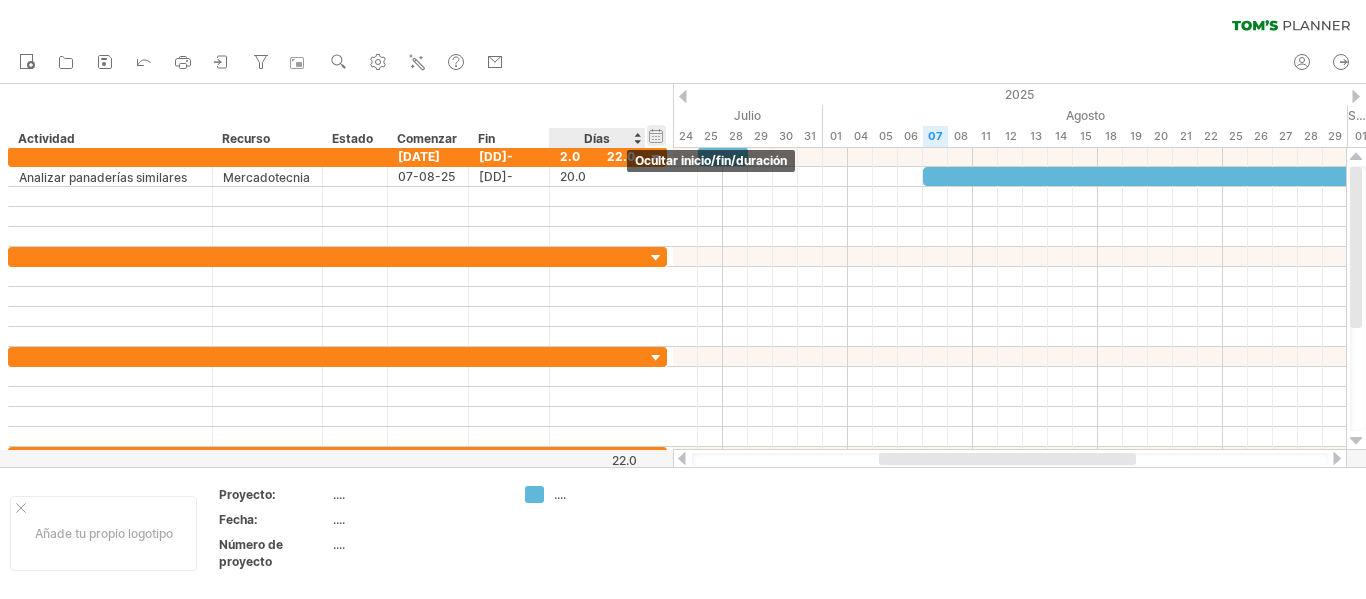 click on "ocultar inicio/fin/duración mostrar inicio/fin/duración" at bounding box center (656, 135) 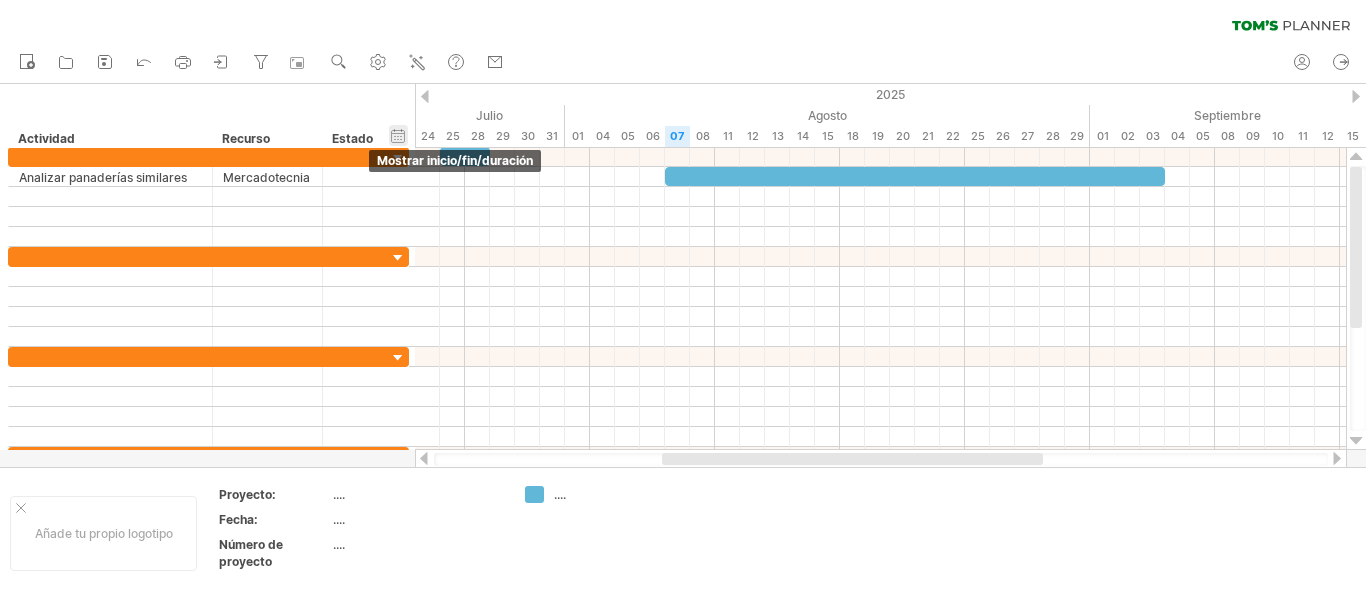 click on "ocultar inicio/fin/duración mostrar inicio/fin/duración" at bounding box center (398, 135) 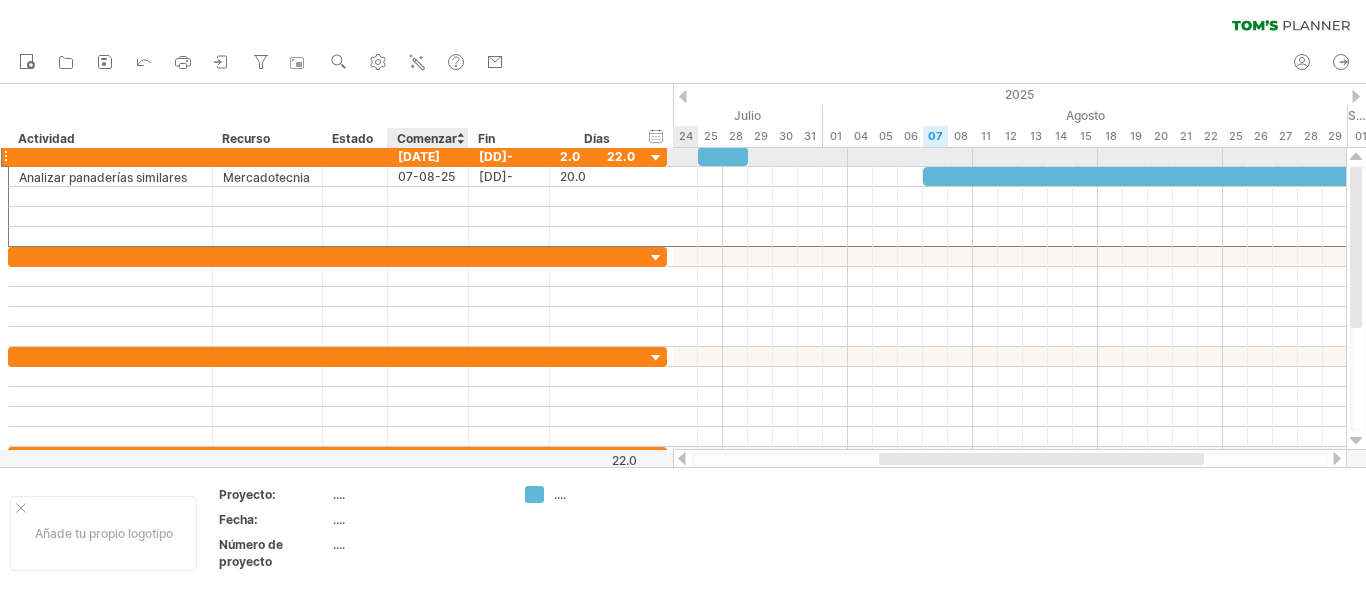 click on "[DATE]" at bounding box center [419, 156] 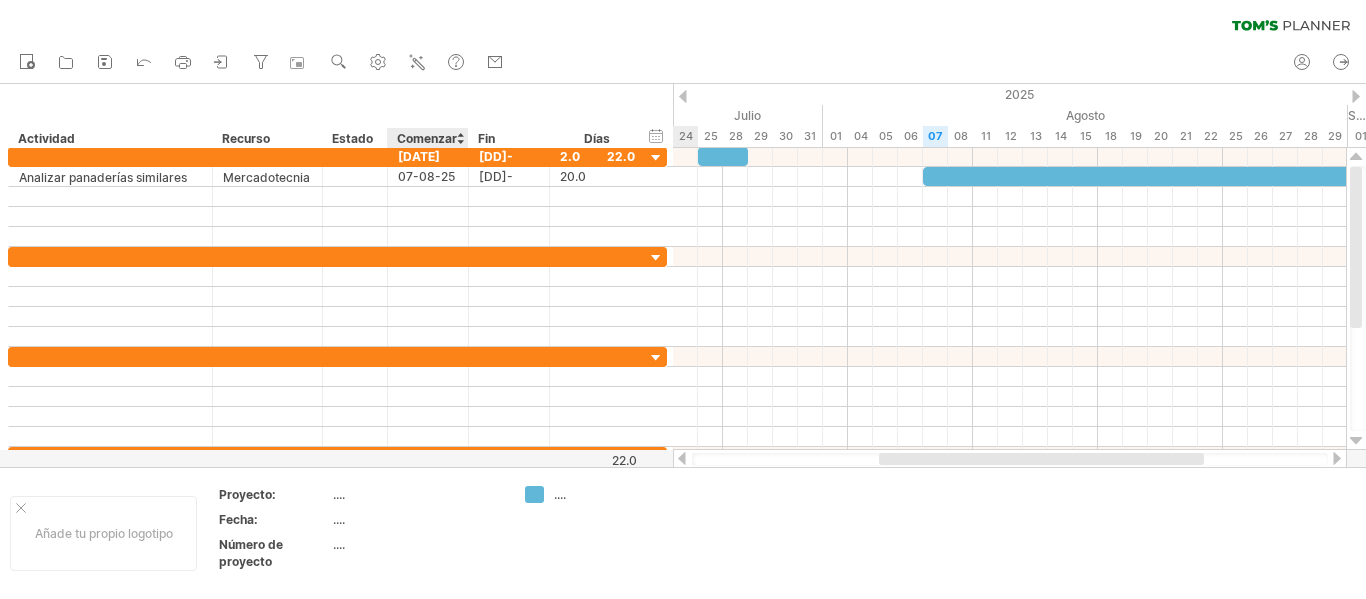 click on "Comenzar" at bounding box center (427, 138) 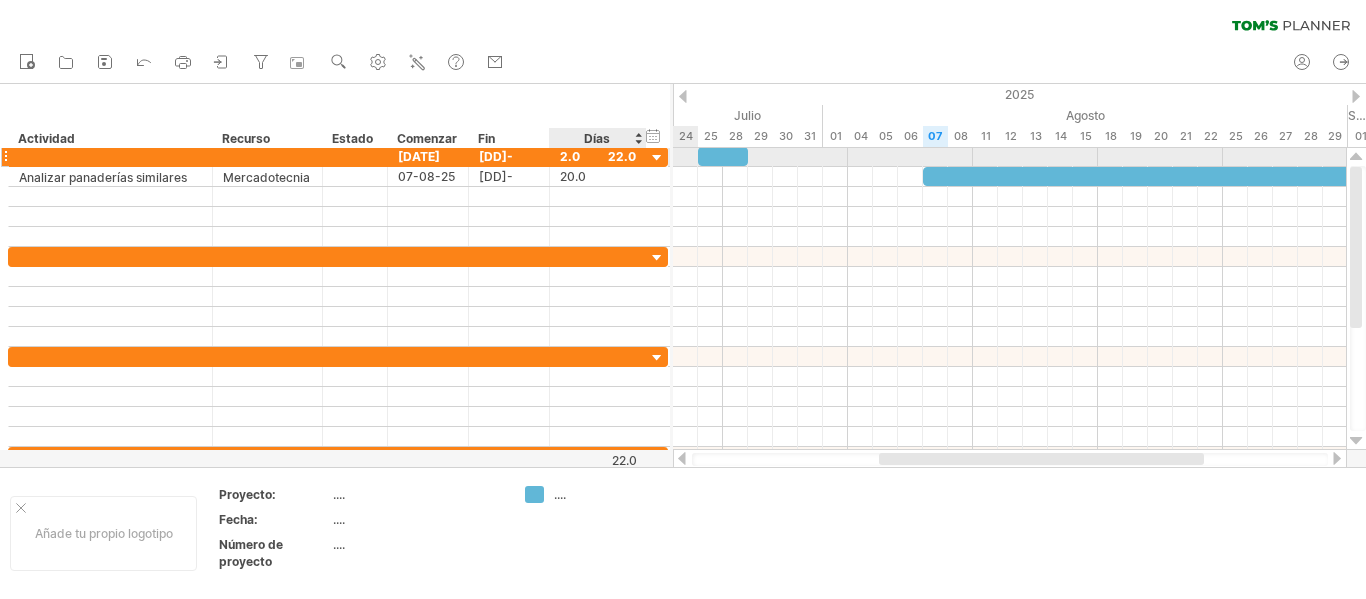 click at bounding box center (644, 157) 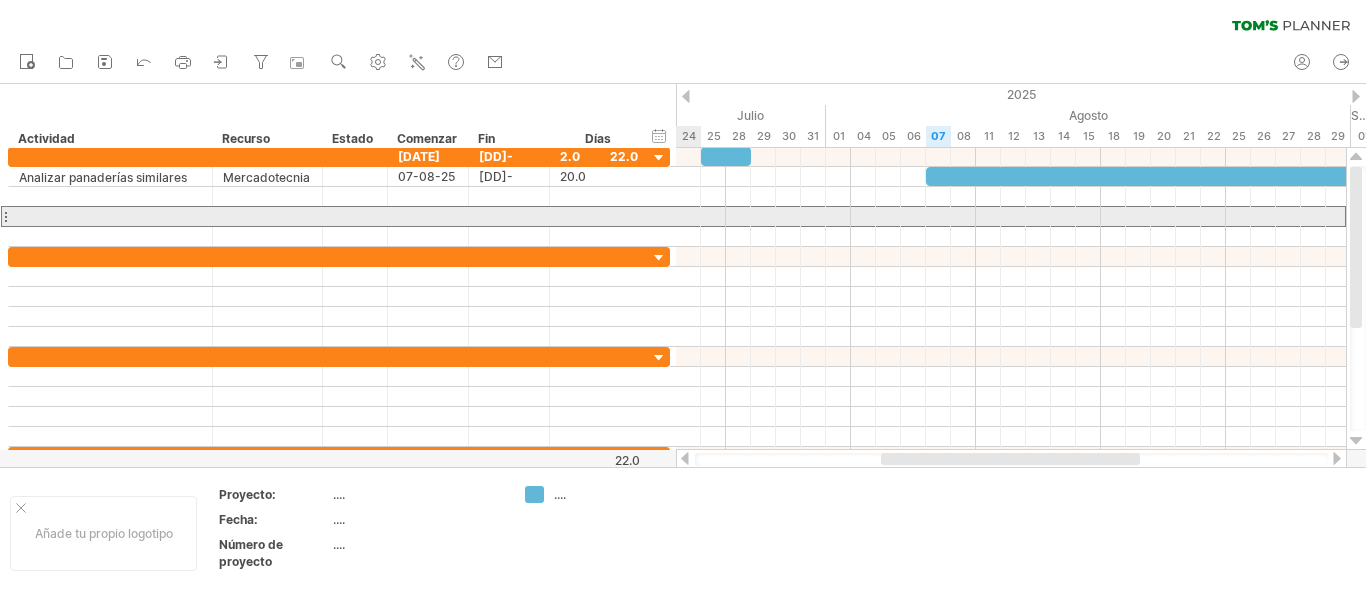 click at bounding box center [509, 216] 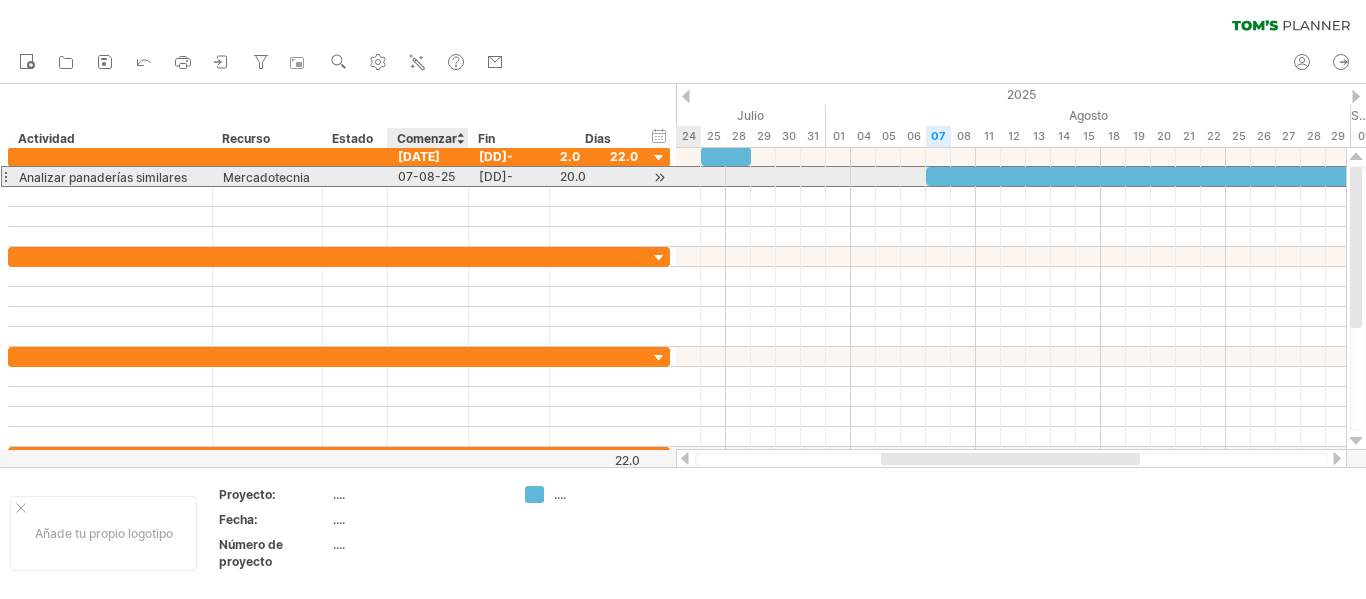 click on "07-08-25" at bounding box center (426, 176) 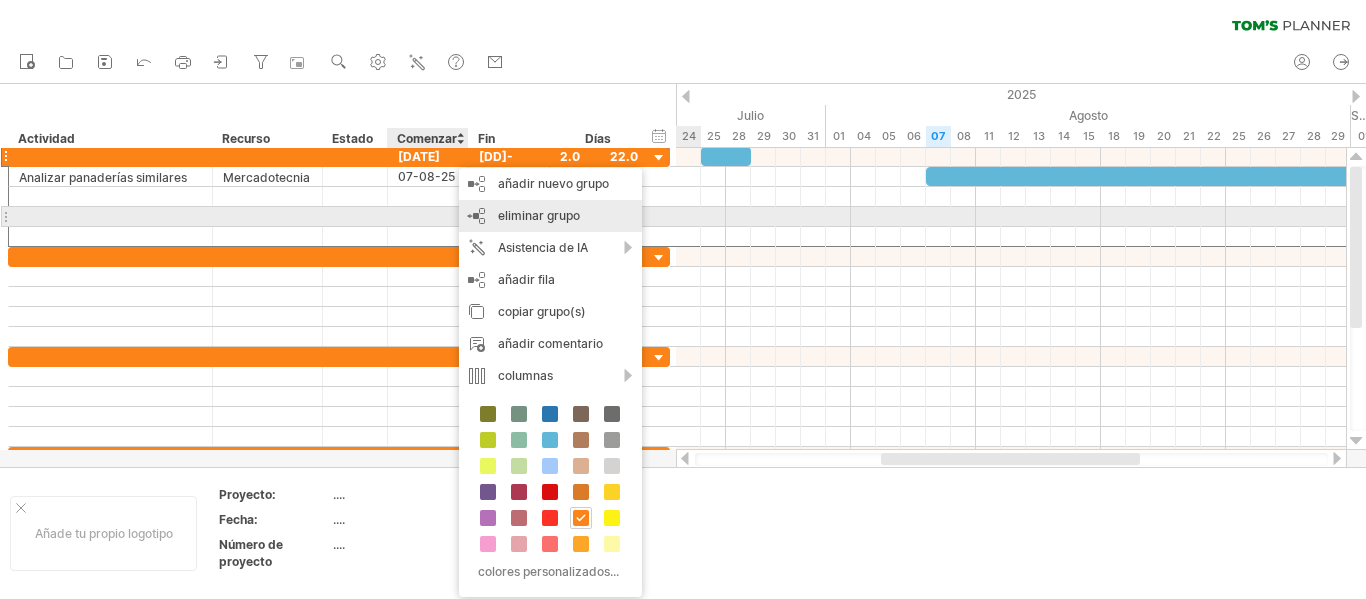 click on "eliminar grupo" at bounding box center [539, 215] 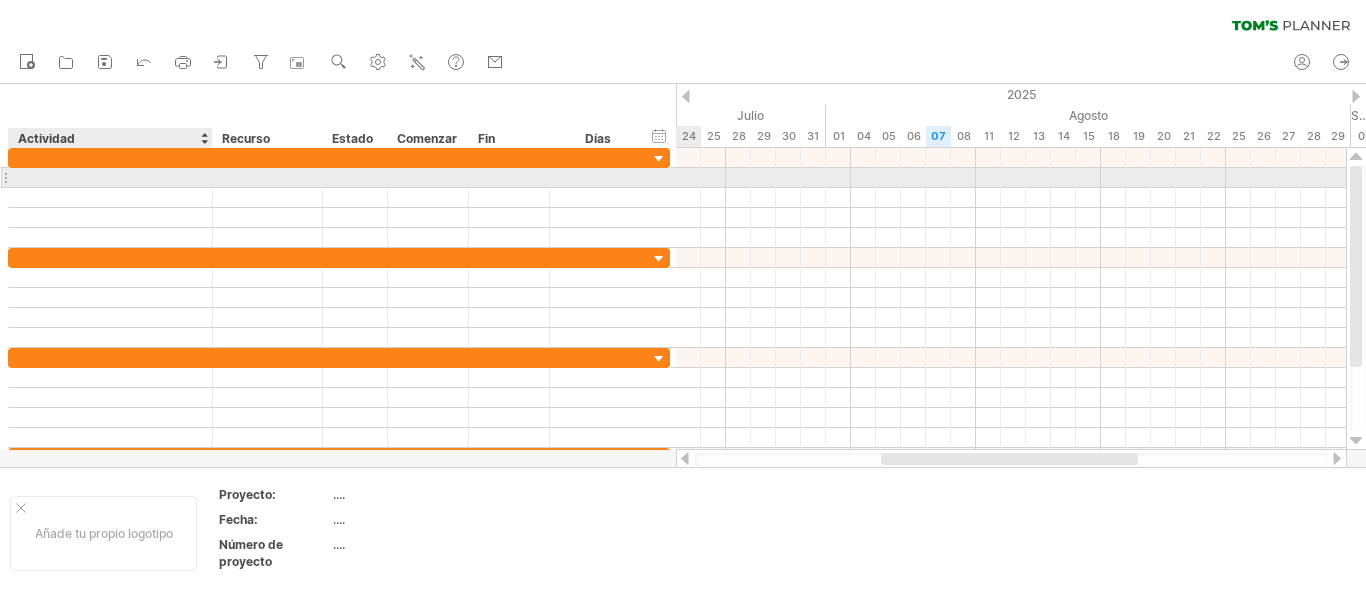 click at bounding box center (110, 177) 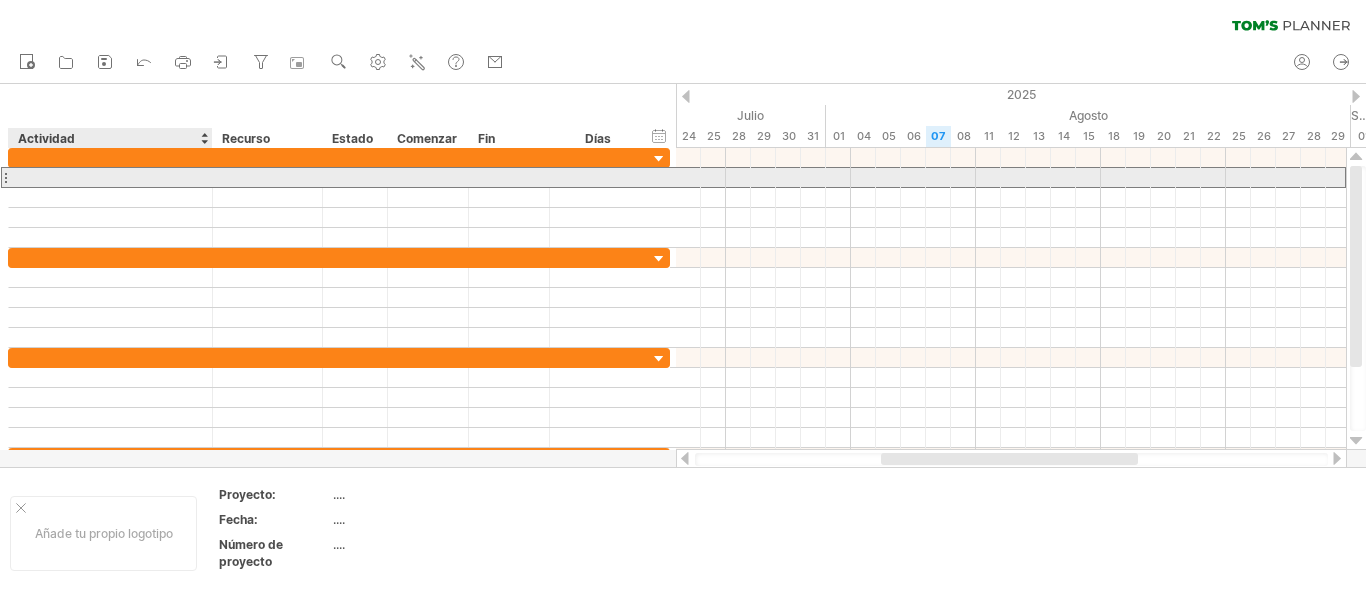click at bounding box center (110, 177) 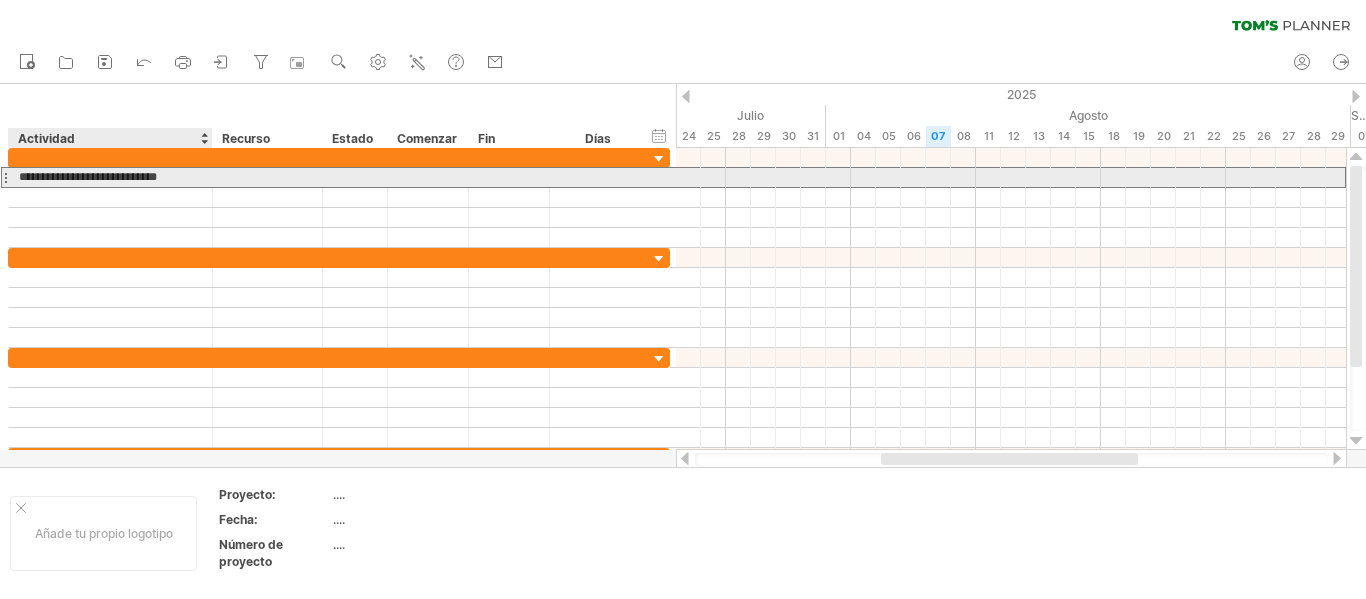 type on "**********" 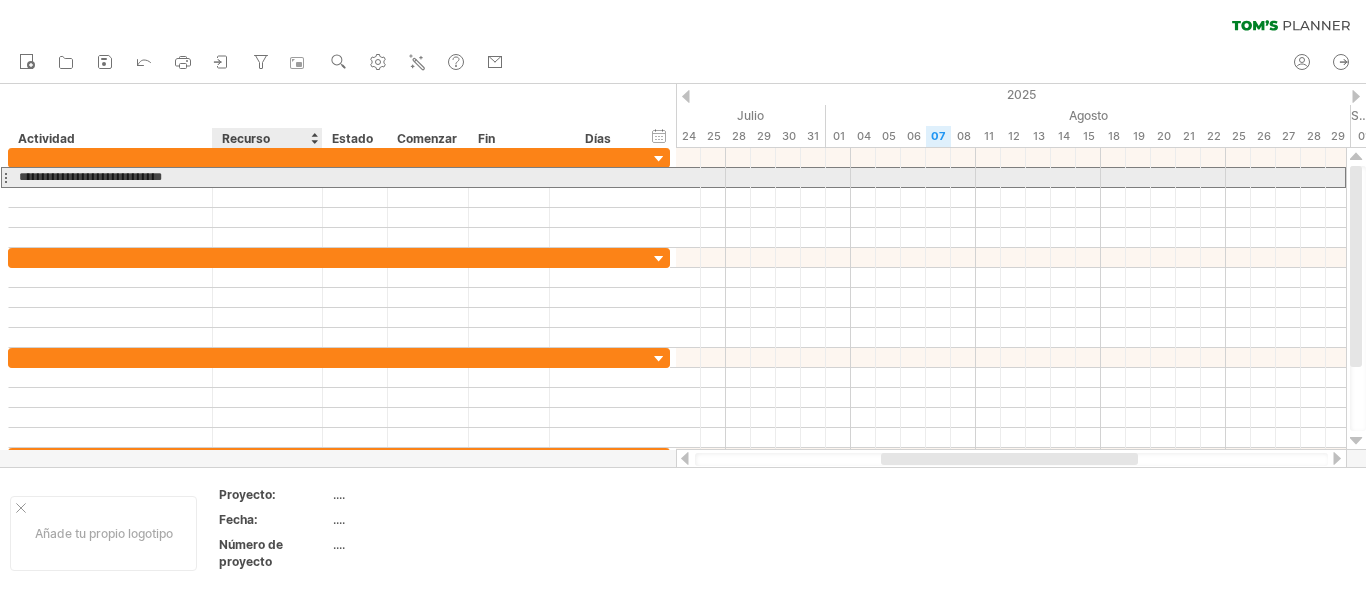 click at bounding box center (267, 177) 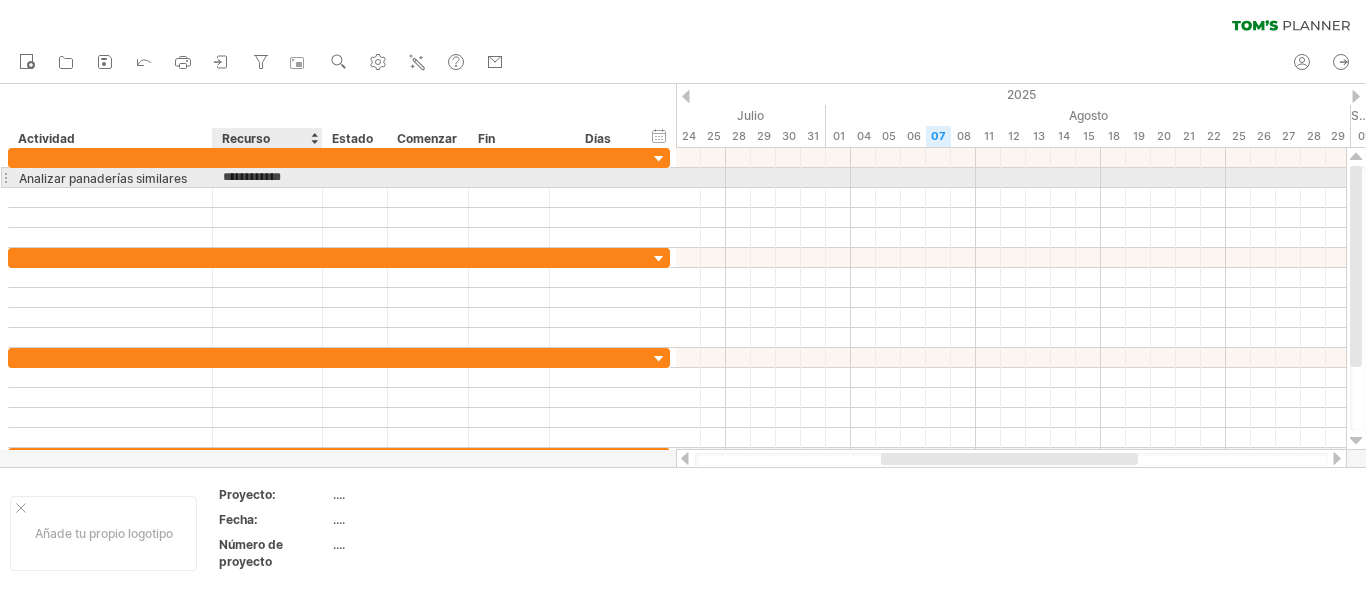 type on "**********" 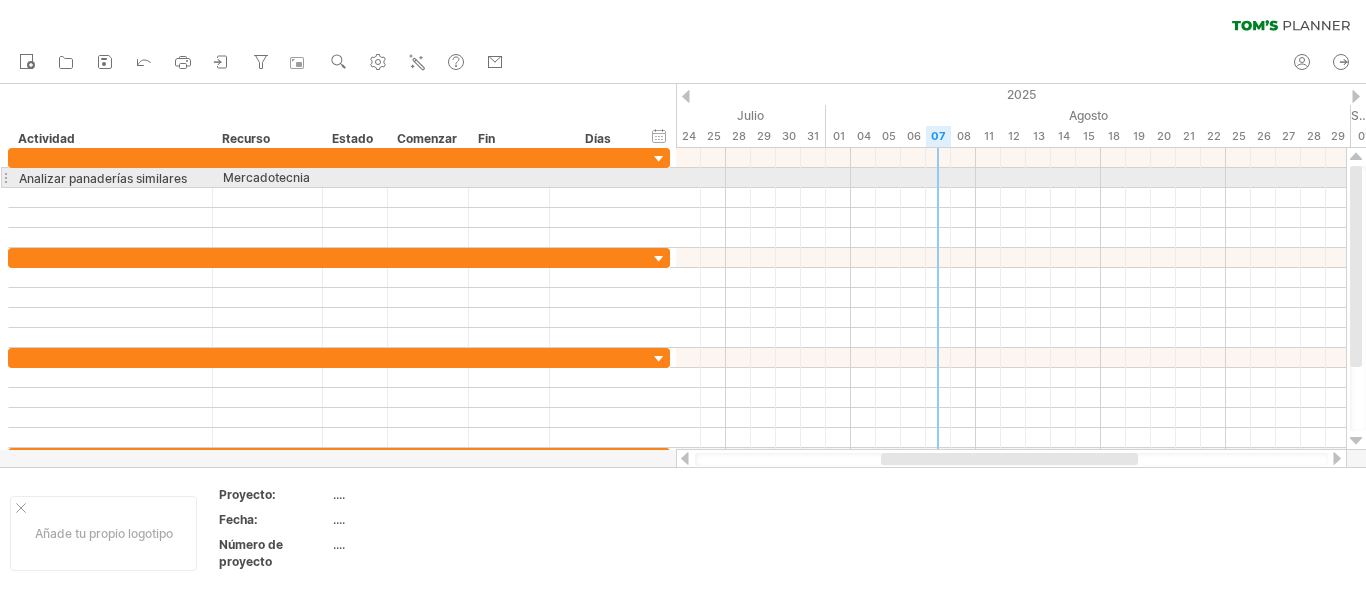 click at bounding box center (1011, 178) 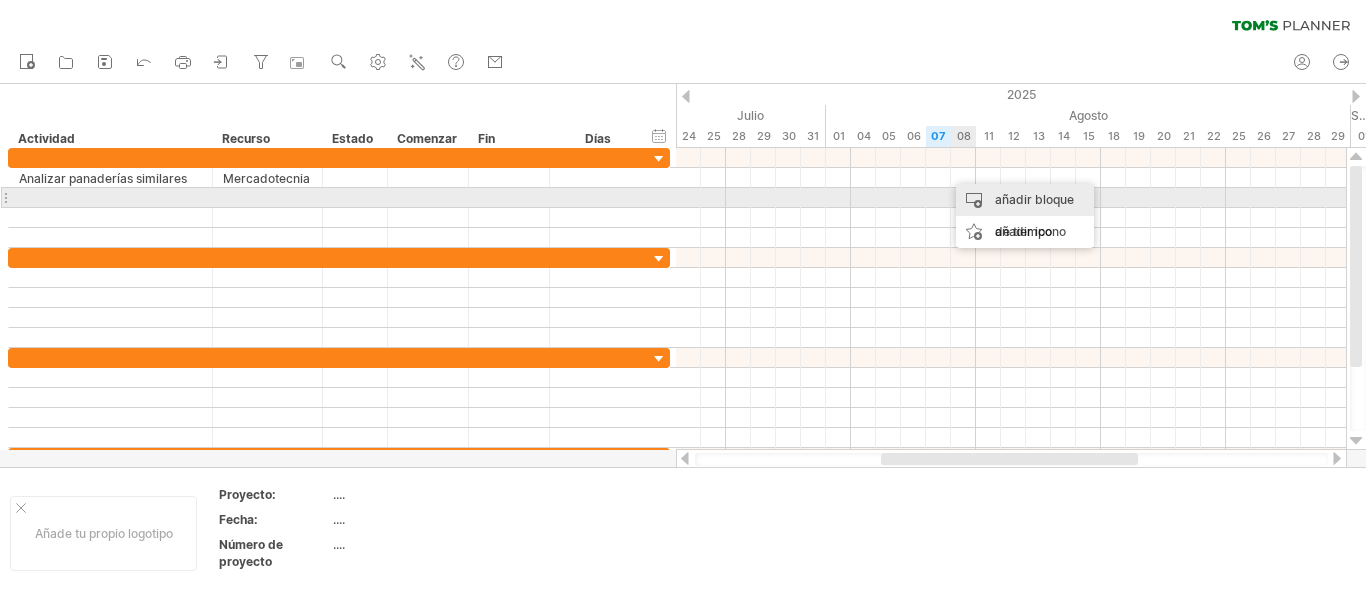 click on "añadir bloque de tiempo" at bounding box center (1025, 216) 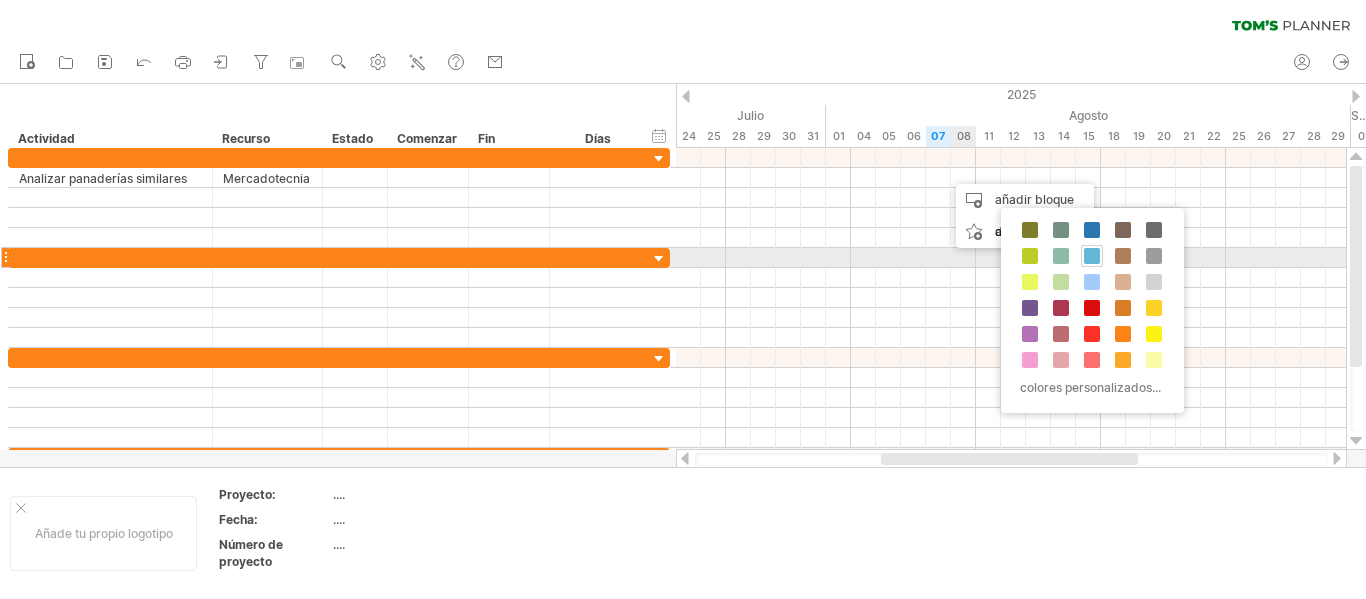 click at bounding box center (1092, 256) 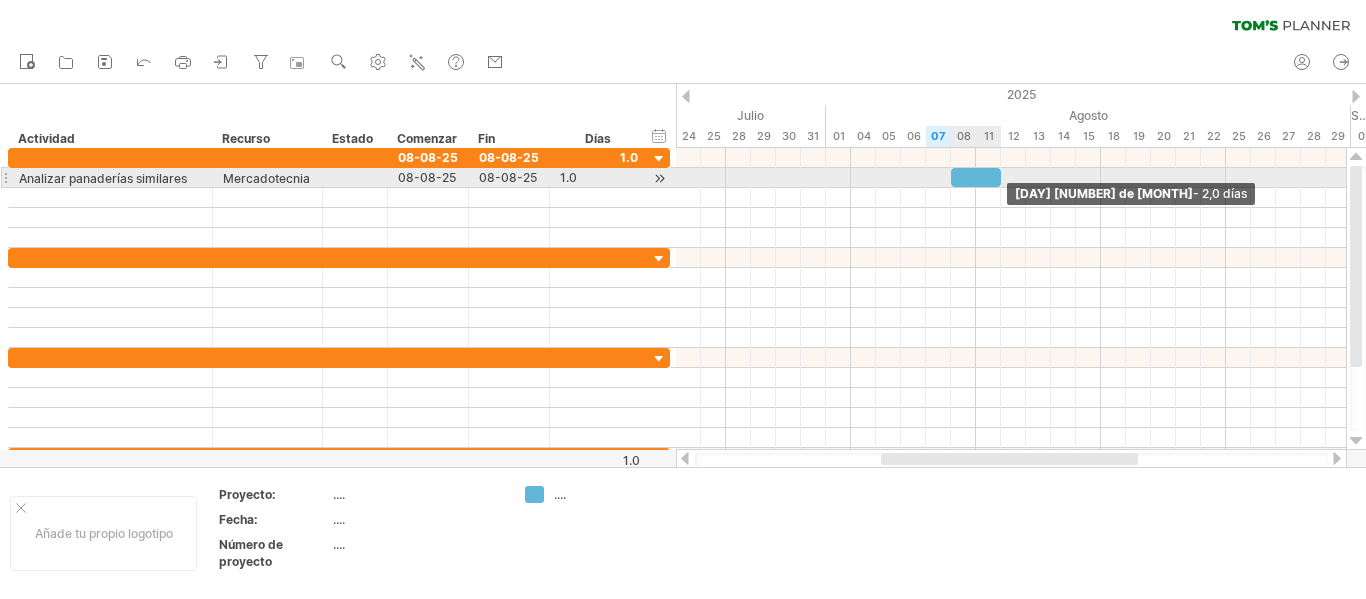 drag, startPoint x: 973, startPoint y: 177, endPoint x: 1000, endPoint y: 182, distance: 27.45906 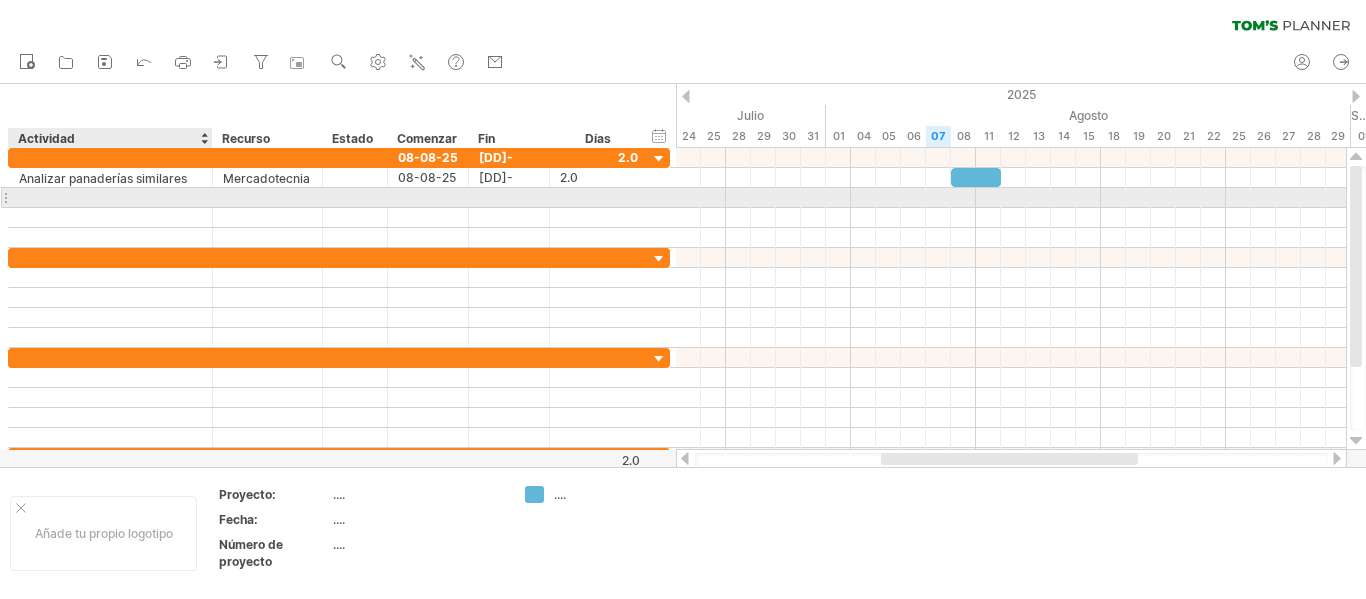 click at bounding box center (110, 197) 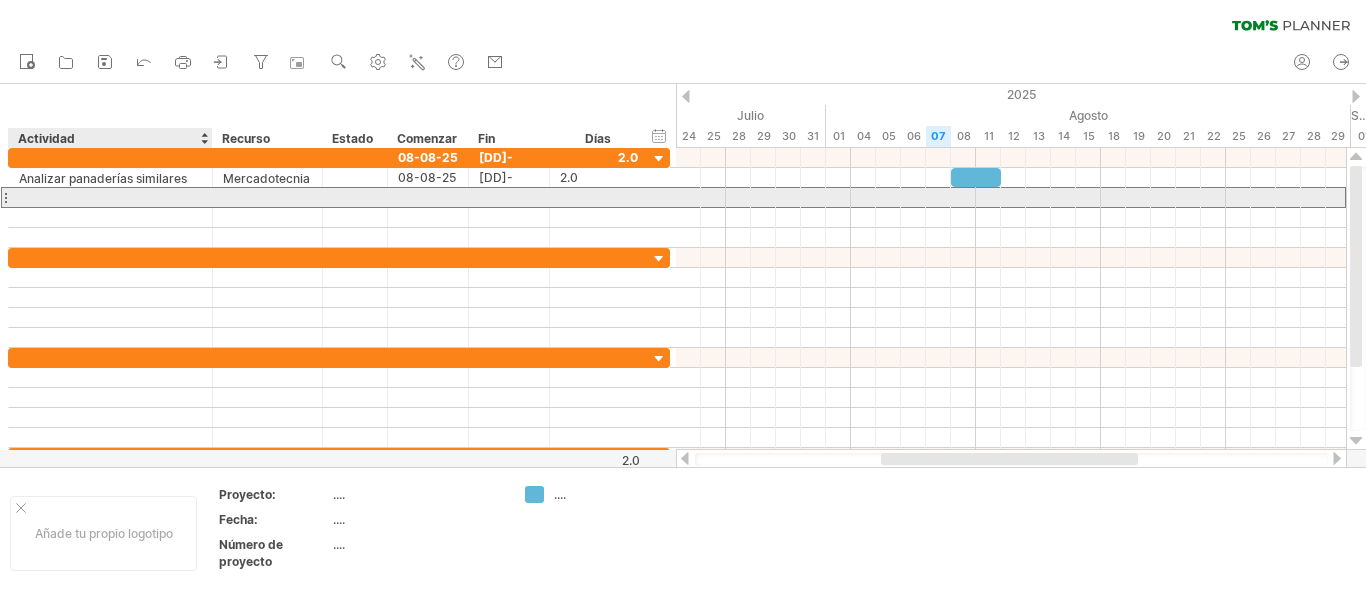 click at bounding box center (110, 197) 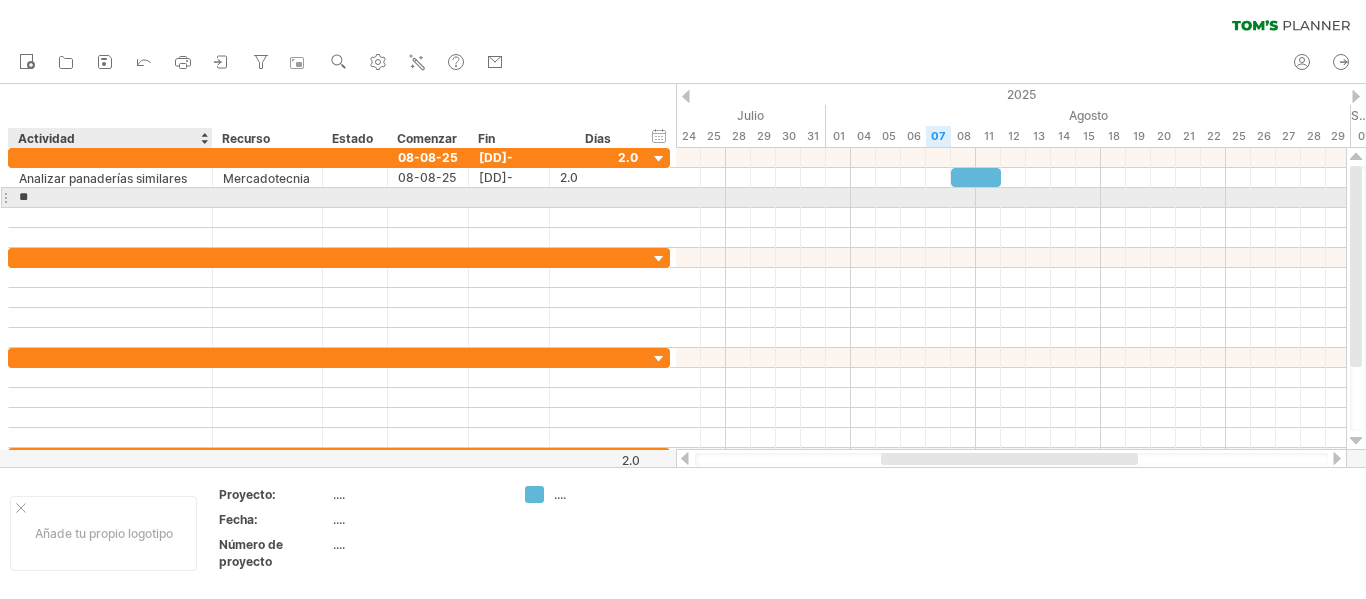 type on "*" 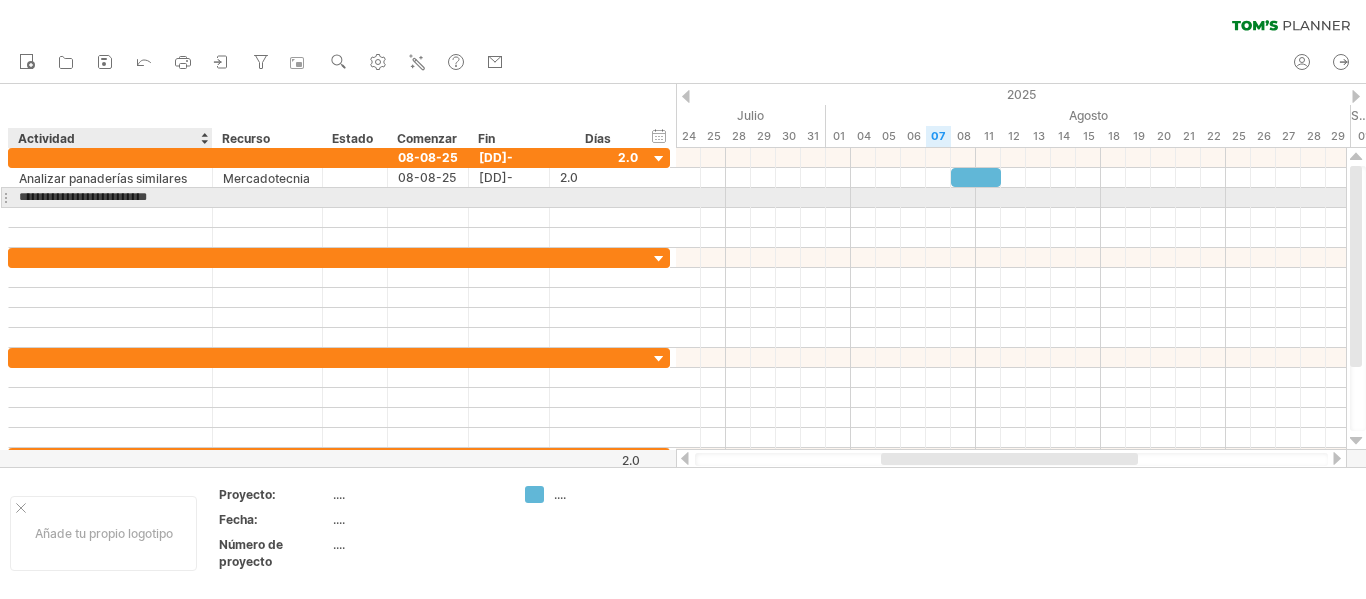 type on "**********" 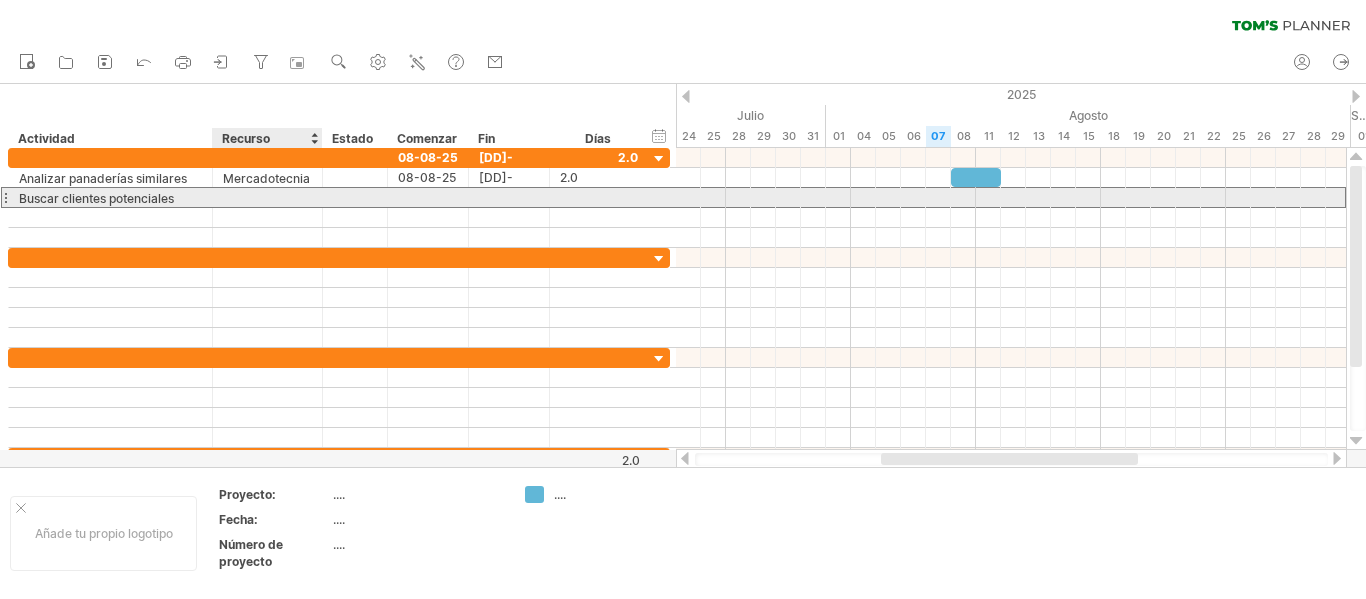 click at bounding box center [267, 197] 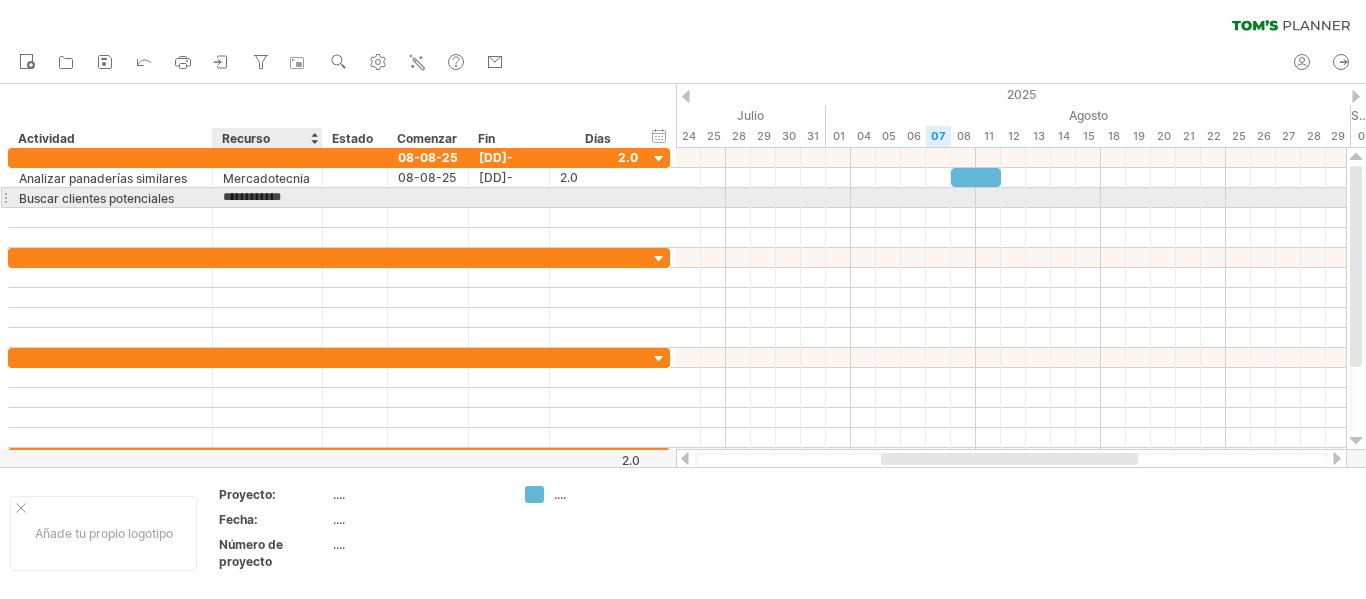 type on "**********" 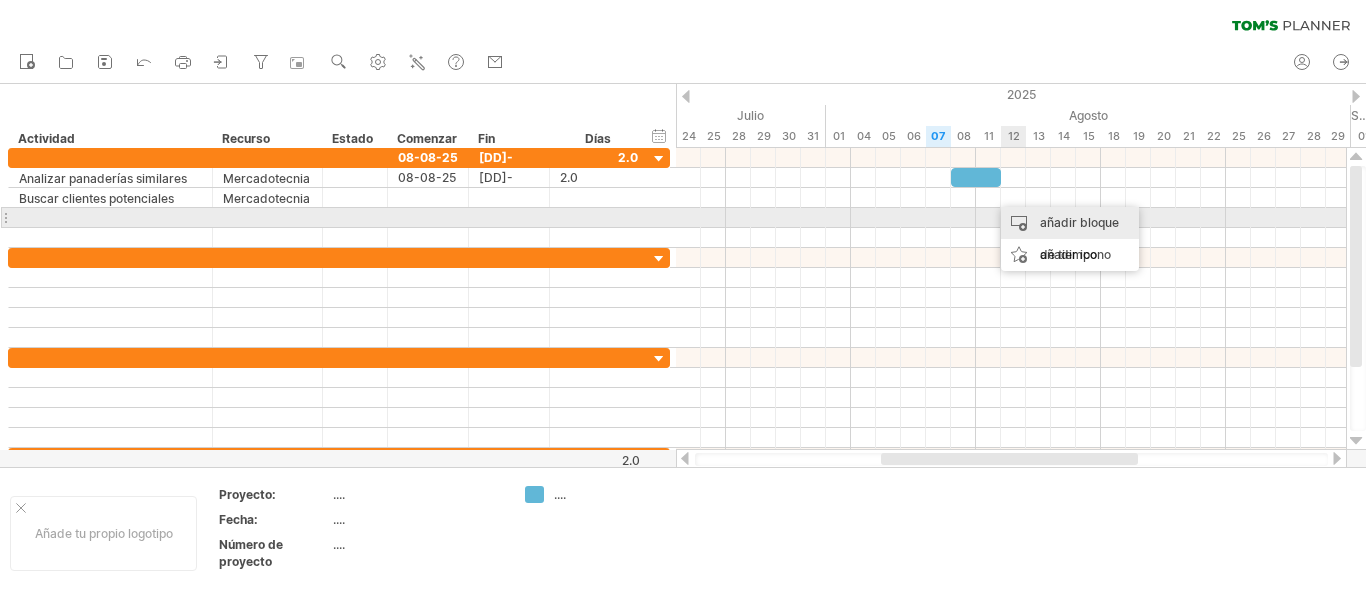 click on "añadir bloque de tiempo" at bounding box center (1079, 238) 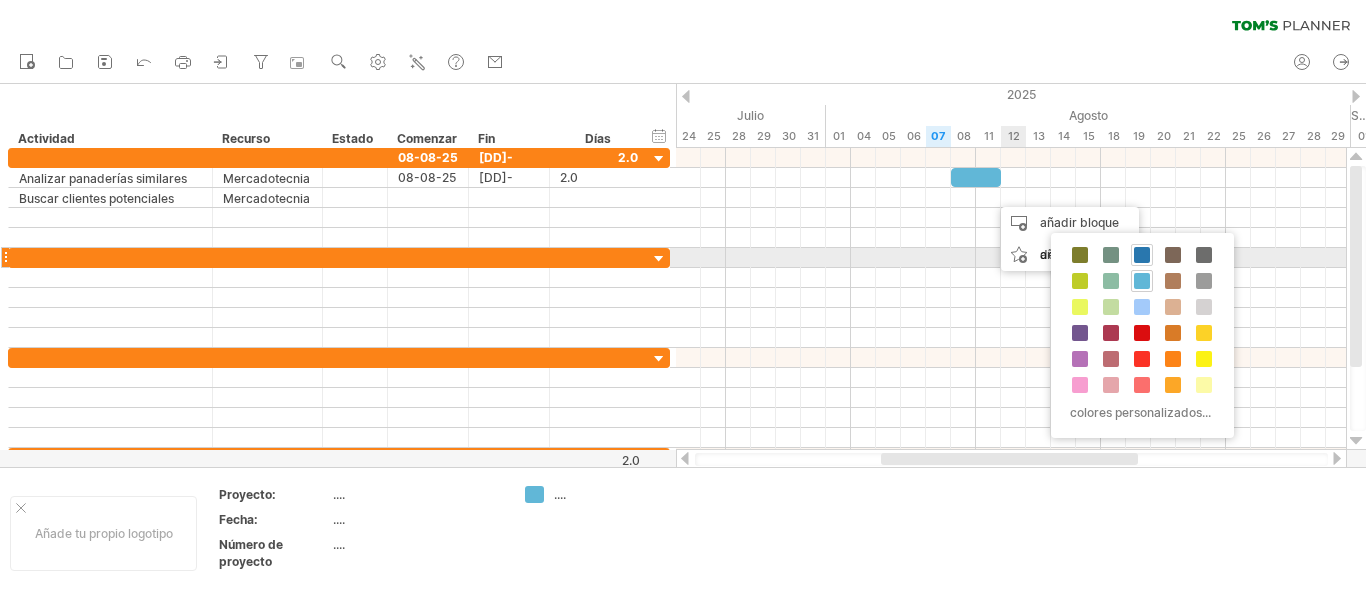 click at bounding box center [1142, 255] 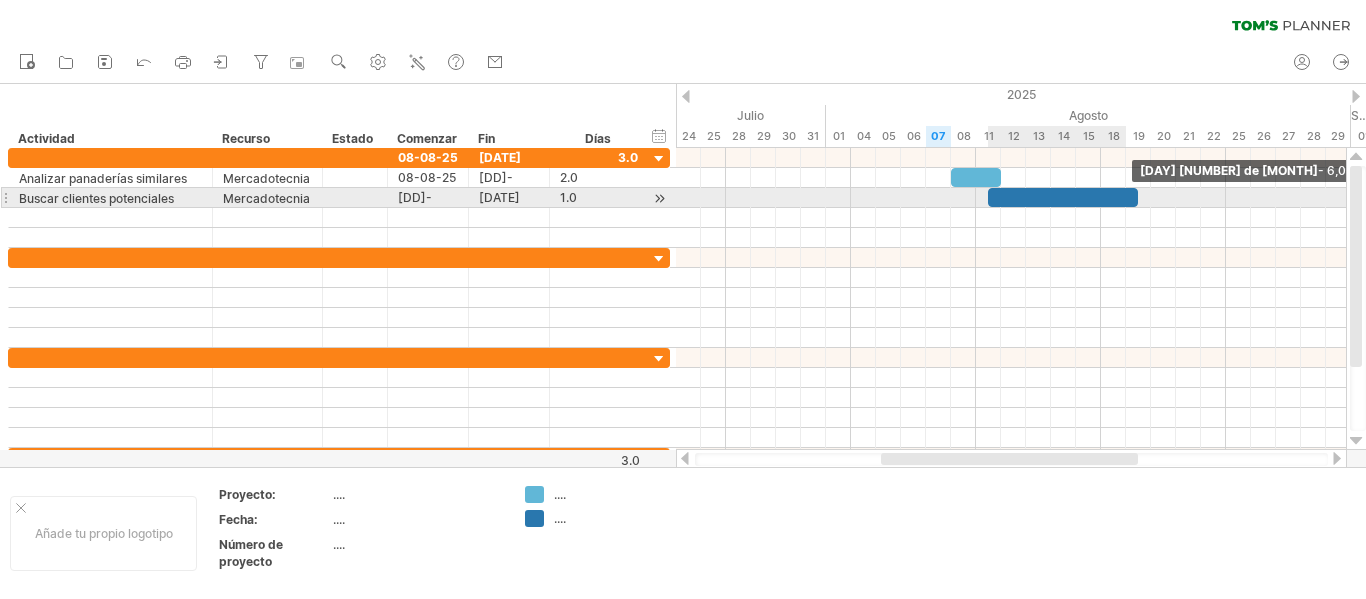 drag, startPoint x: 1009, startPoint y: 201, endPoint x: 1128, endPoint y: 199, distance: 119.01681 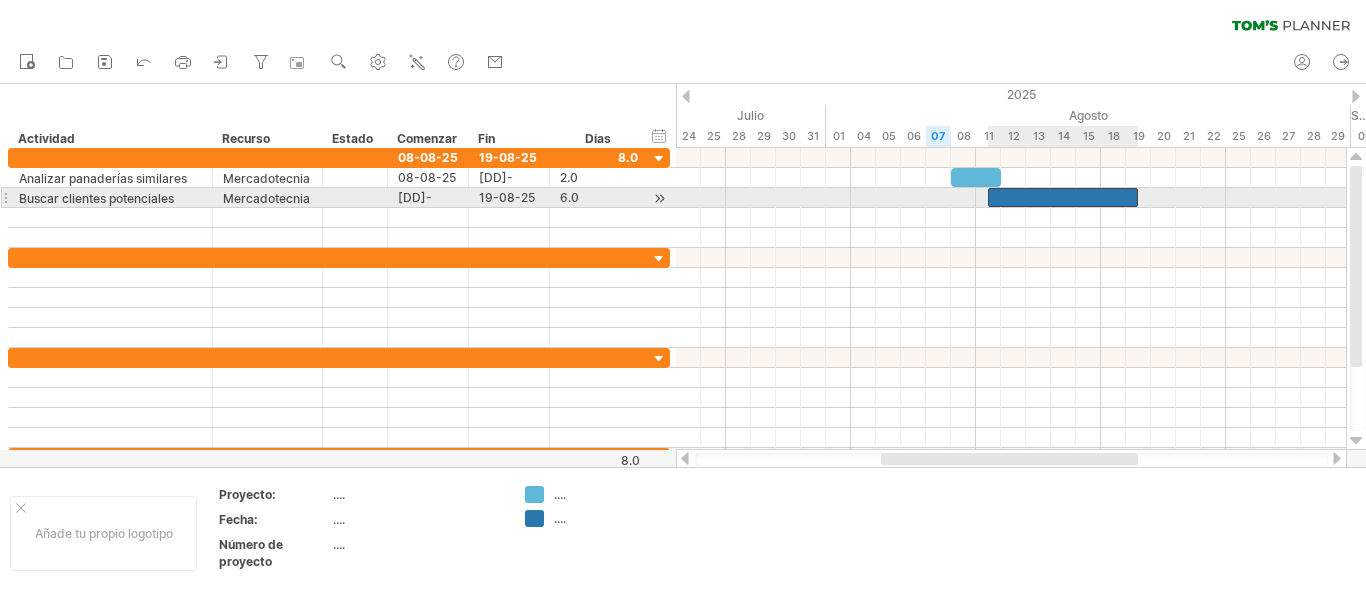 click at bounding box center (1063, 197) 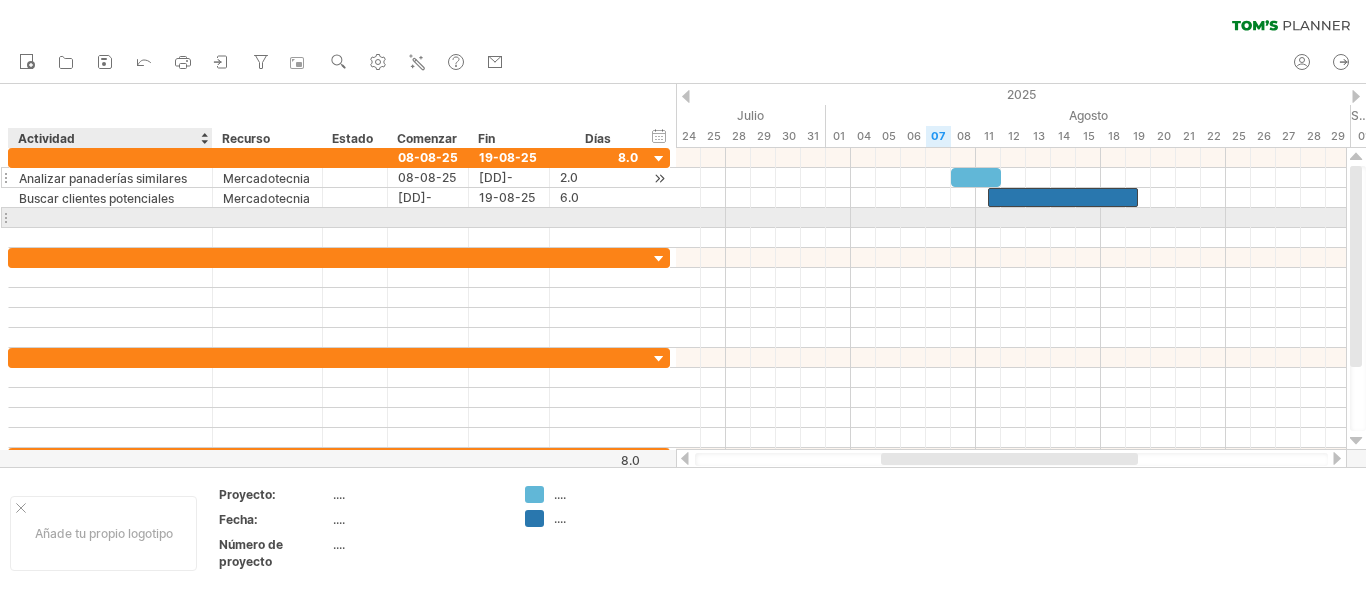 drag, startPoint x: 92, startPoint y: 213, endPoint x: 157, endPoint y: 176, distance: 74.793045 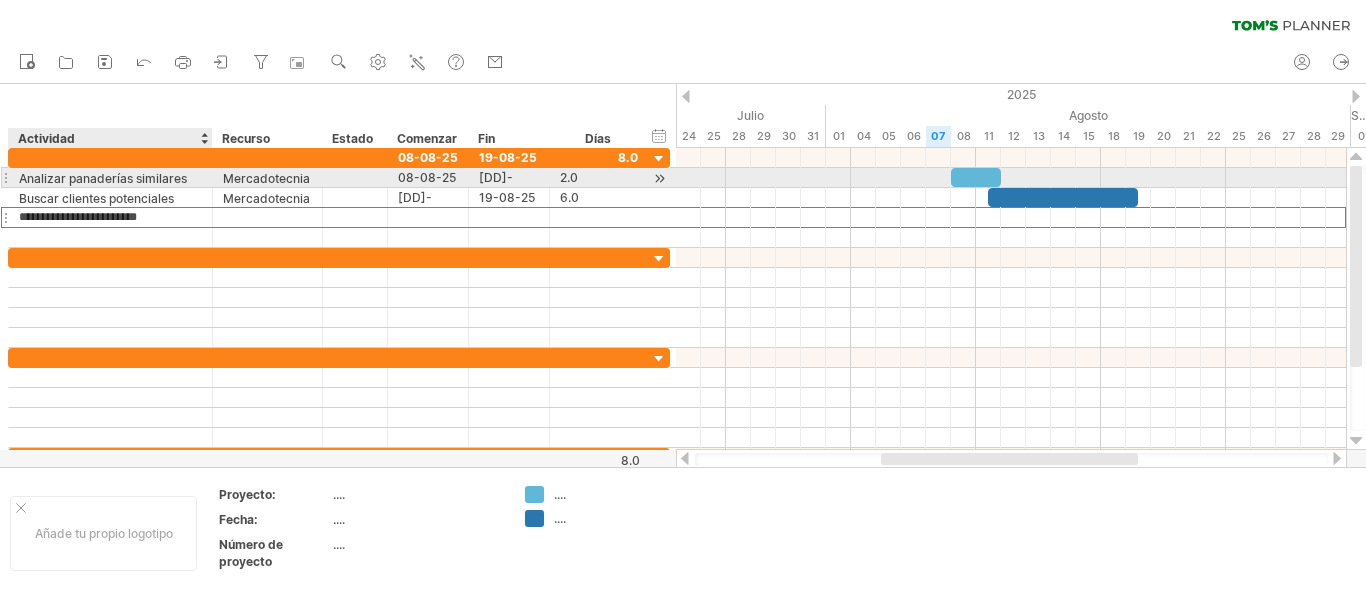 type on "**********" 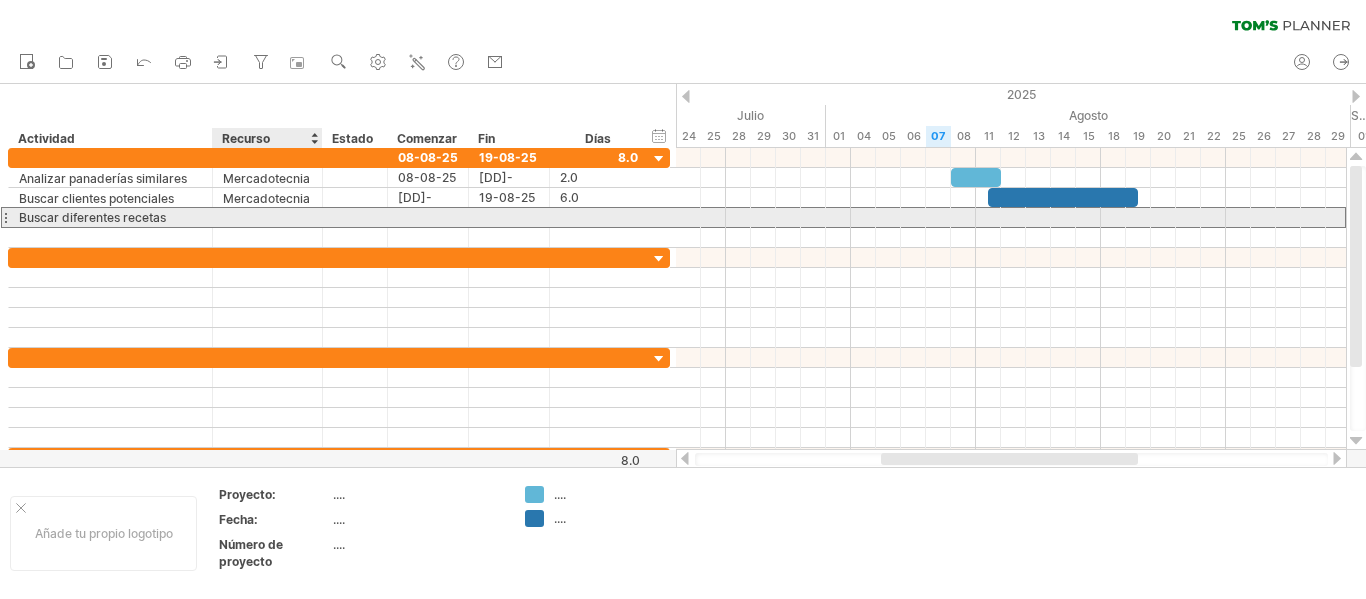 click at bounding box center [267, 217] 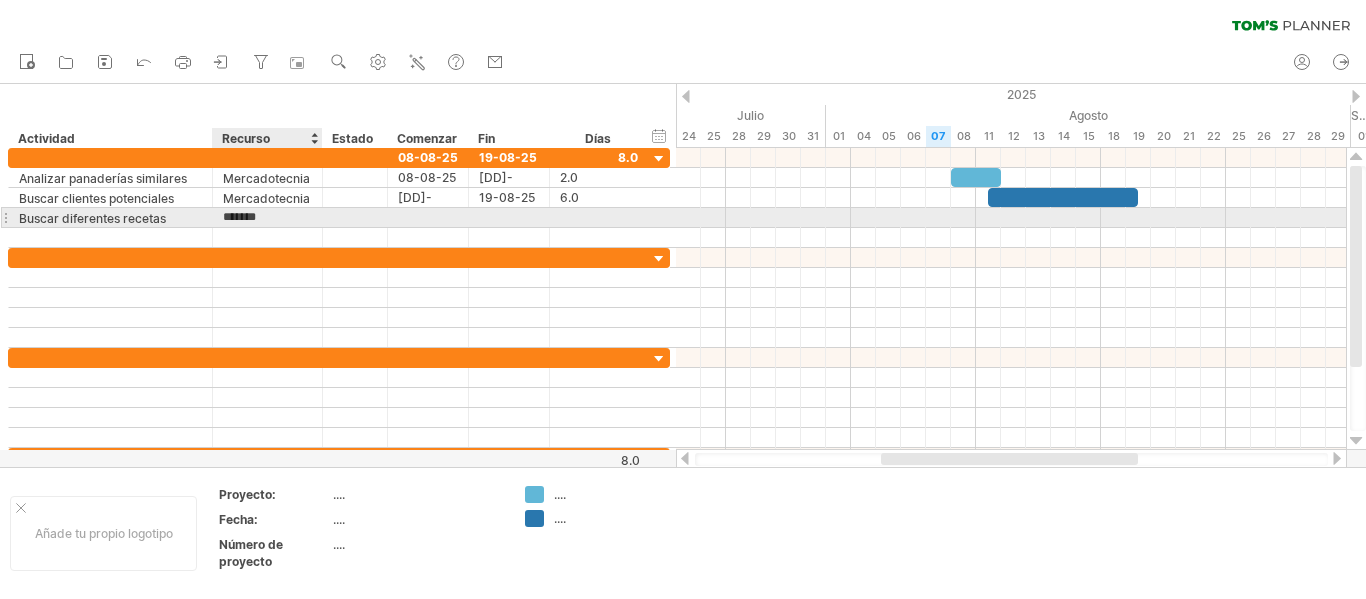 type on "********" 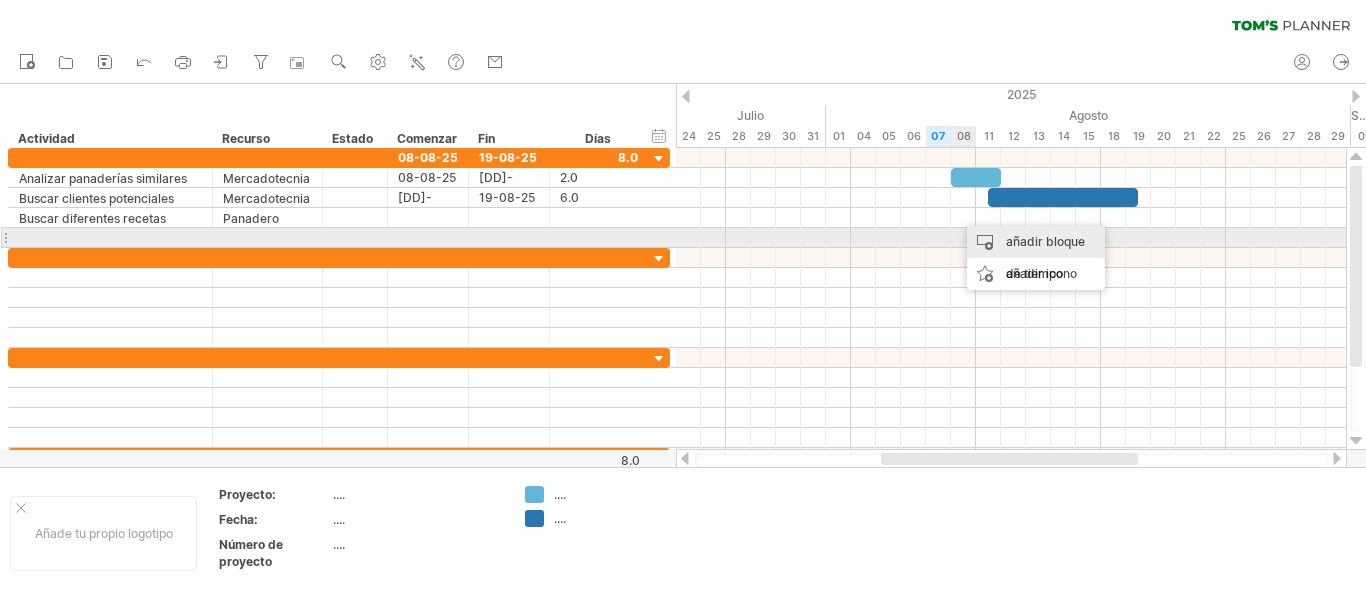 click on "añadir bloque de tiempo" at bounding box center (1045, 257) 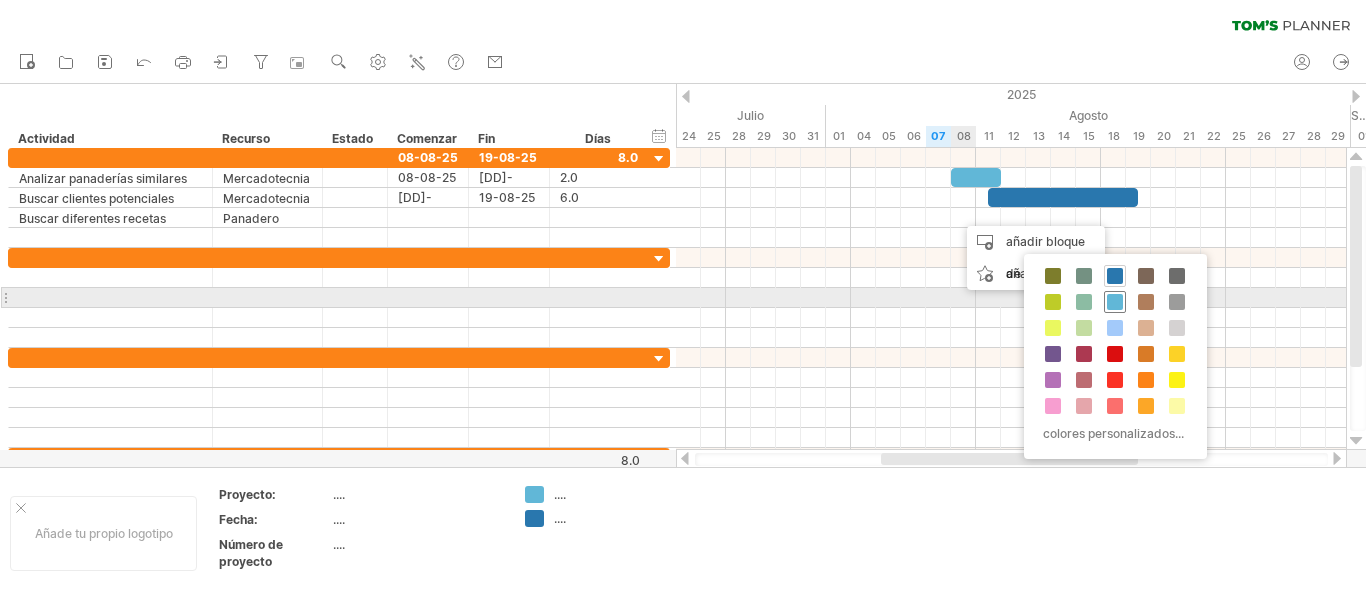 click at bounding box center (1115, 302) 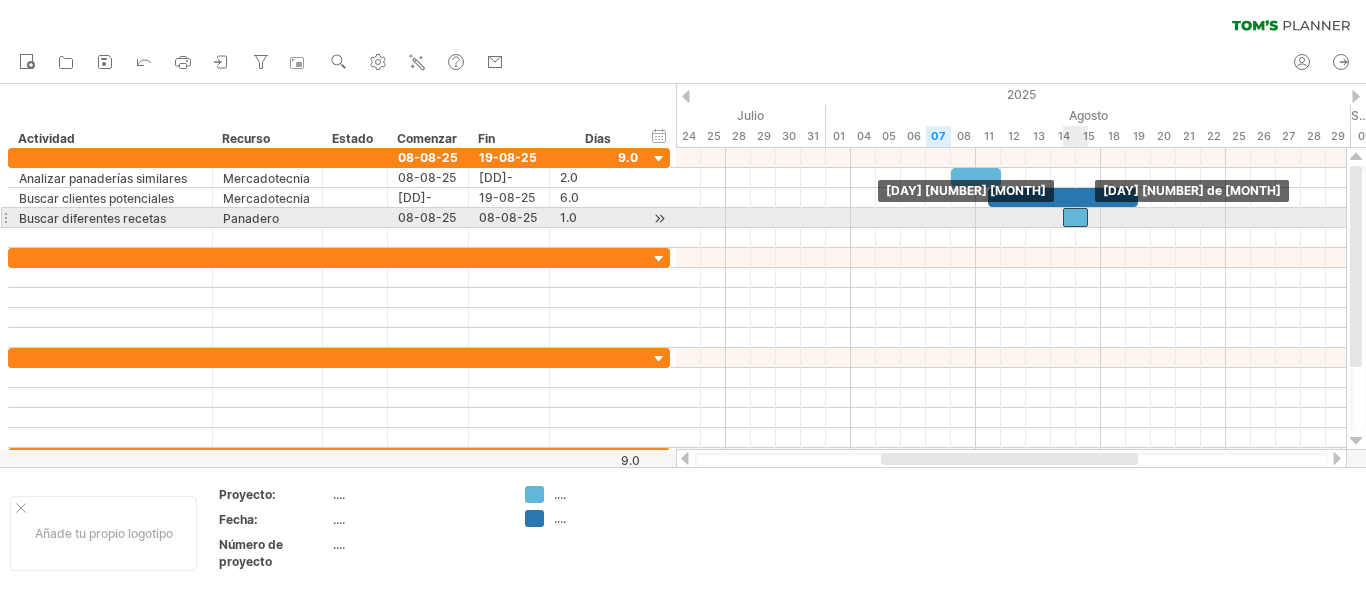 drag, startPoint x: 971, startPoint y: 217, endPoint x: 1085, endPoint y: 221, distance: 114.07015 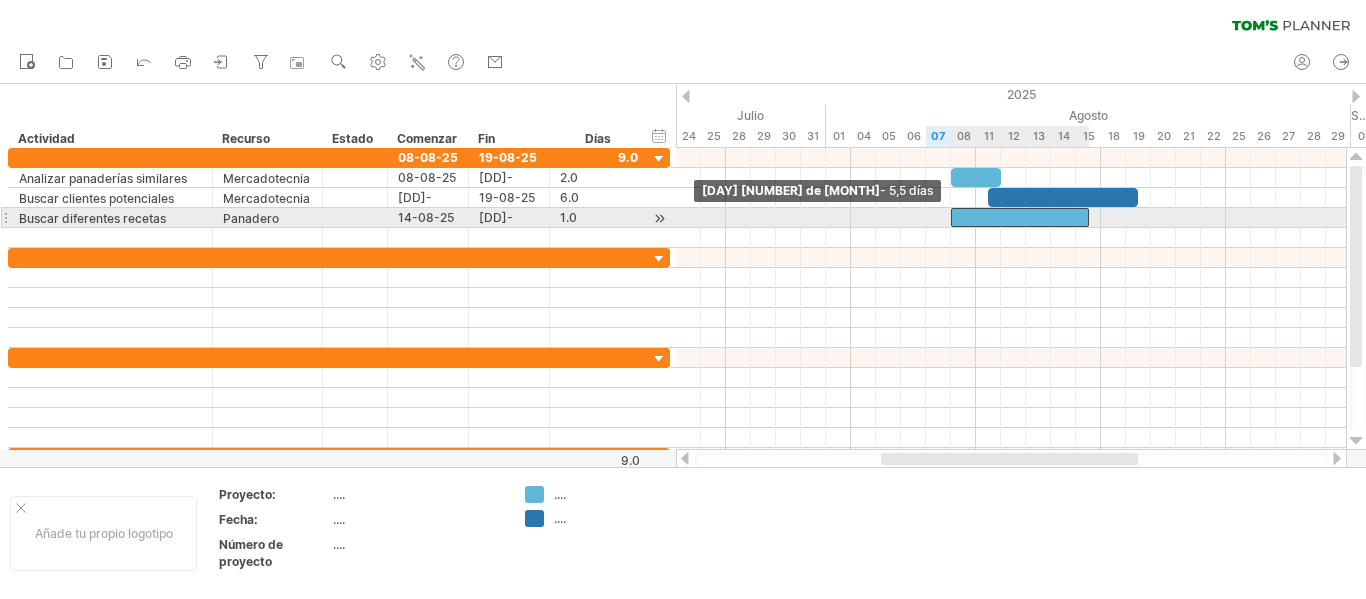 drag, startPoint x: 1065, startPoint y: 216, endPoint x: 951, endPoint y: 216, distance: 114 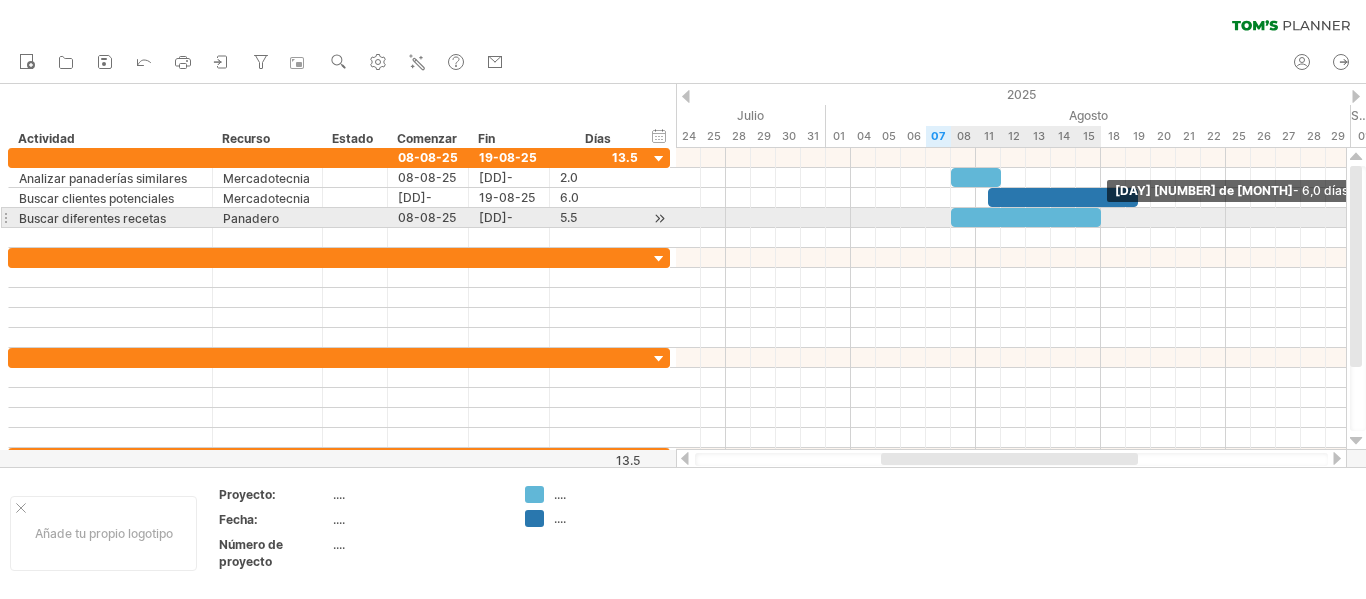 click at bounding box center (1026, 217) 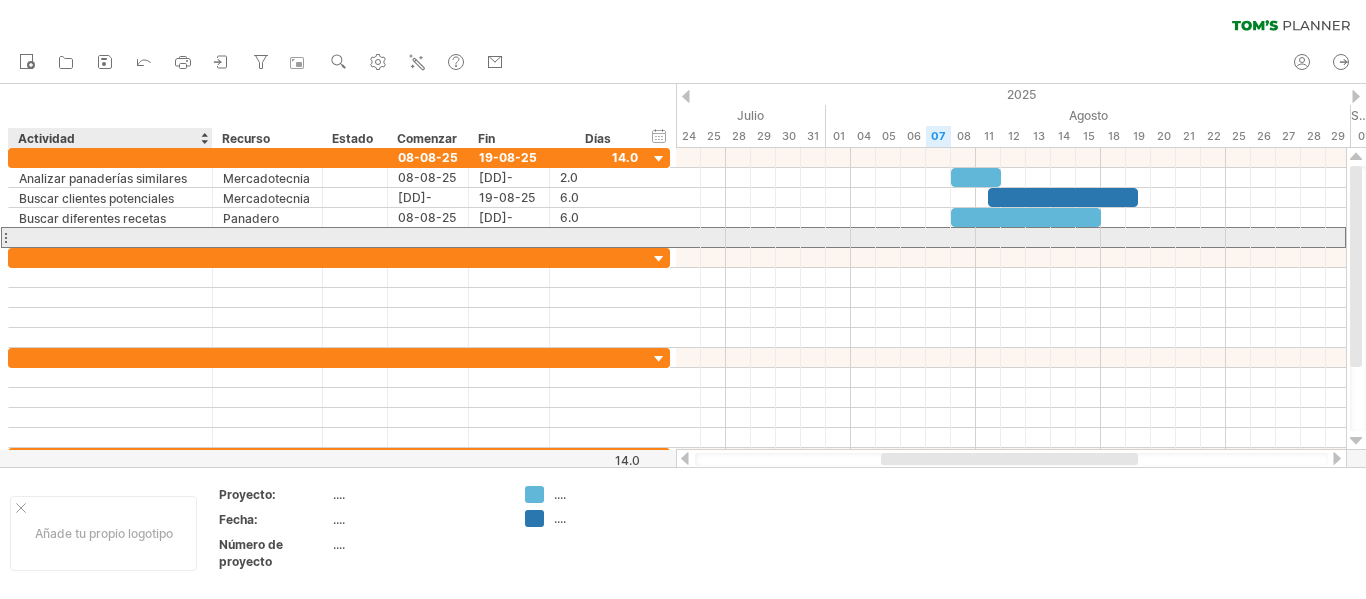 click at bounding box center (110, 237) 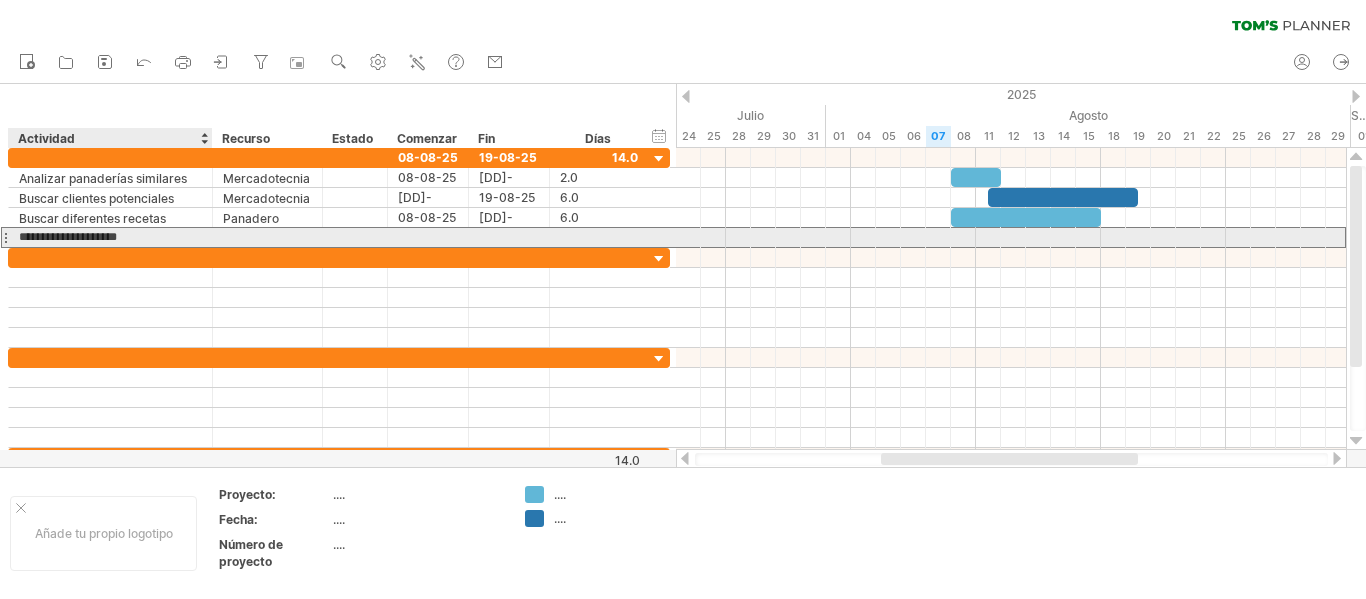 type on "**********" 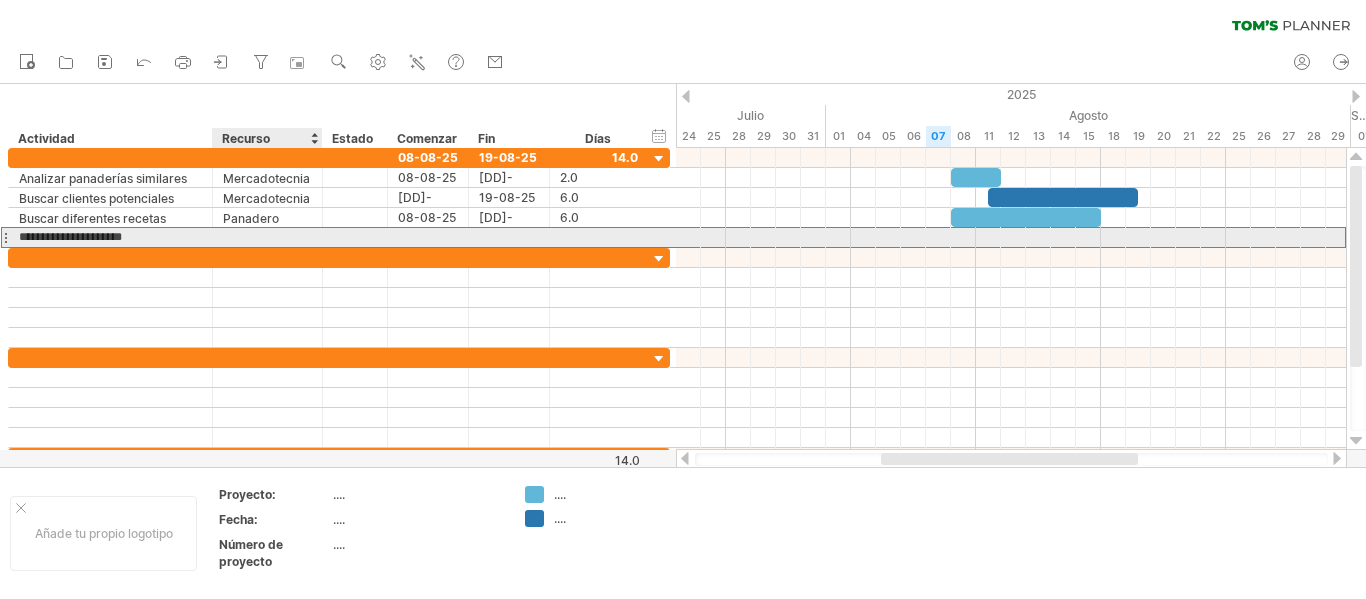 click at bounding box center (267, 237) 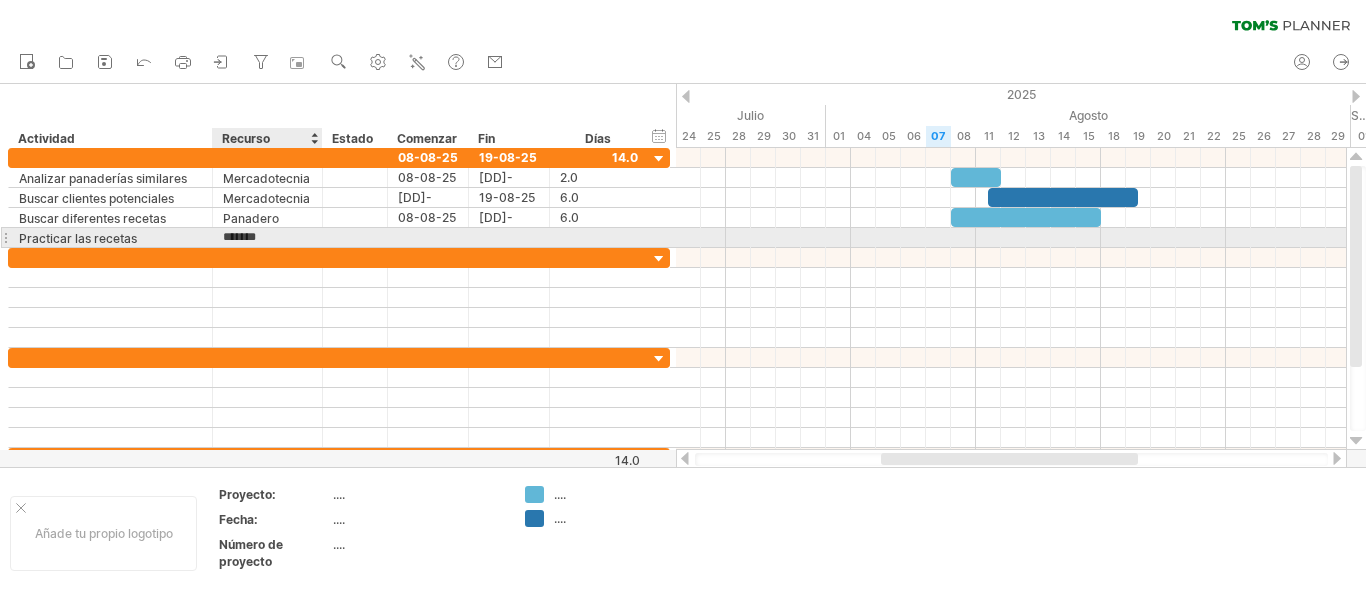 type on "********" 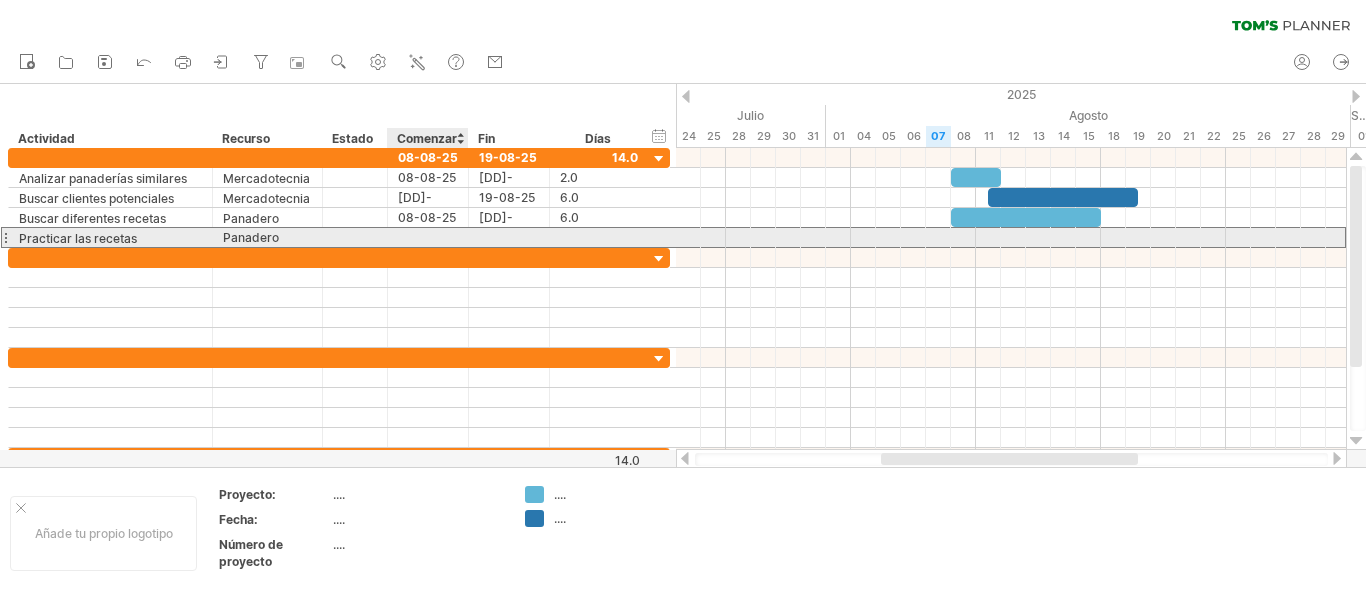drag, startPoint x: 408, startPoint y: 237, endPoint x: 415, endPoint y: 245, distance: 10.630146 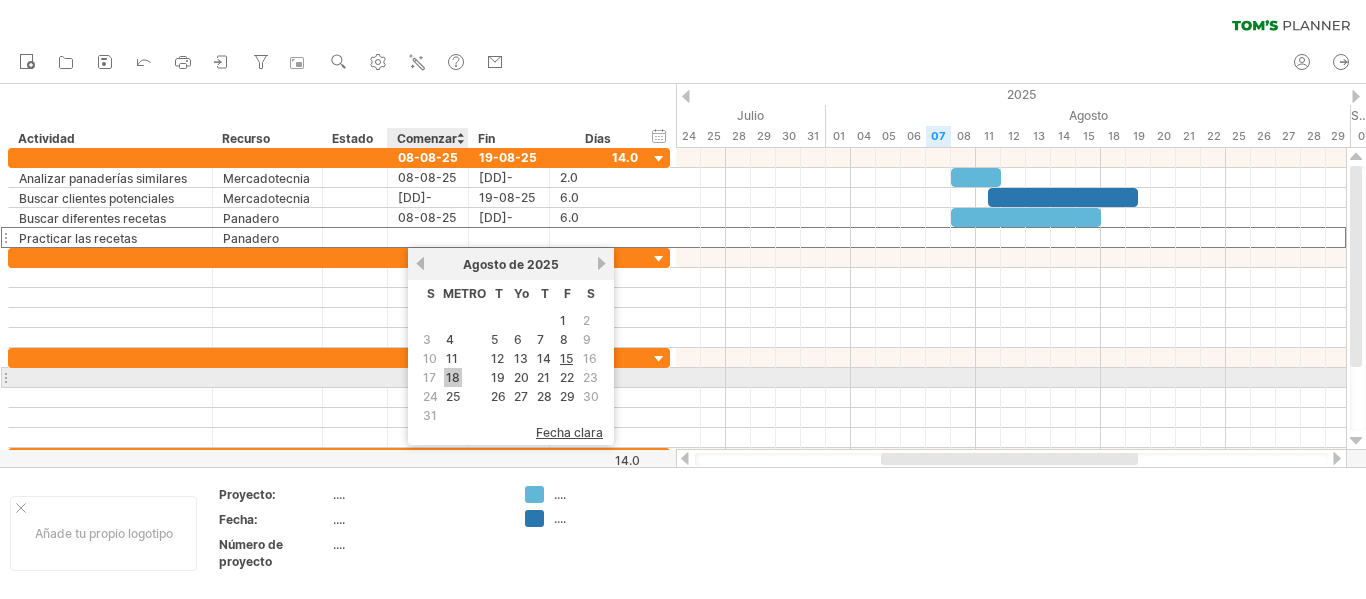 click on "18" at bounding box center (453, 377) 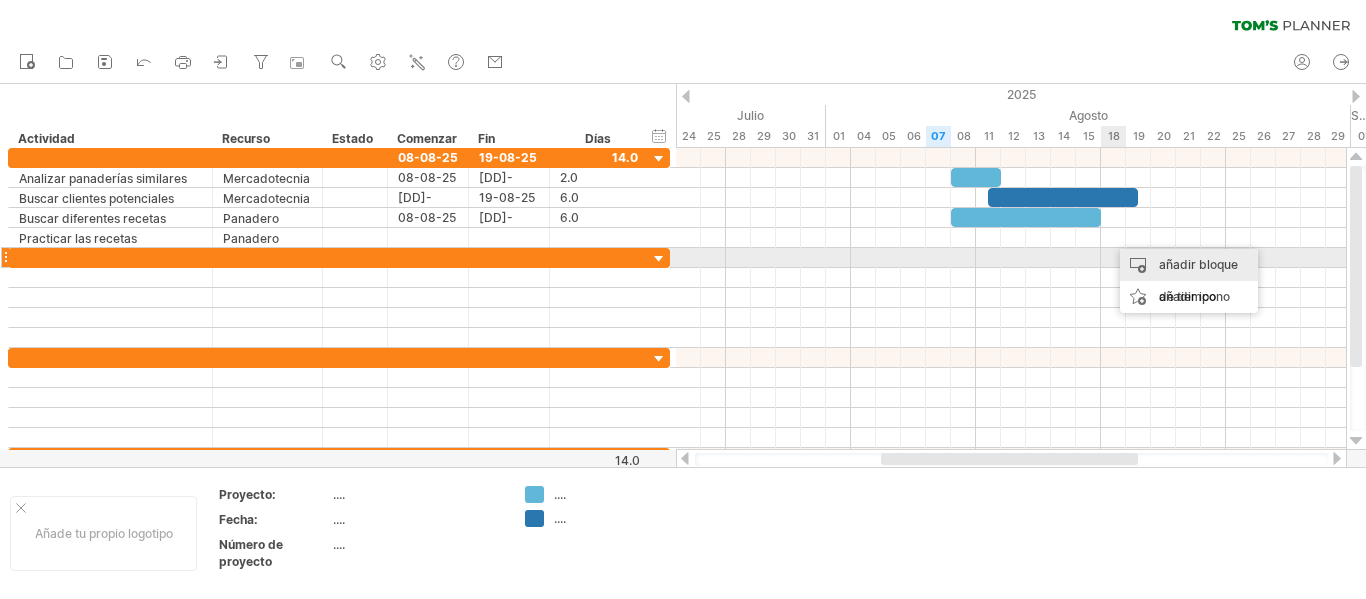 click on "añadir bloque de tiempo" at bounding box center [1189, 281] 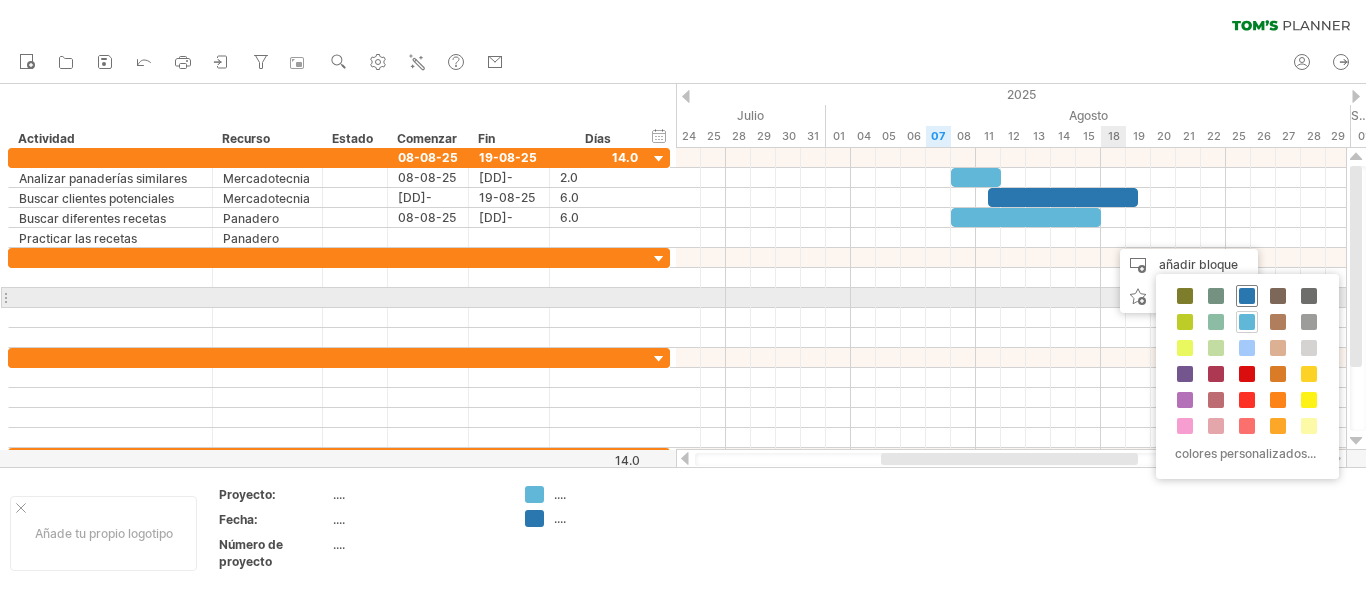 click at bounding box center [1247, 296] 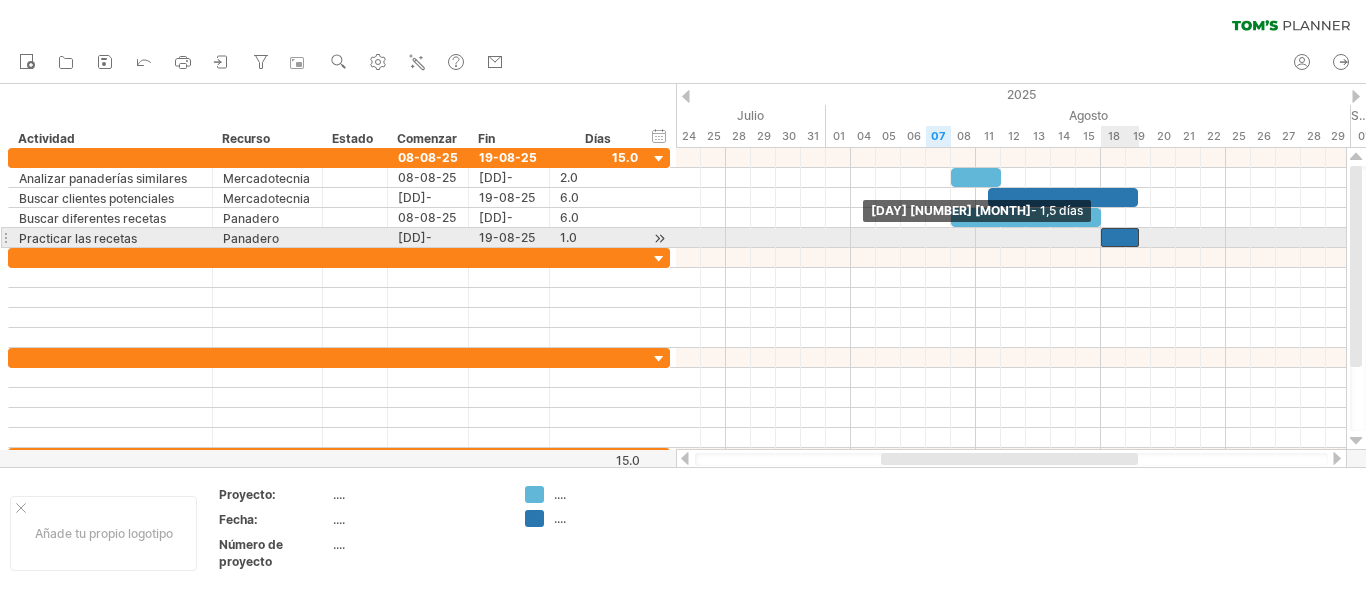 click at bounding box center (1120, 237) 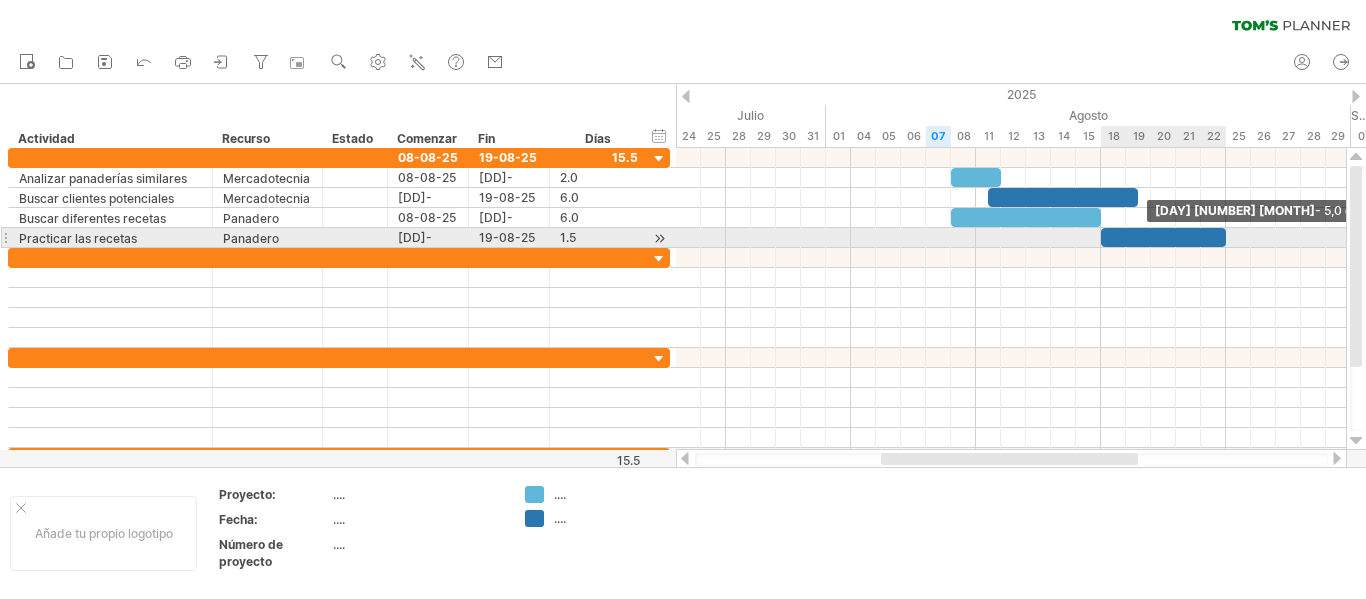 drag, startPoint x: 1136, startPoint y: 242, endPoint x: 1224, endPoint y: 236, distance: 88.20431 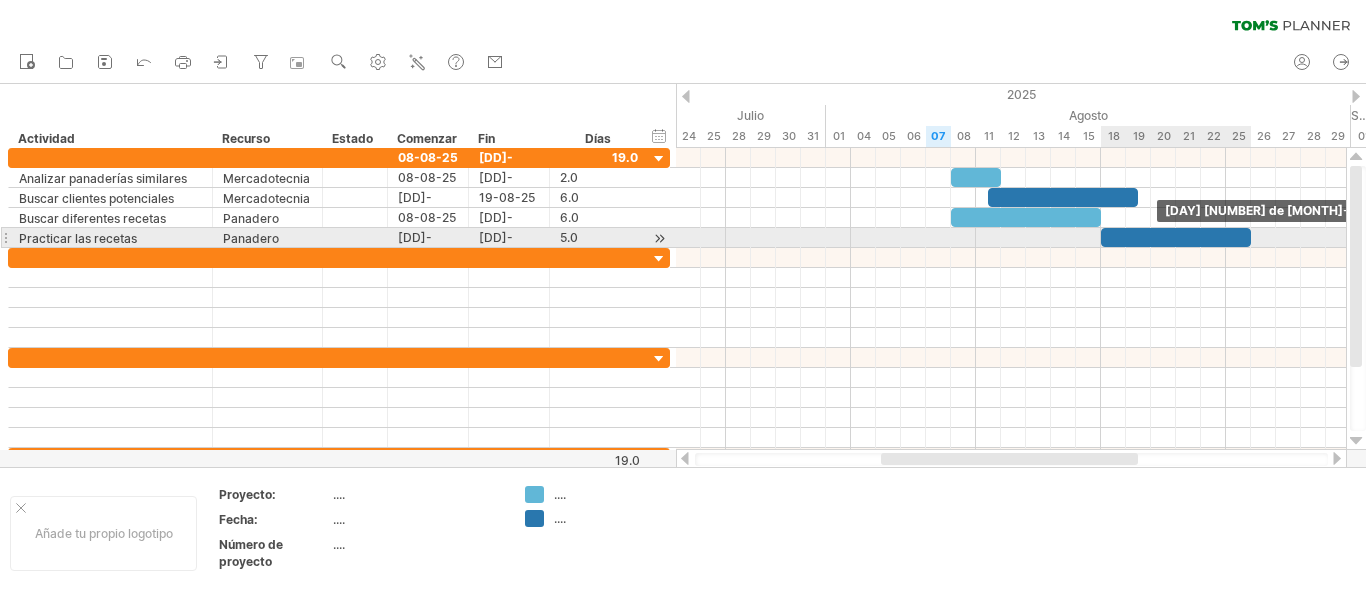 drag, startPoint x: 1222, startPoint y: 240, endPoint x: 1244, endPoint y: 239, distance: 22.022715 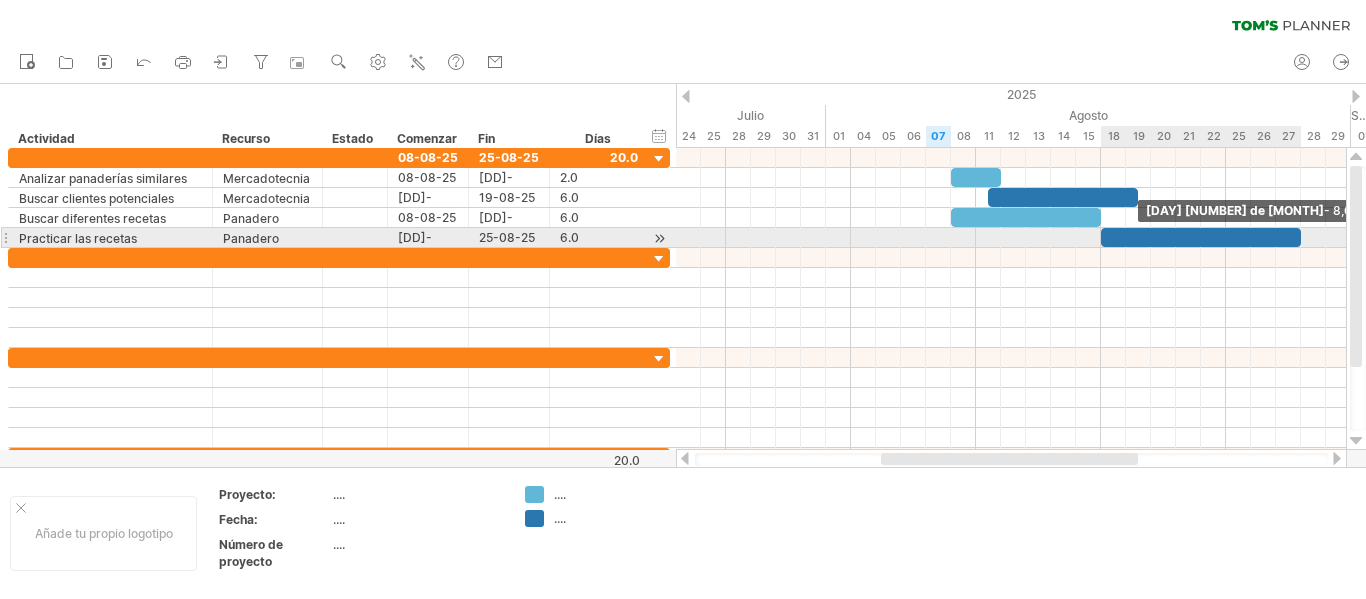 drag, startPoint x: 1248, startPoint y: 235, endPoint x: 1295, endPoint y: 239, distance: 47.169907 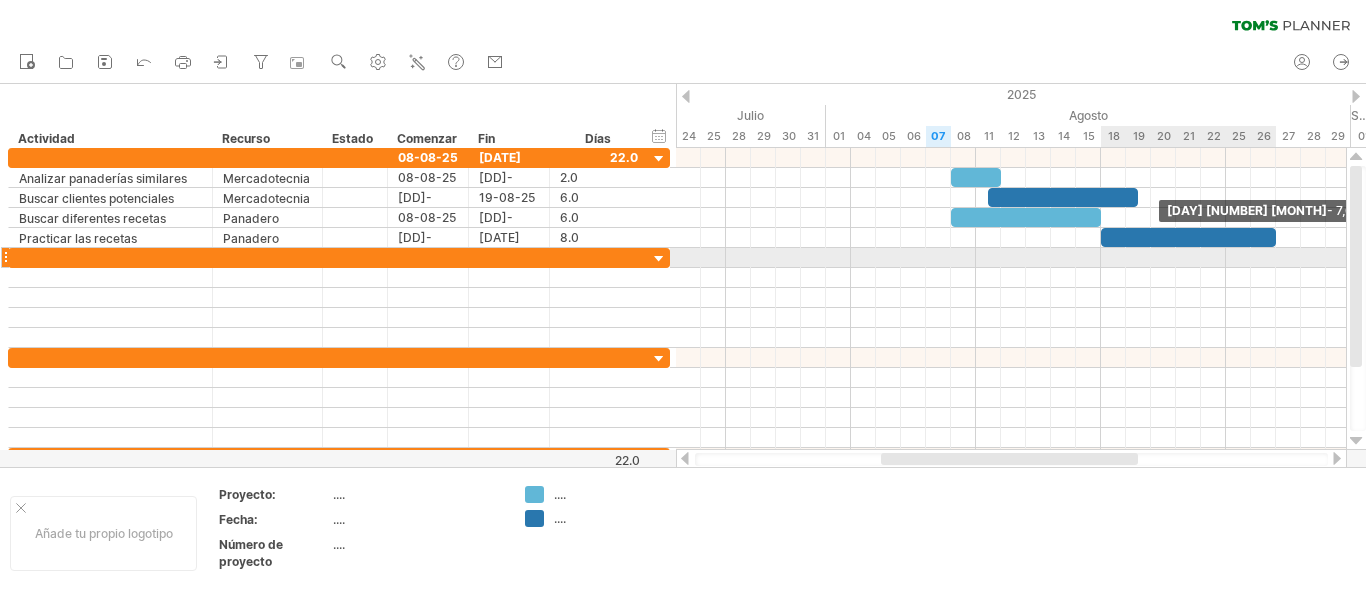 drag, startPoint x: 1298, startPoint y: 234, endPoint x: 1273, endPoint y: 254, distance: 32.01562 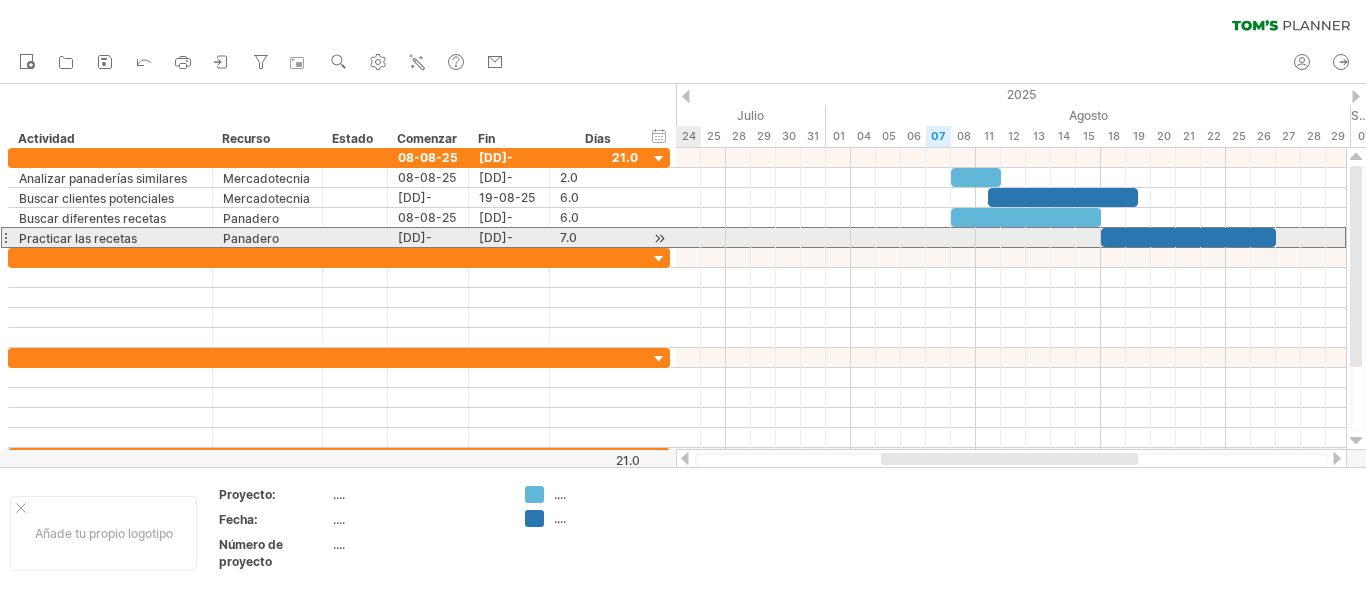 click at bounding box center [5, 237] 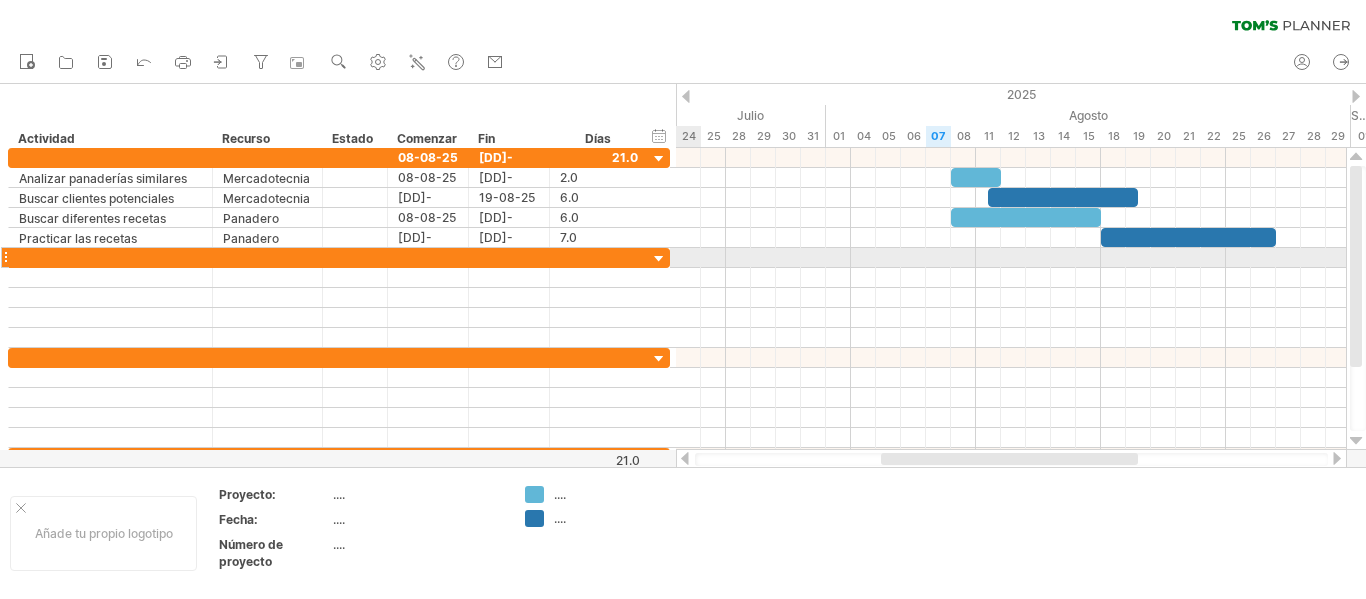 click at bounding box center [659, 259] 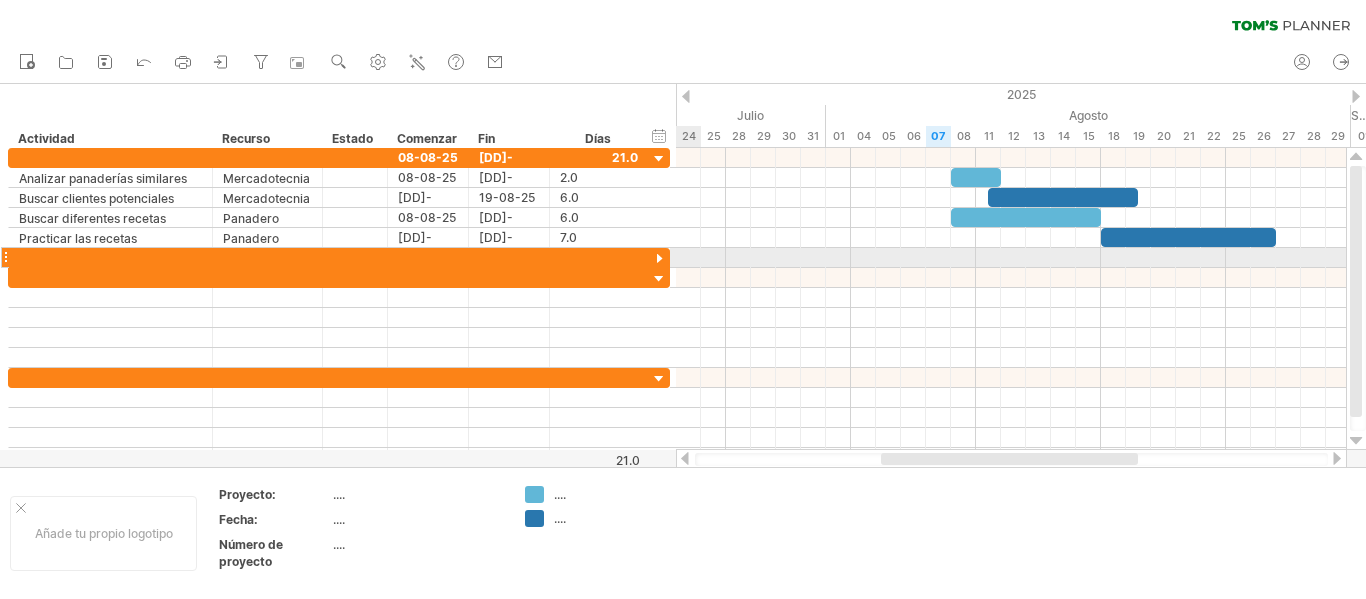 click at bounding box center (659, 259) 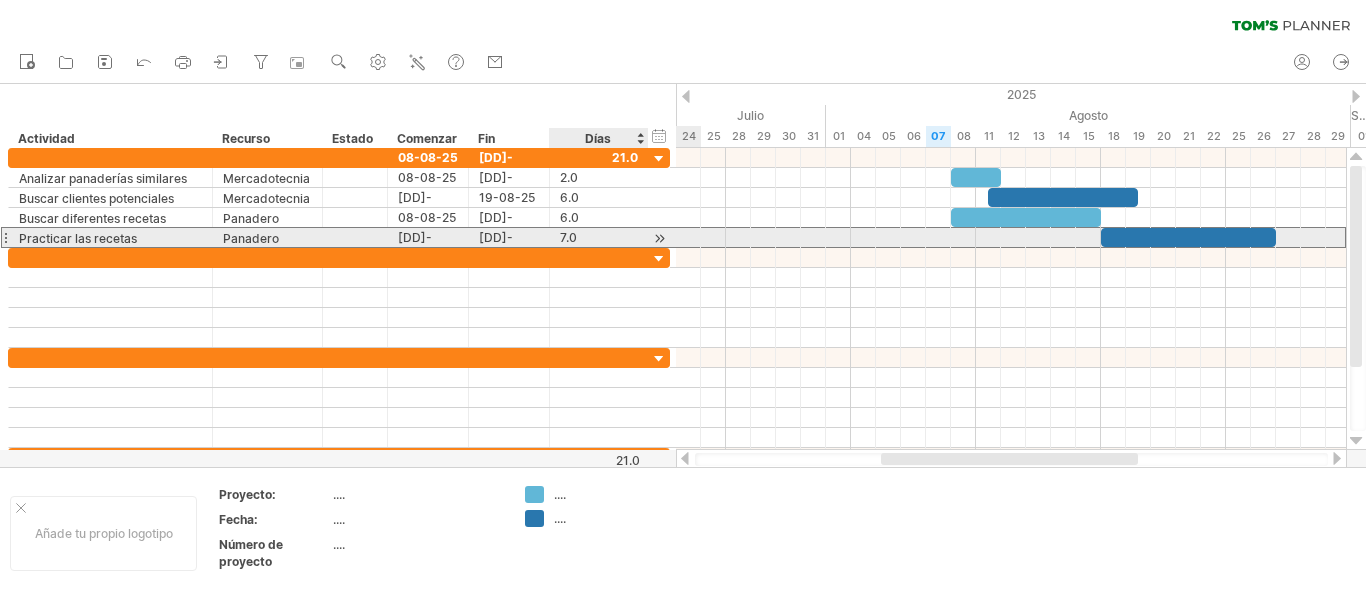 click on "7.0" at bounding box center [599, 237] 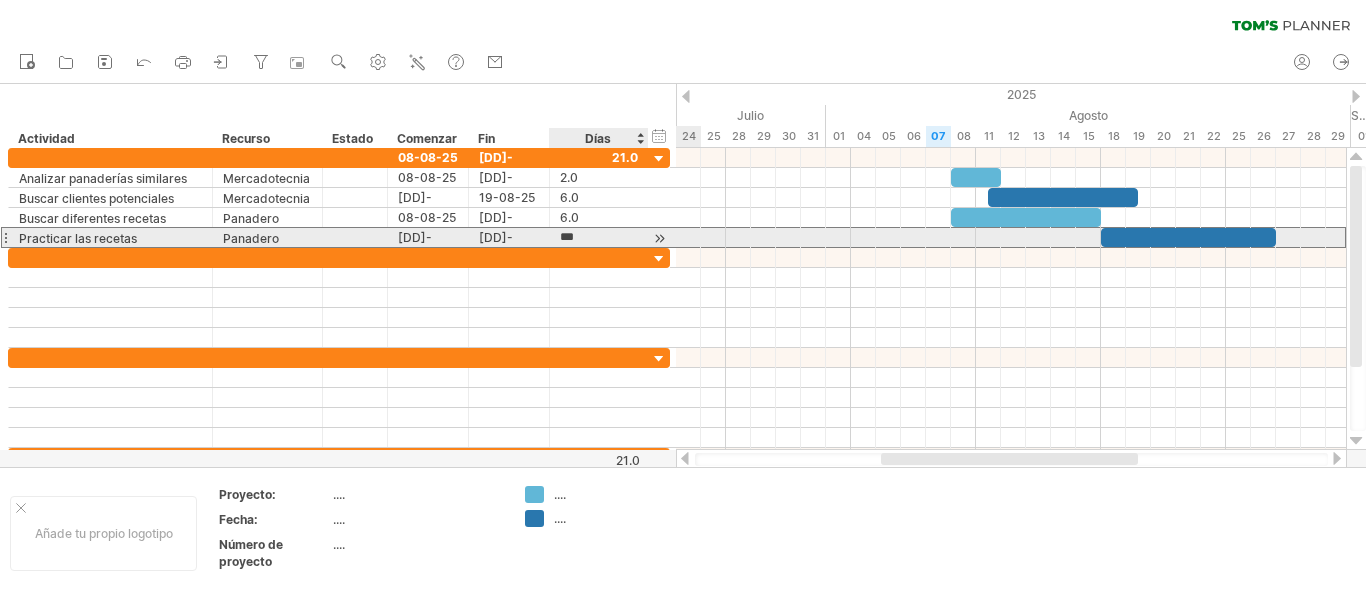 click on "***" at bounding box center (599, 237) 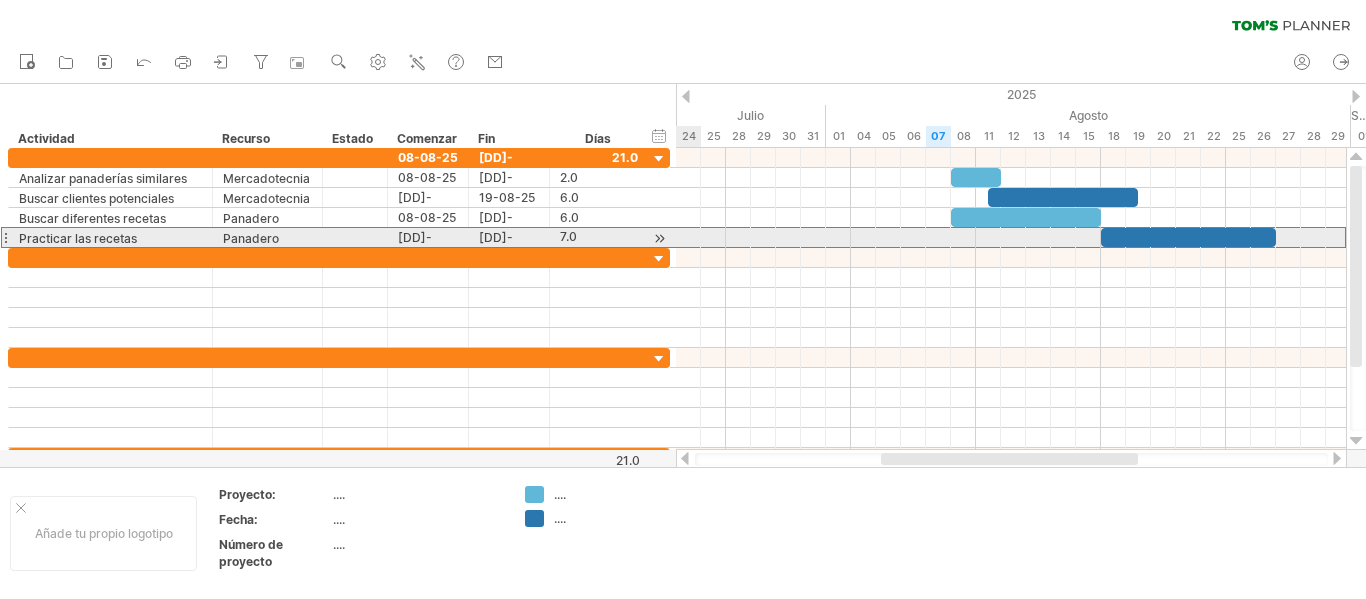 click at bounding box center (5, 237) 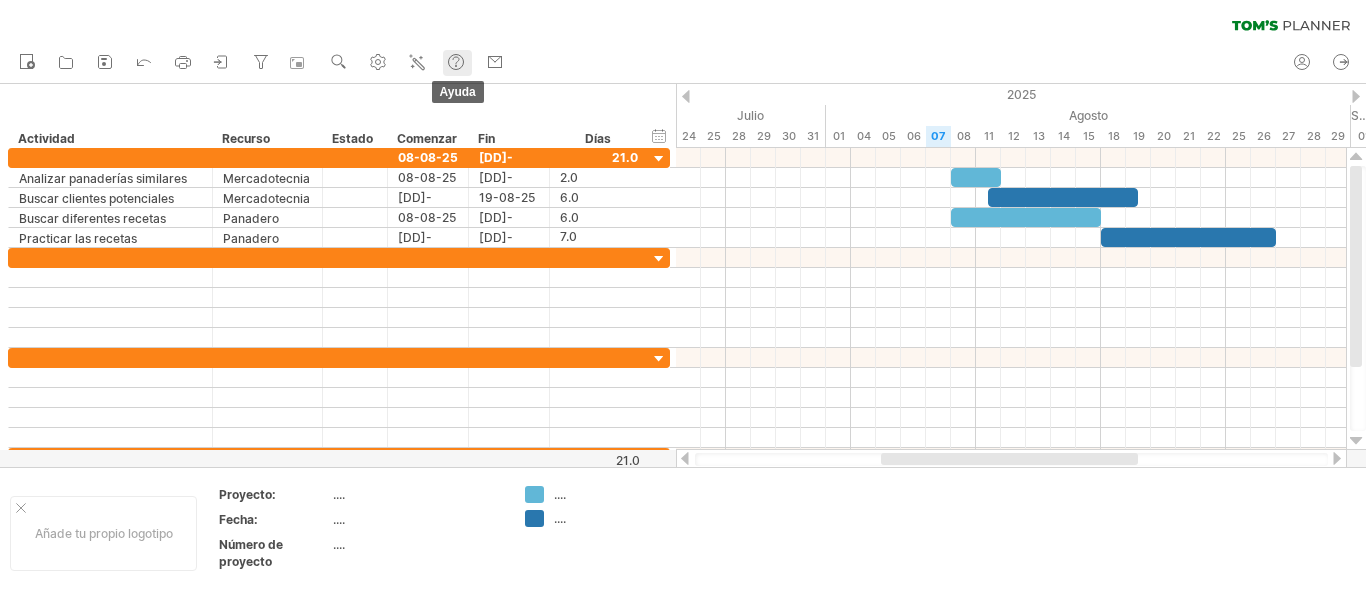 click 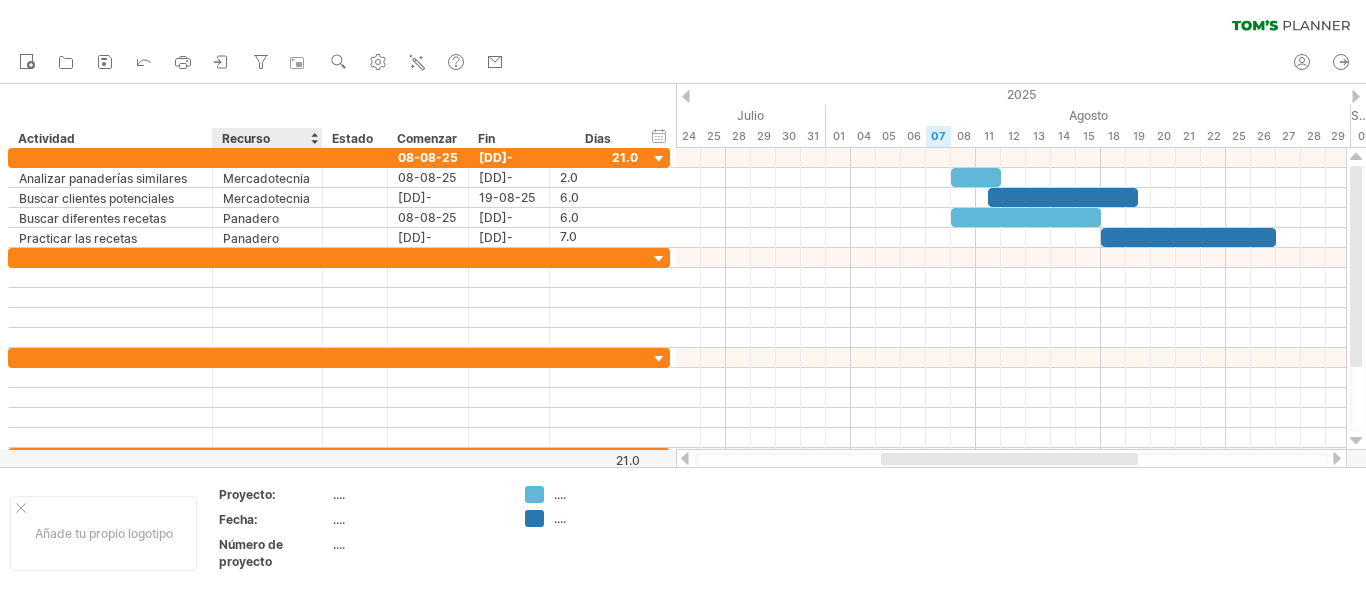 click on "Recurso" at bounding box center (266, 138) 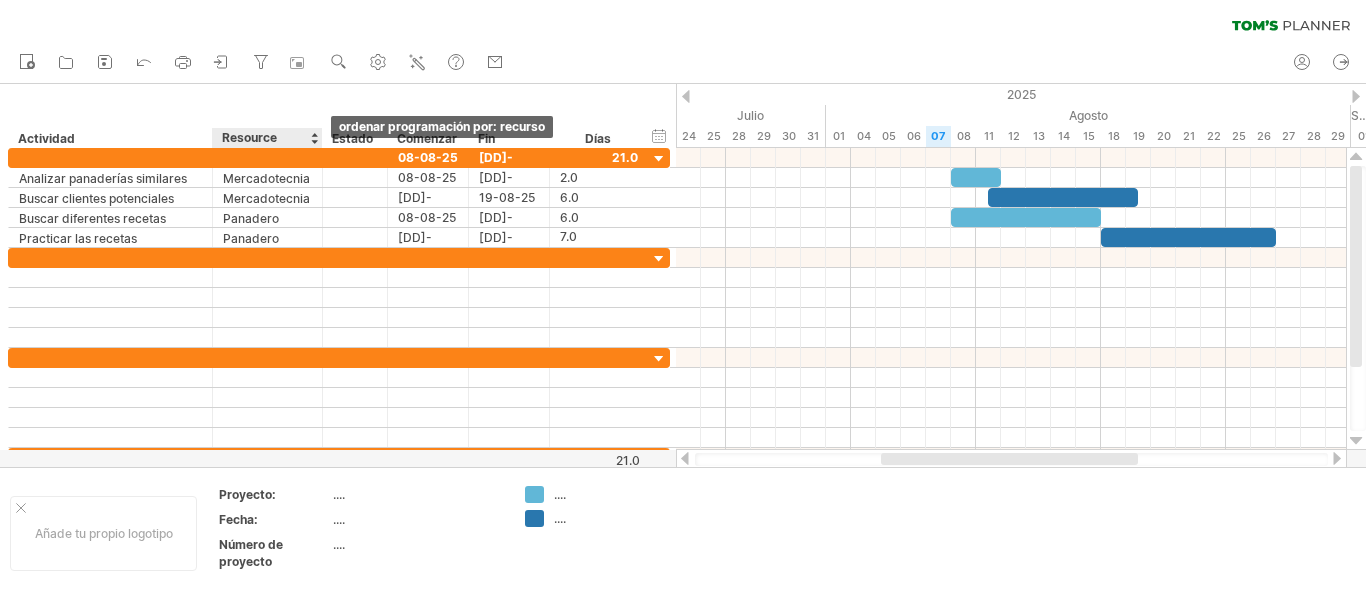 click at bounding box center (314, 138) 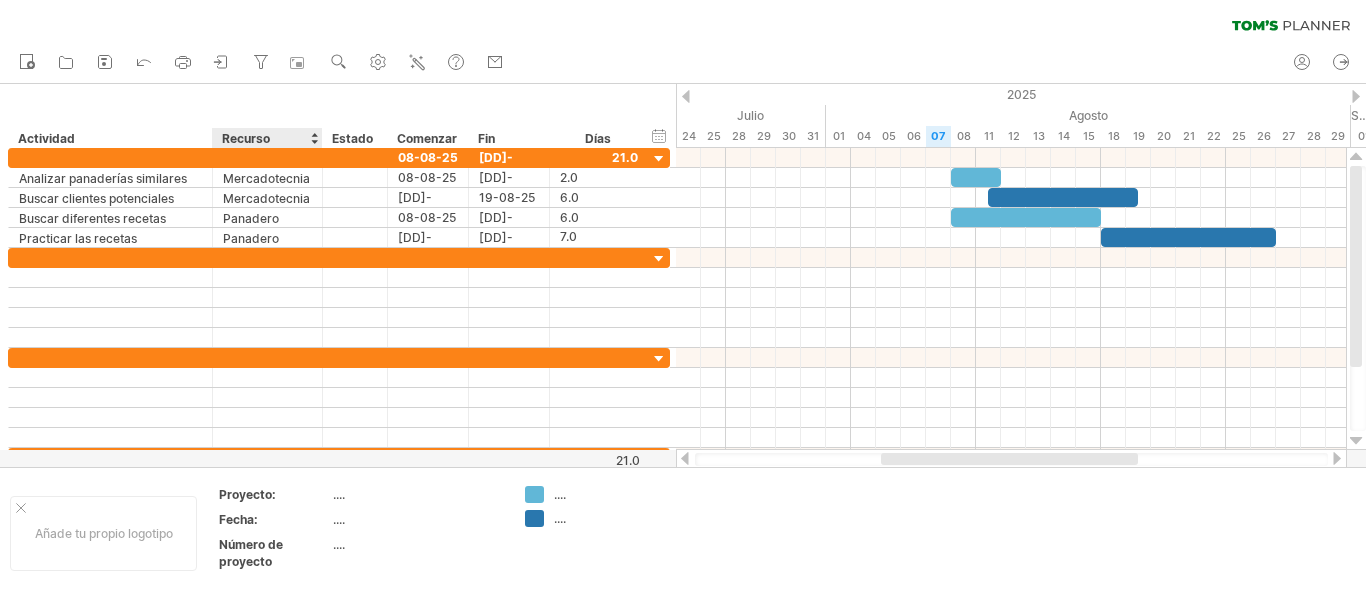 click at bounding box center [314, 138] 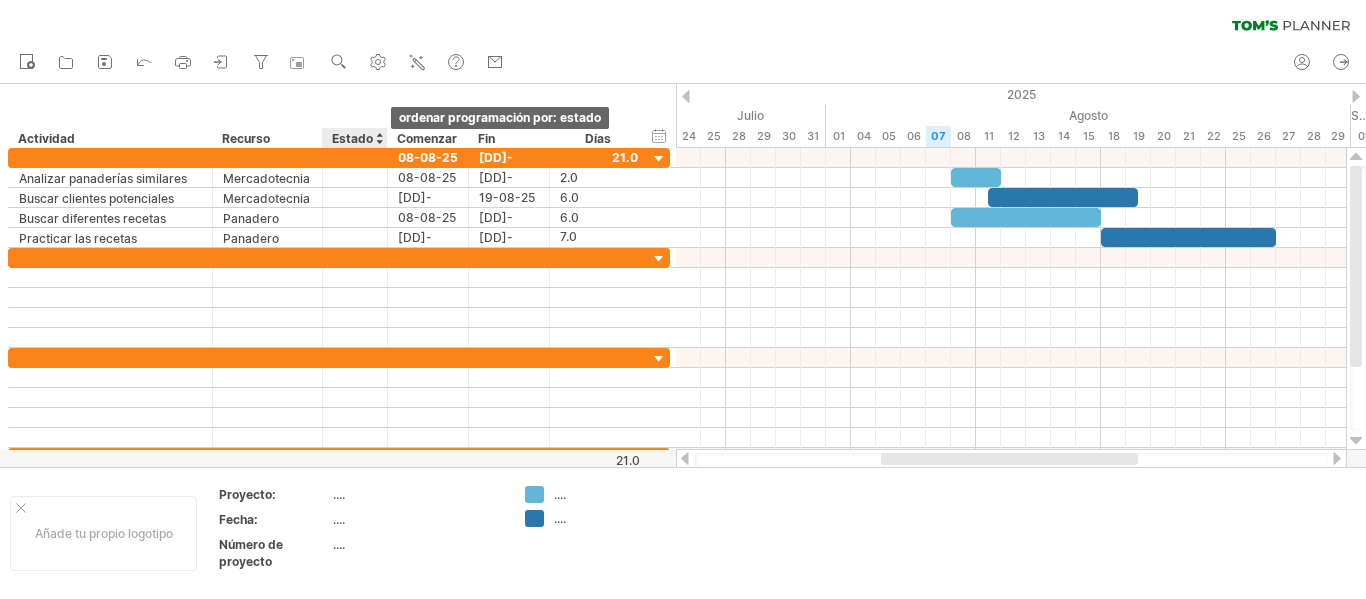 click at bounding box center [379, 138] 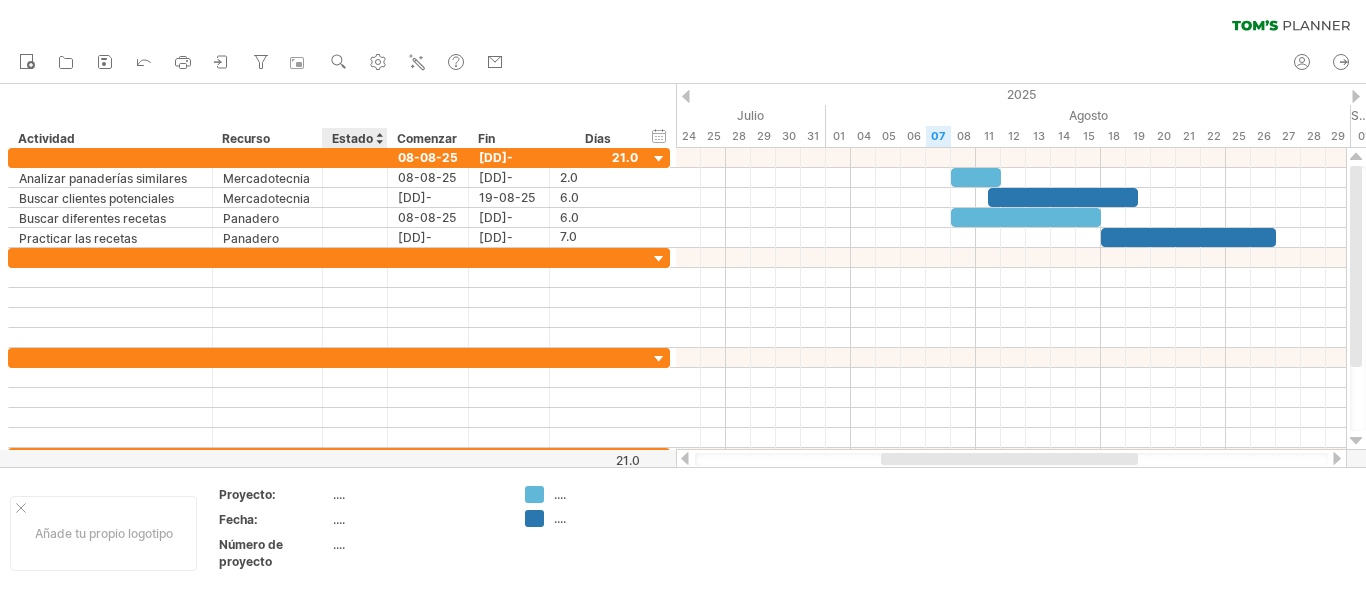 click at bounding box center (379, 138) 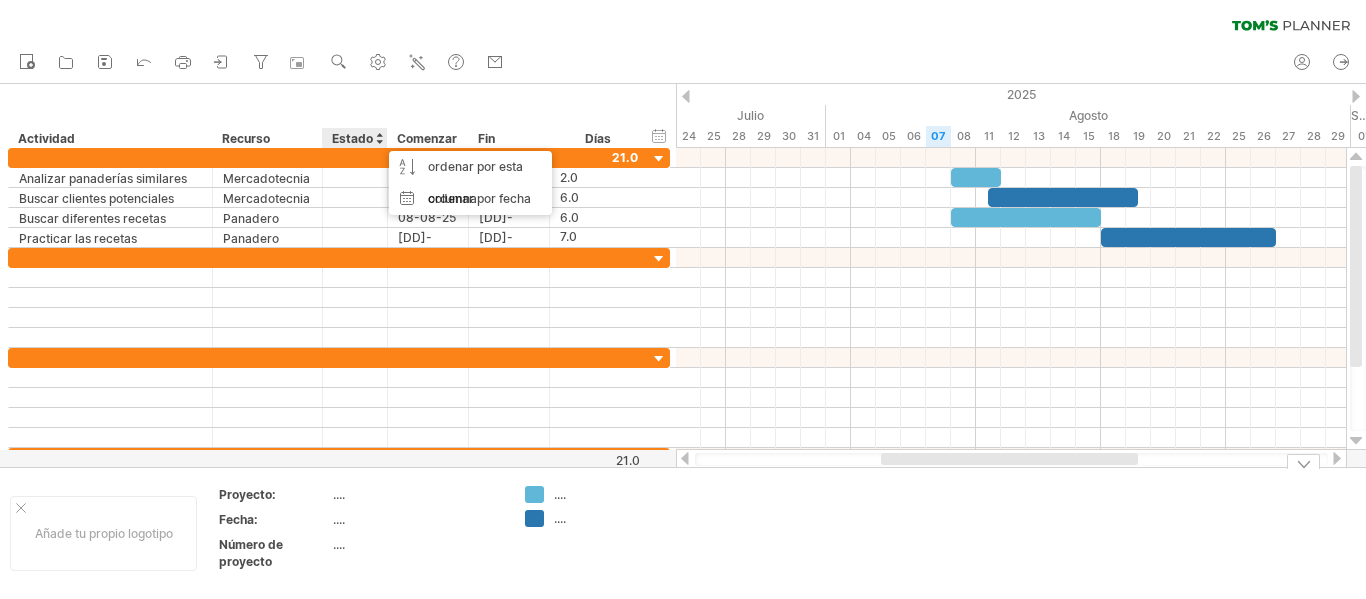 click on "...." at bounding box center [339, 494] 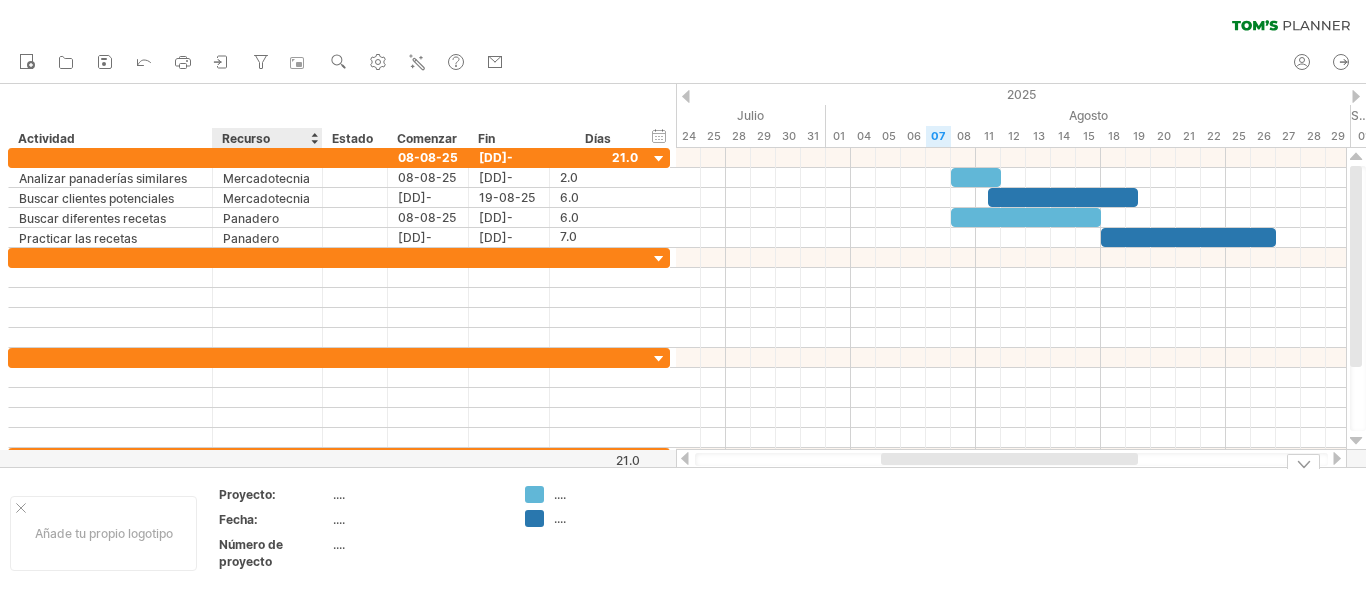 click on "Proyecto:" at bounding box center [247, 494] 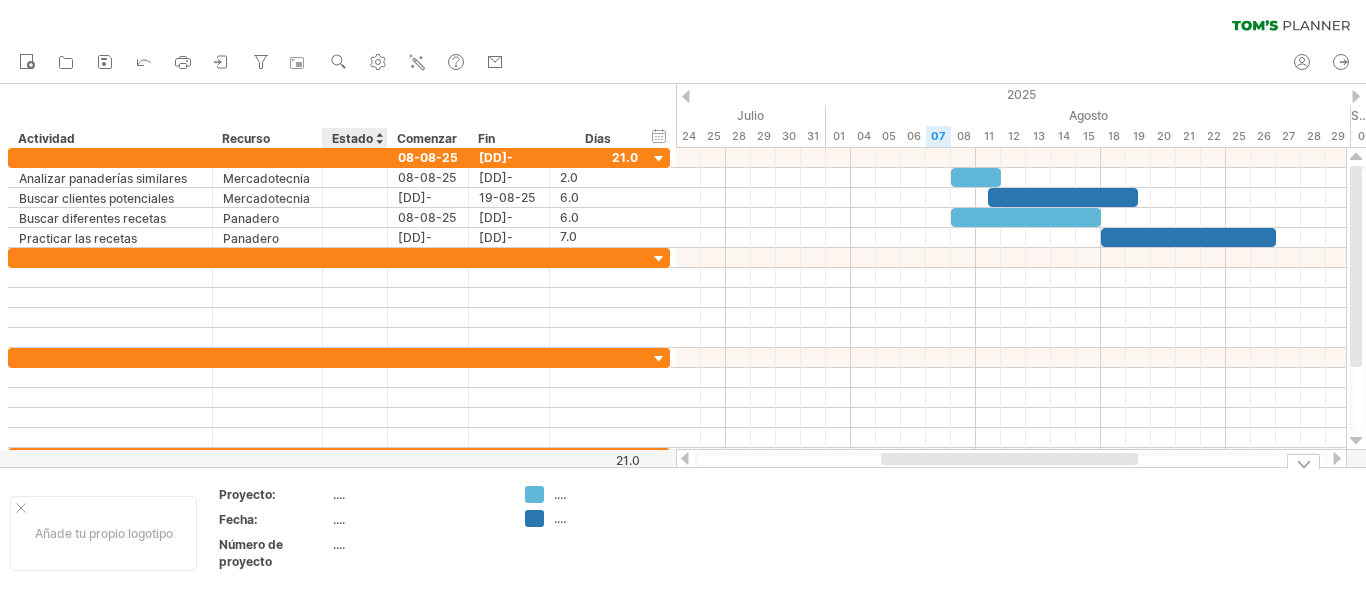 click on "...." at bounding box center [339, 494] 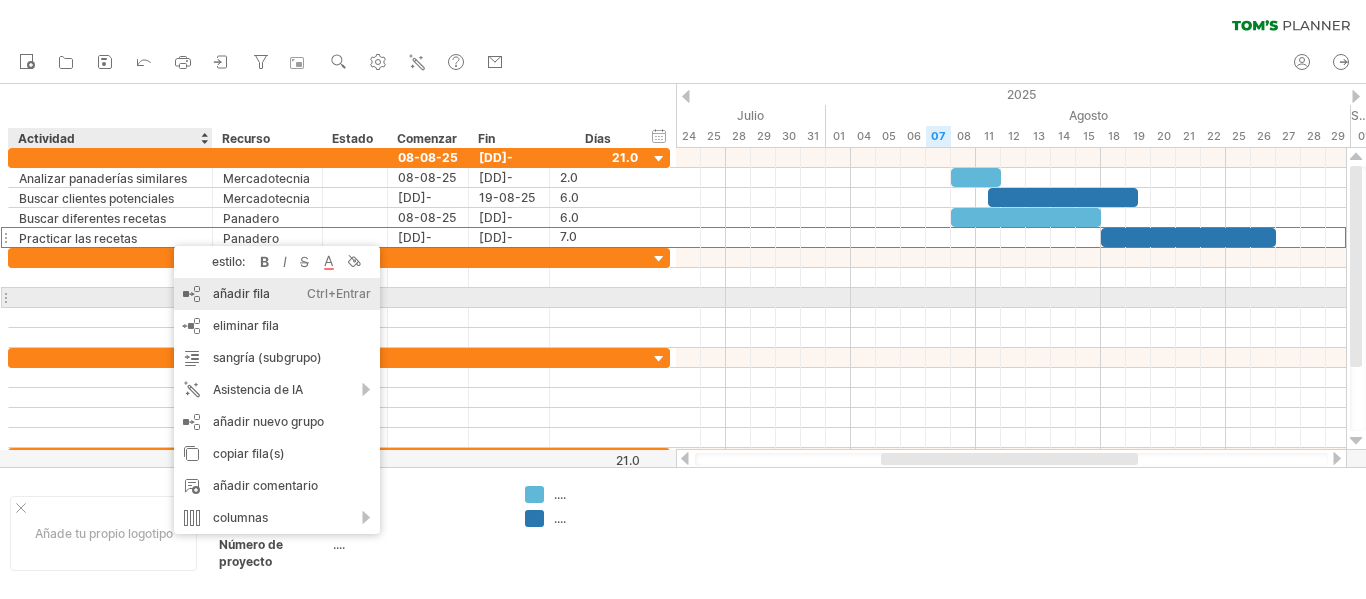 click on "añadir fila" at bounding box center (241, 293) 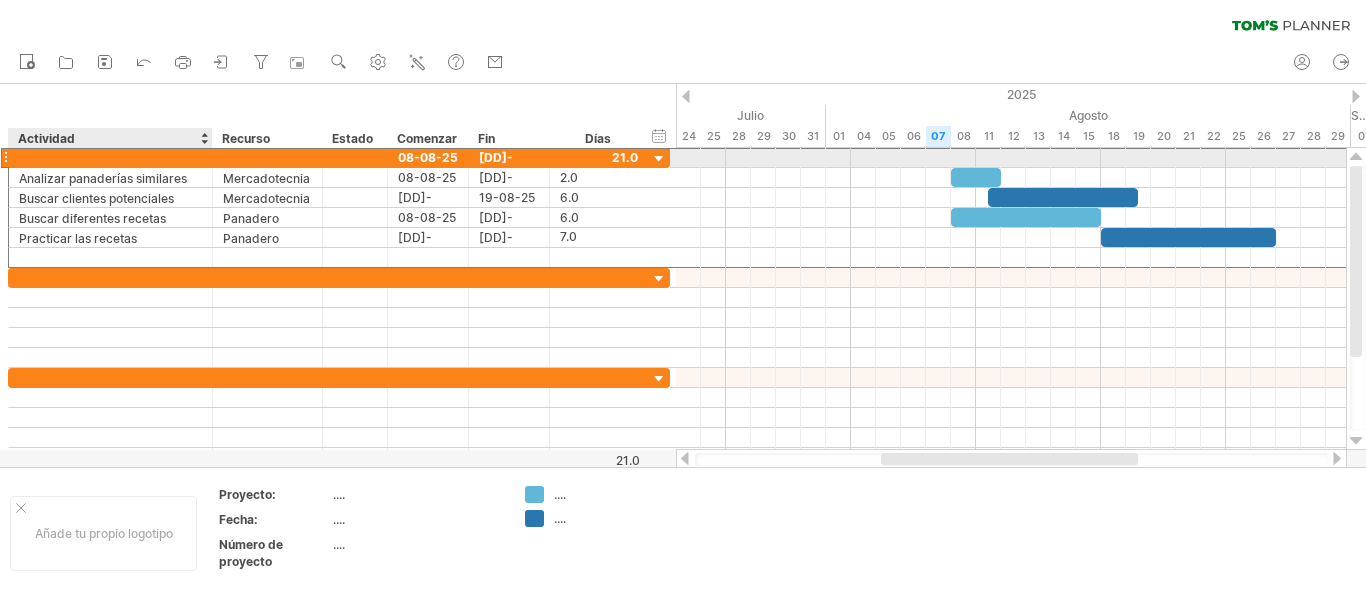 click at bounding box center (110, 157) 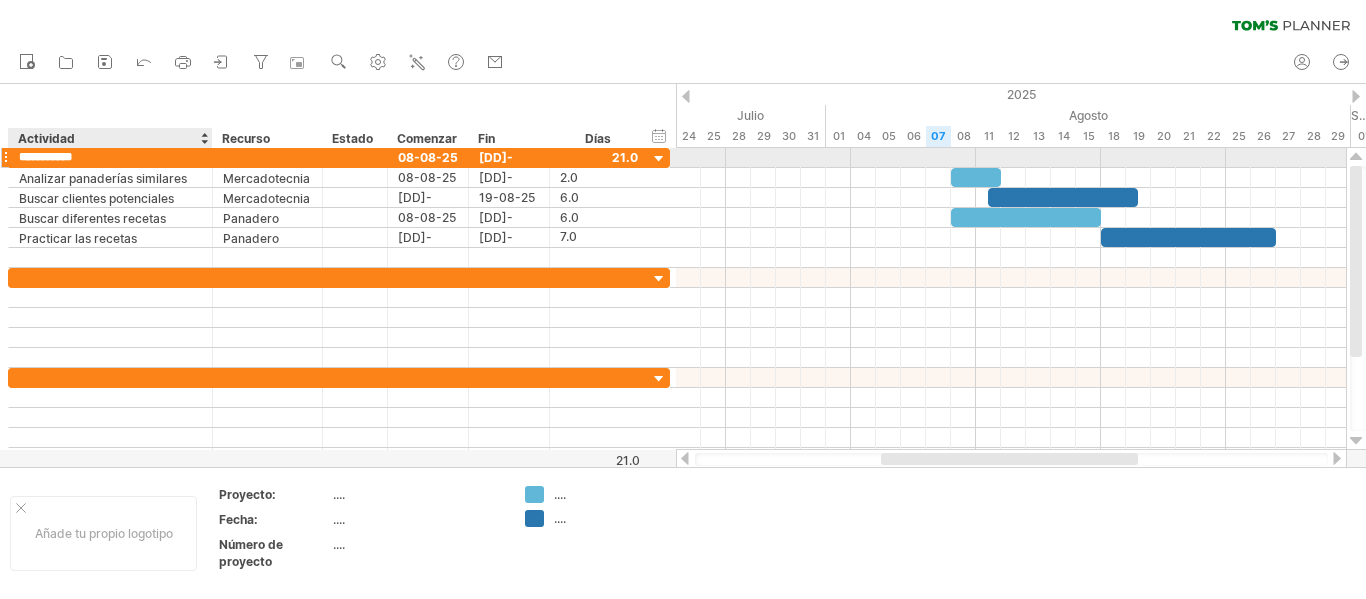 type on "**********" 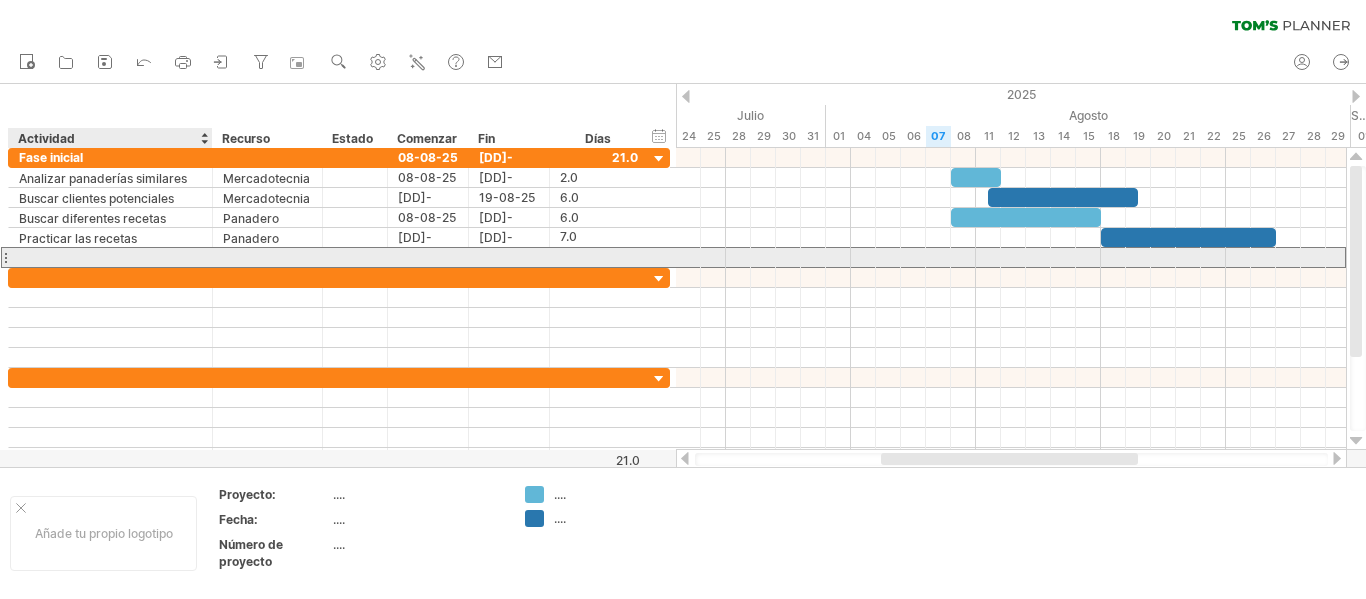 click at bounding box center (110, 257) 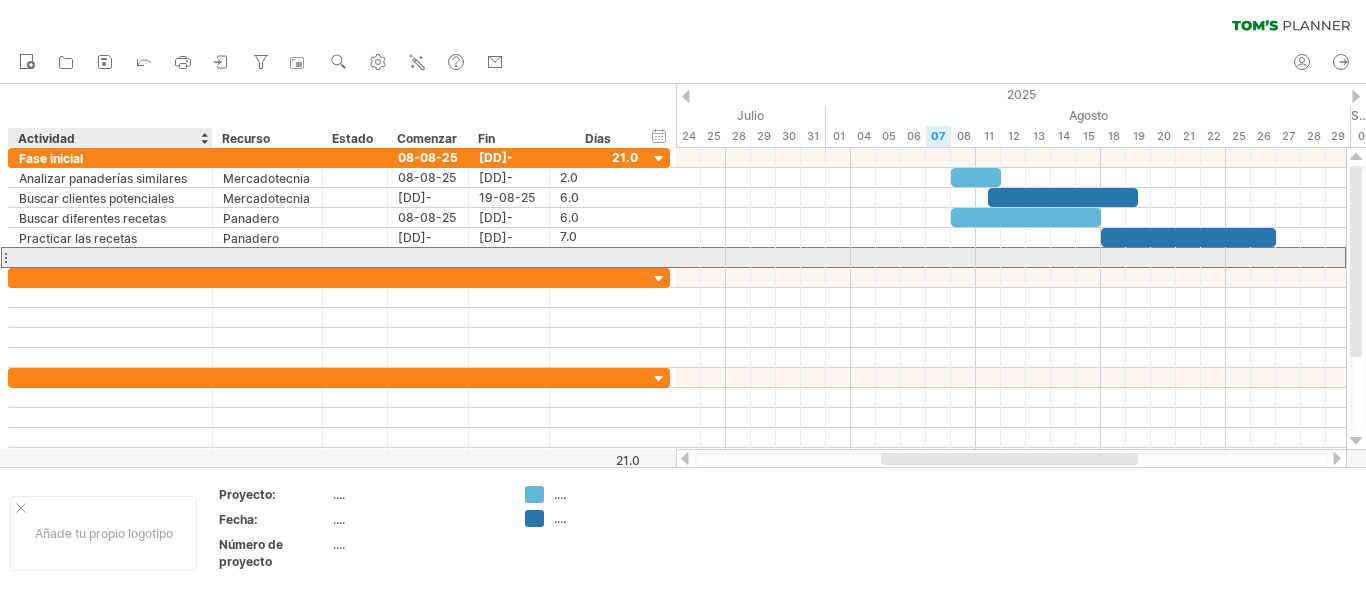 click at bounding box center [110, 257] 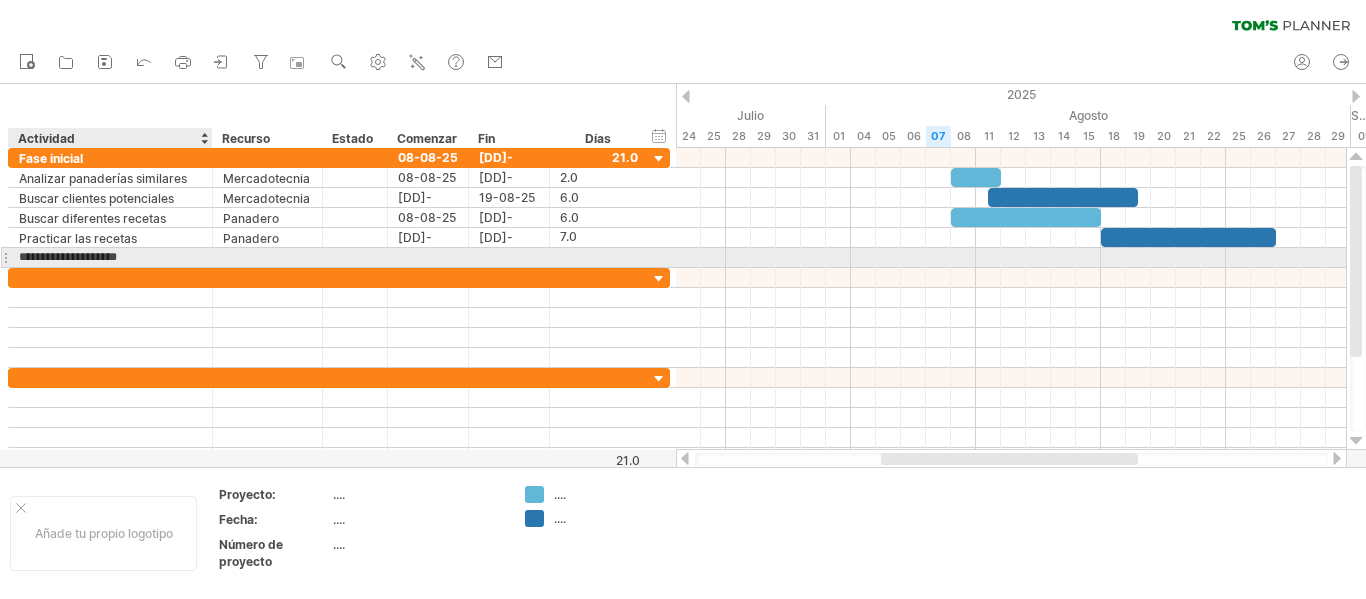 type on "**********" 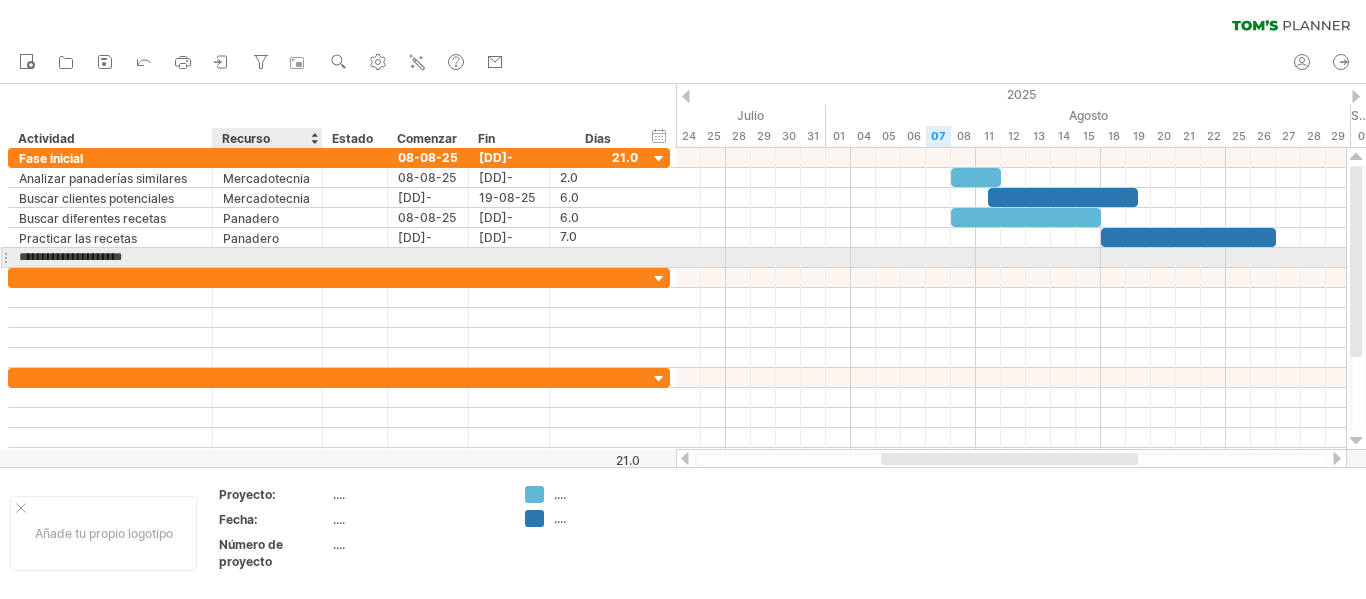 click at bounding box center (267, 257) 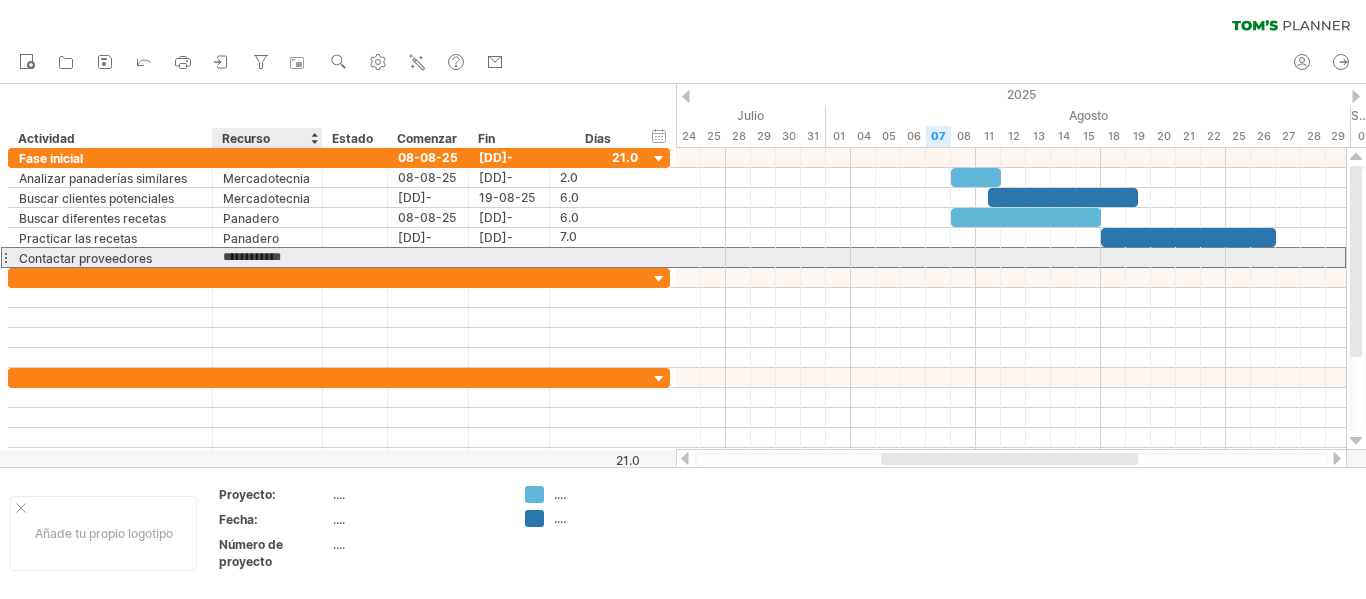 type on "**********" 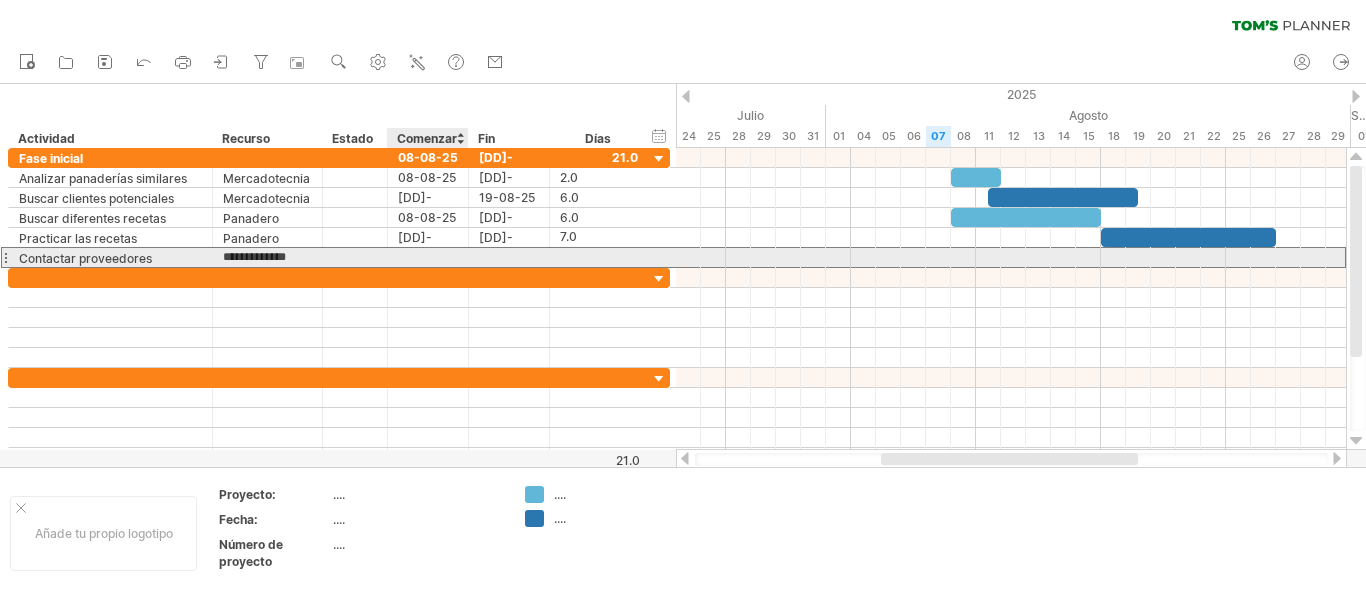 click at bounding box center [428, 257] 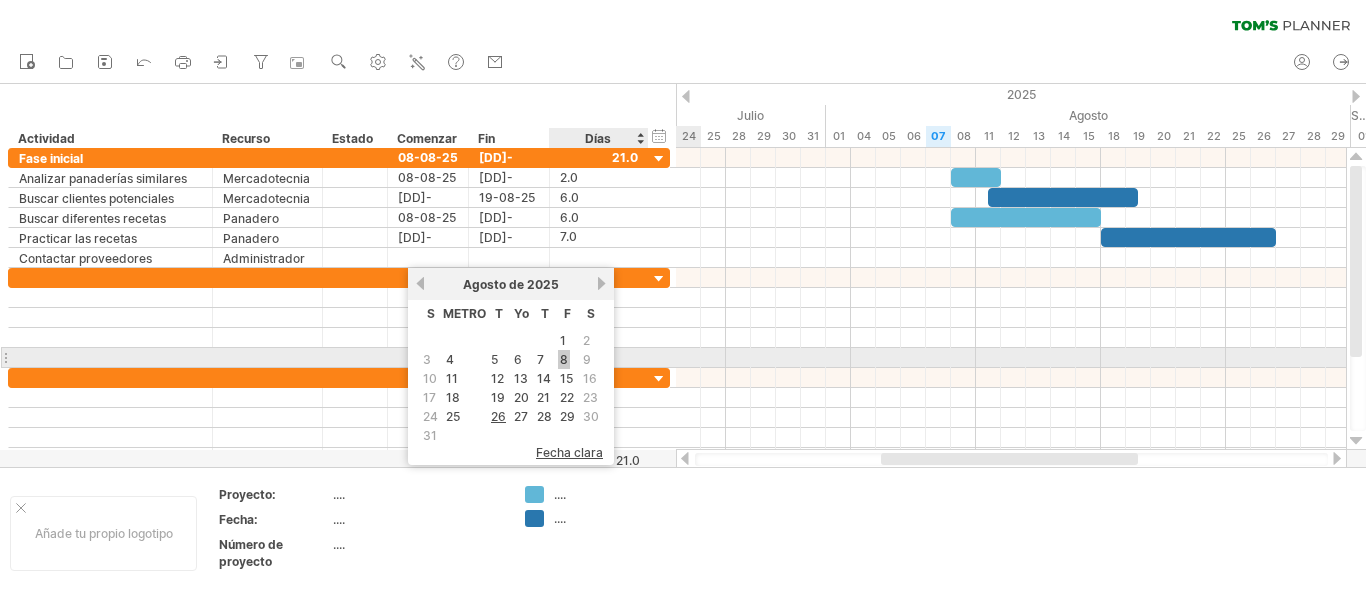 click on "8" at bounding box center (564, 359) 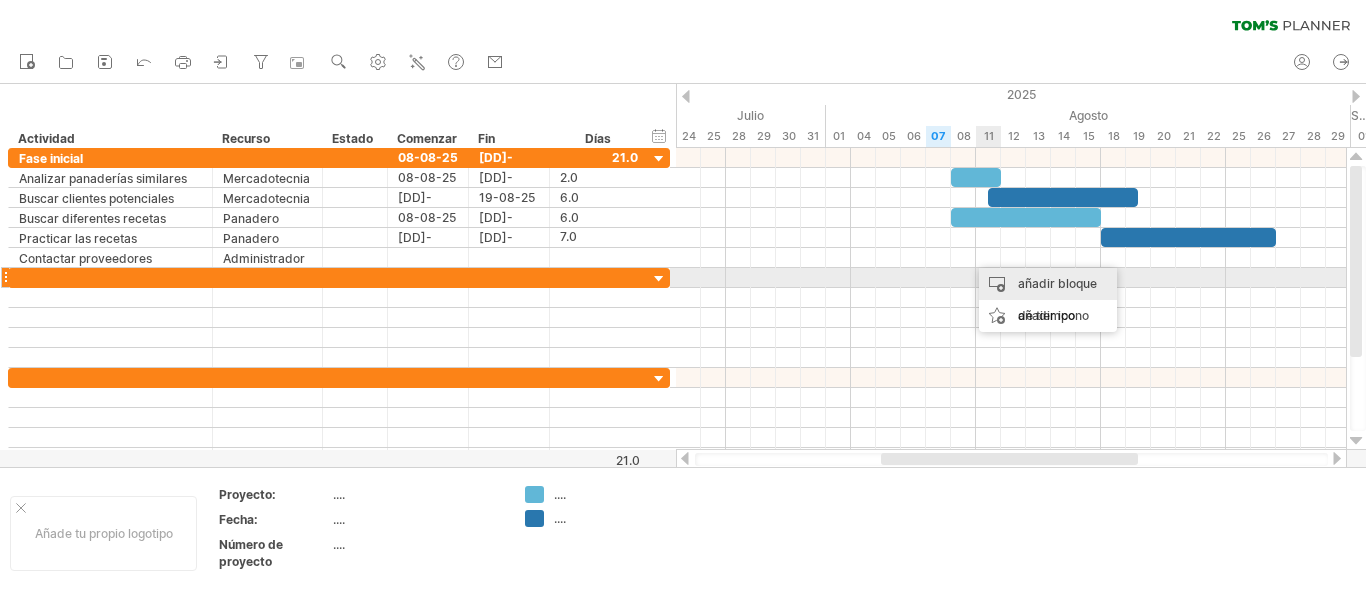 click on "añadir bloque de tiempo" at bounding box center [1048, 300] 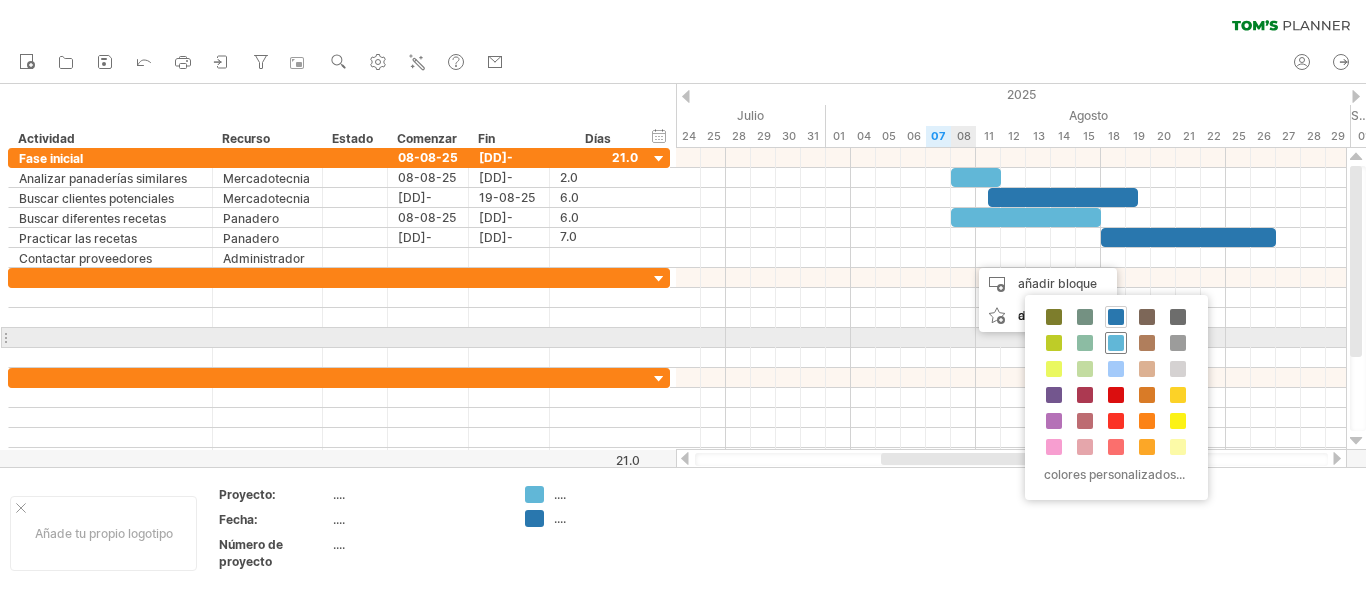 click at bounding box center [1116, 343] 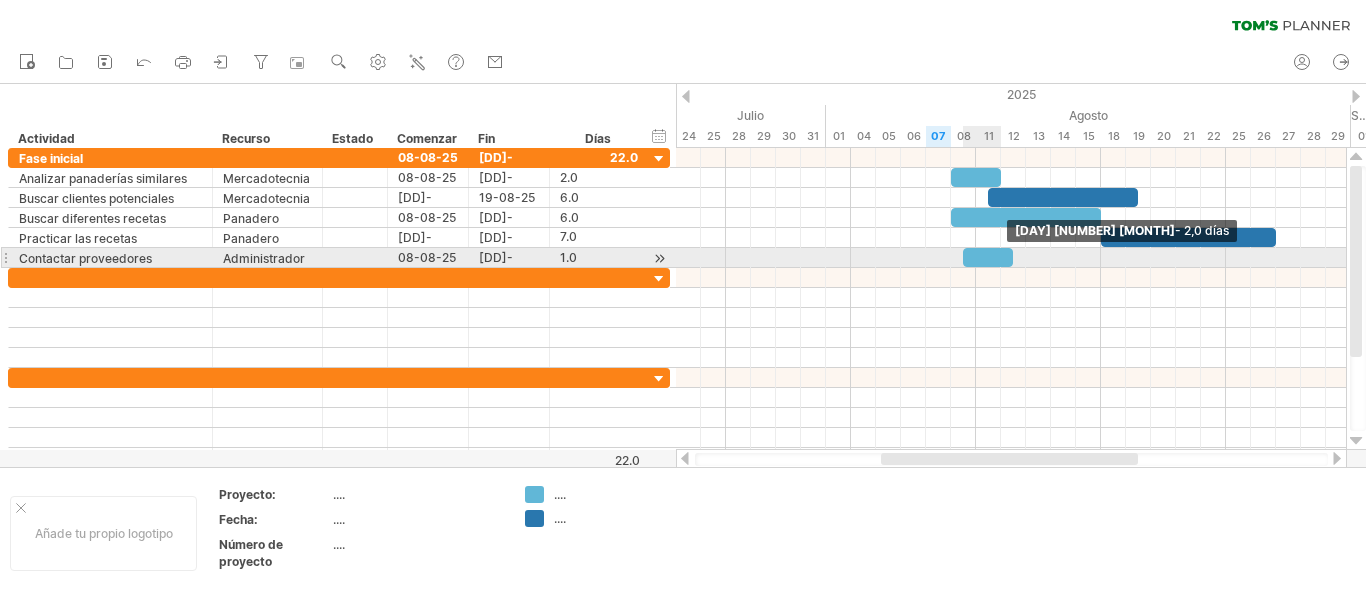 drag, startPoint x: 987, startPoint y: 259, endPoint x: 1006, endPoint y: 256, distance: 19.235384 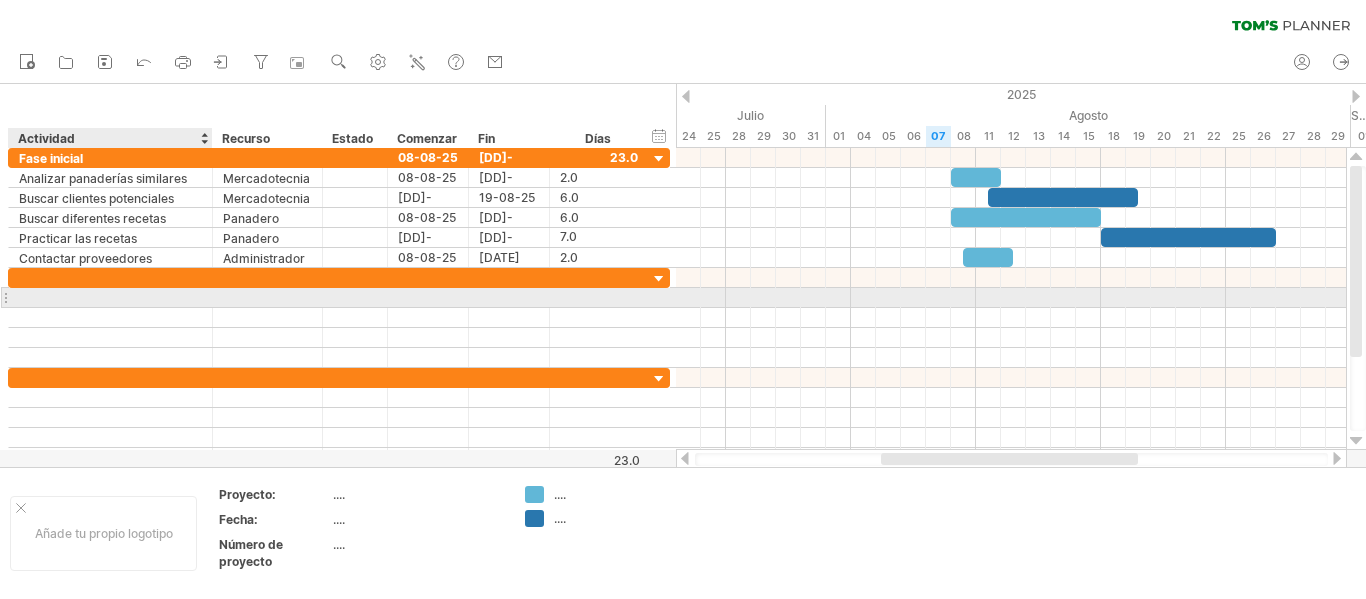 click at bounding box center (110, 297) 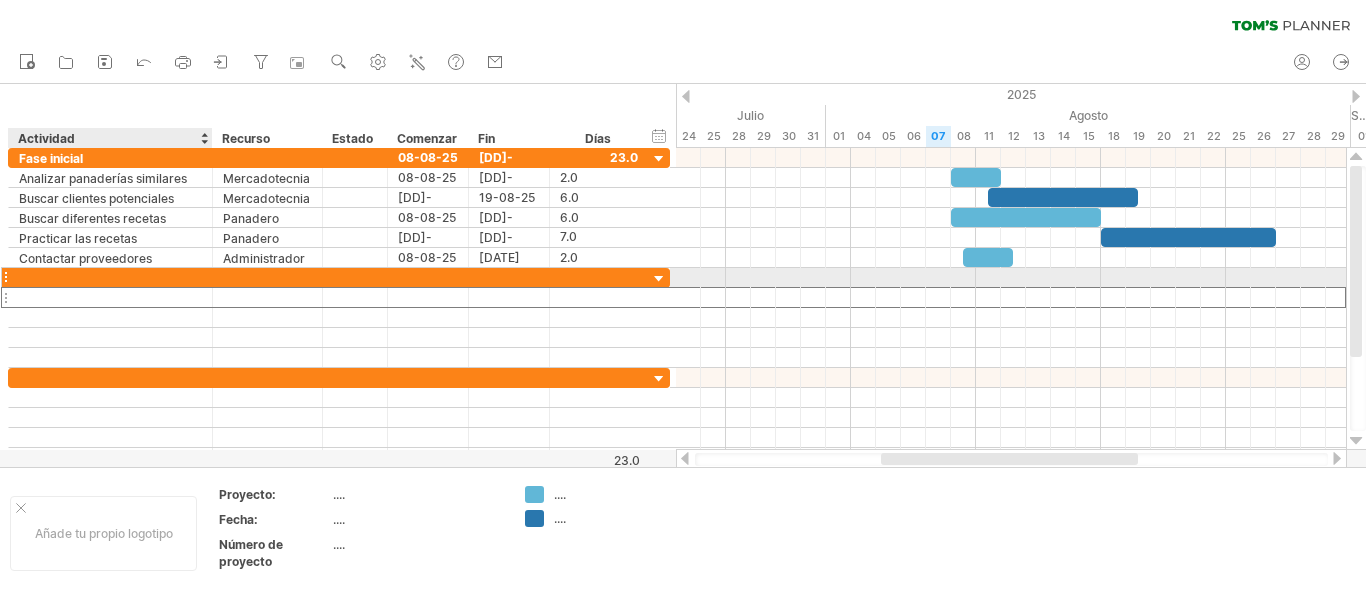 click at bounding box center (110, 277) 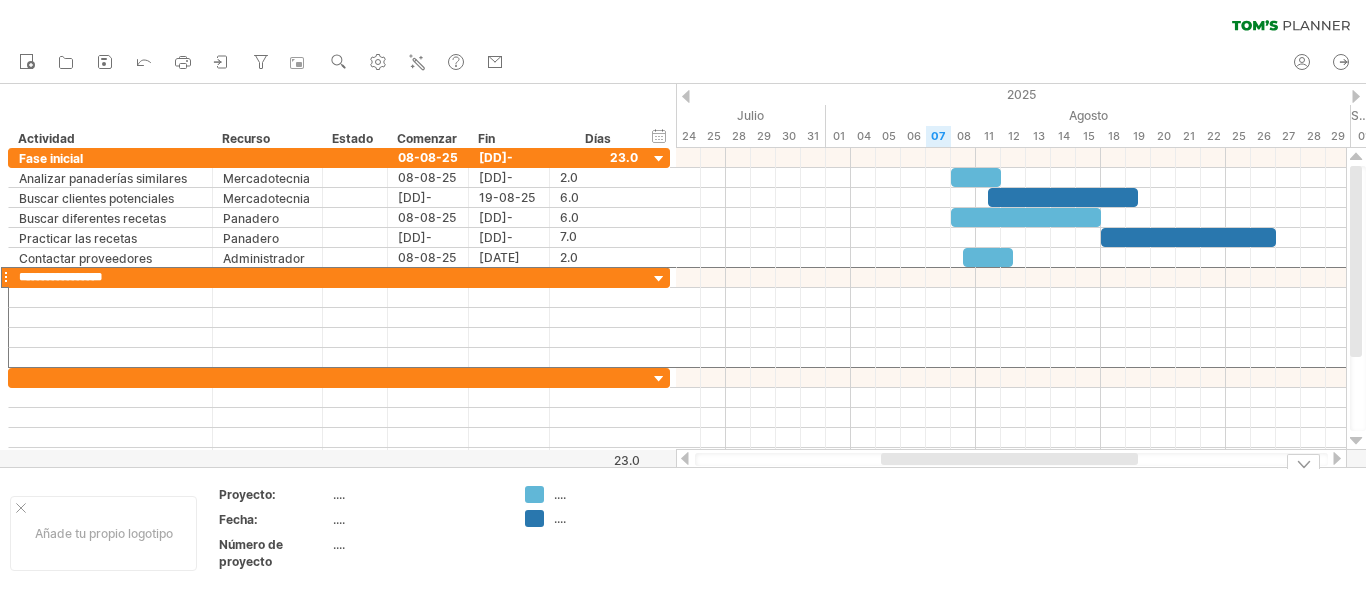 type on "**********" 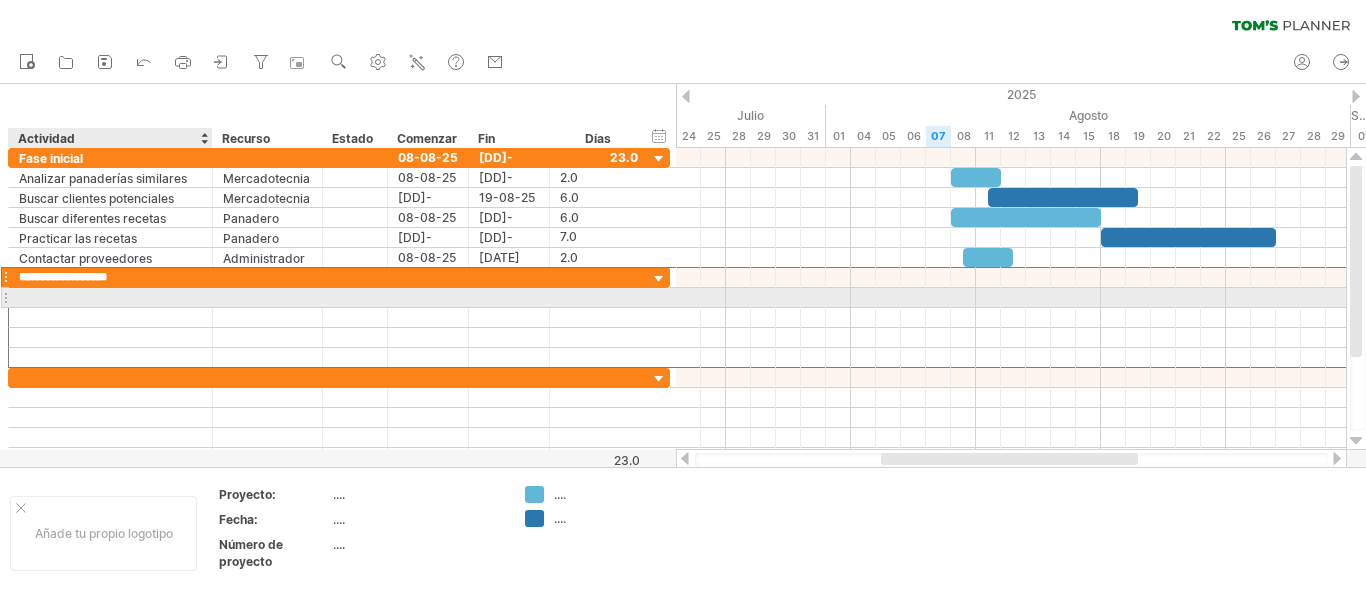 click at bounding box center (110, 297) 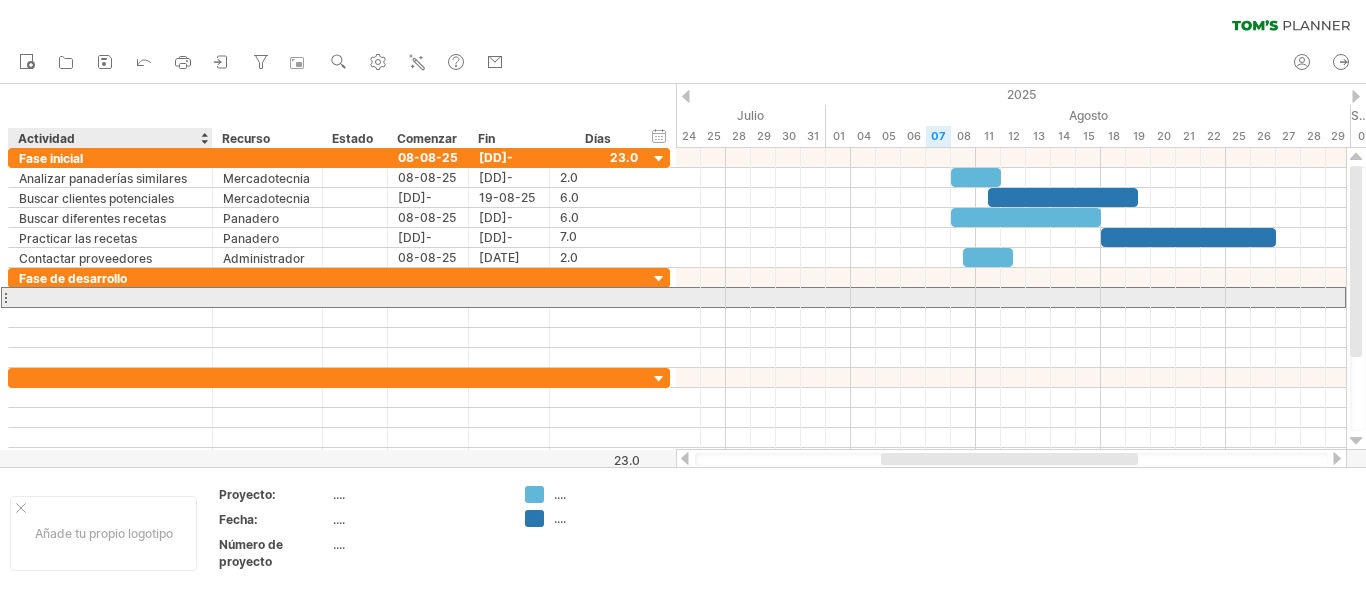 click at bounding box center (110, 297) 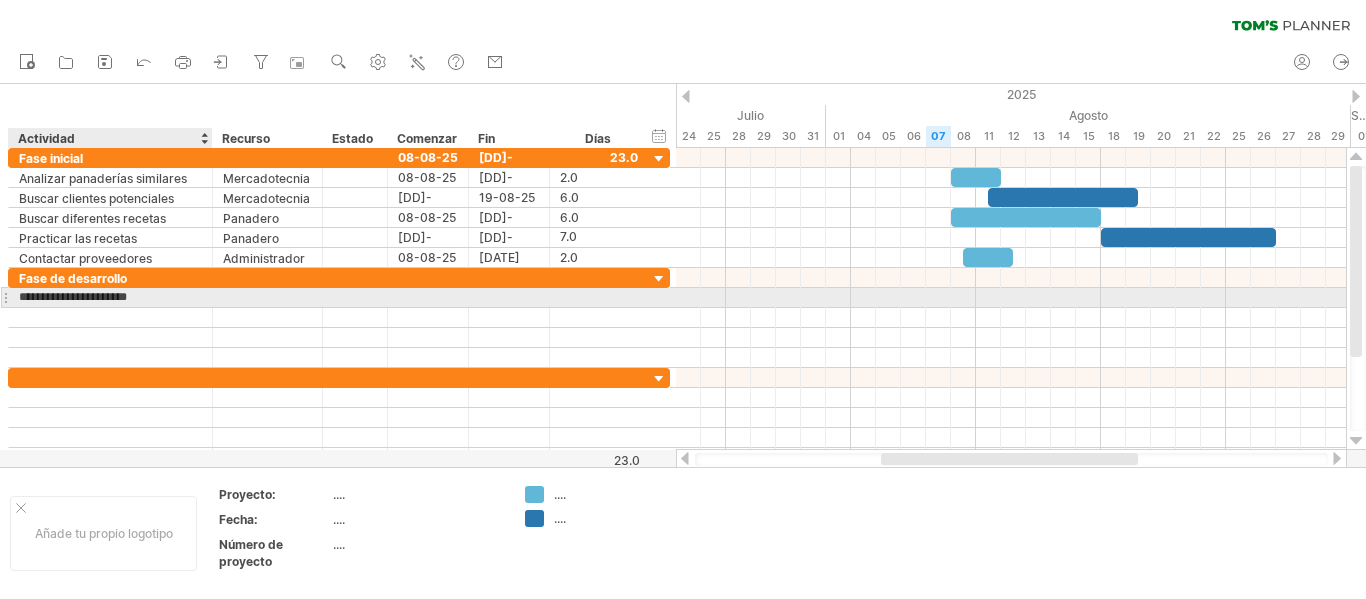 type on "**********" 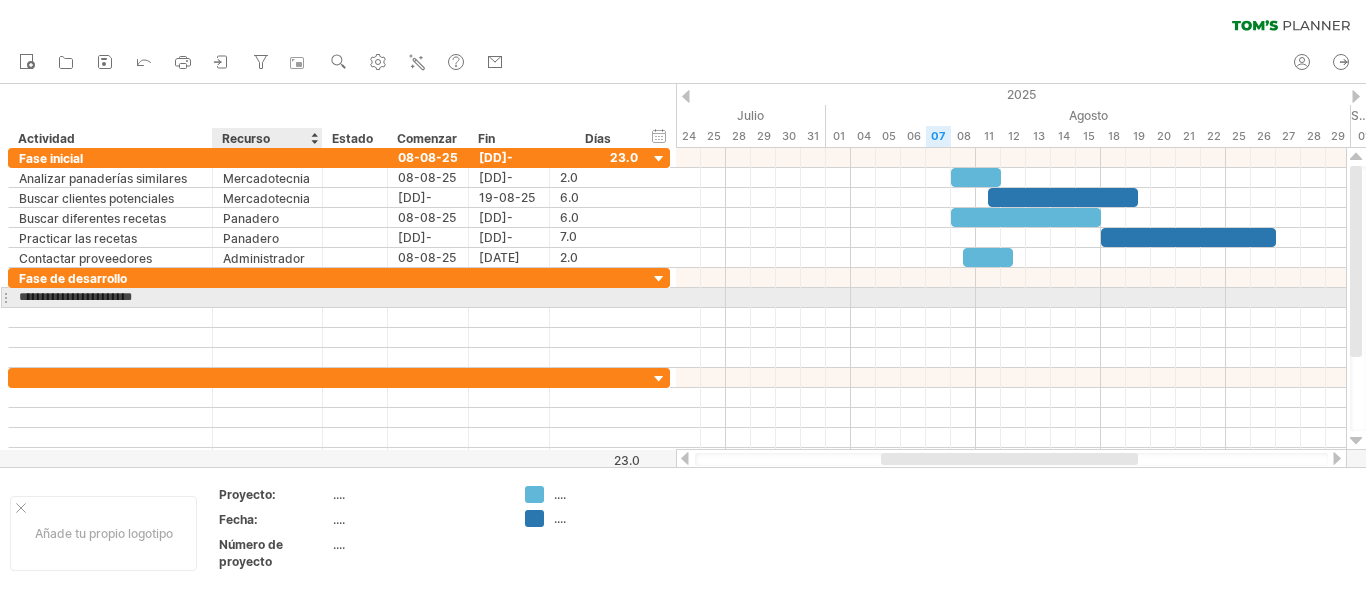 click at bounding box center [267, 297] 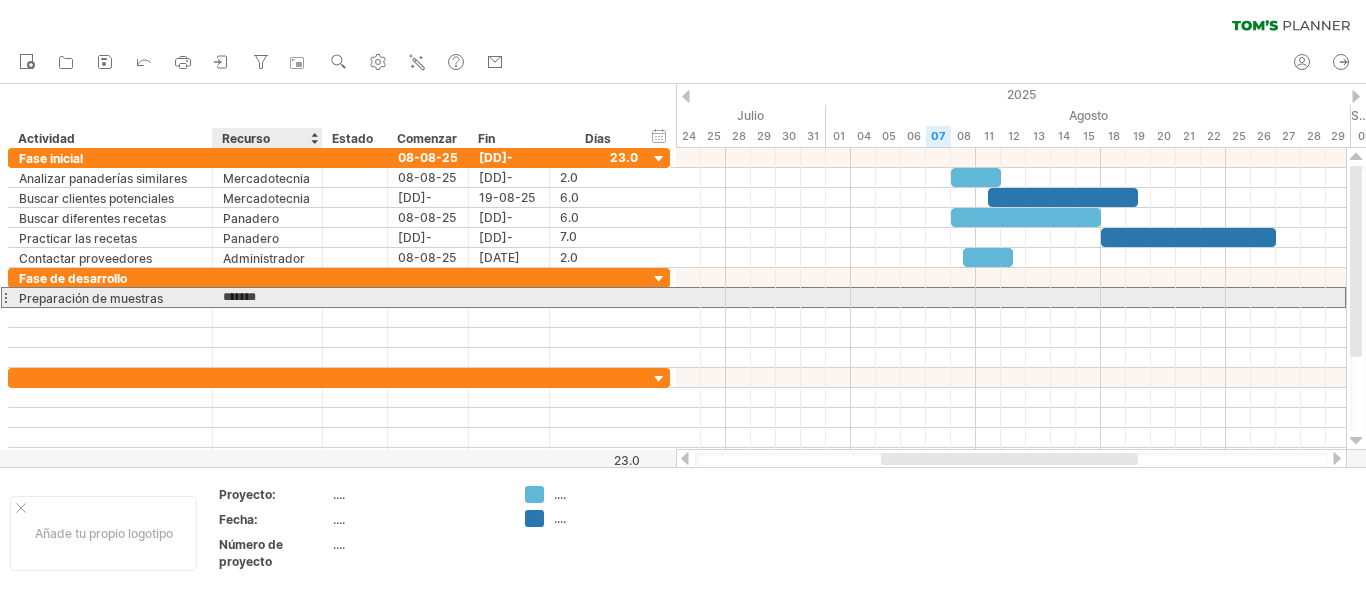 type on "********" 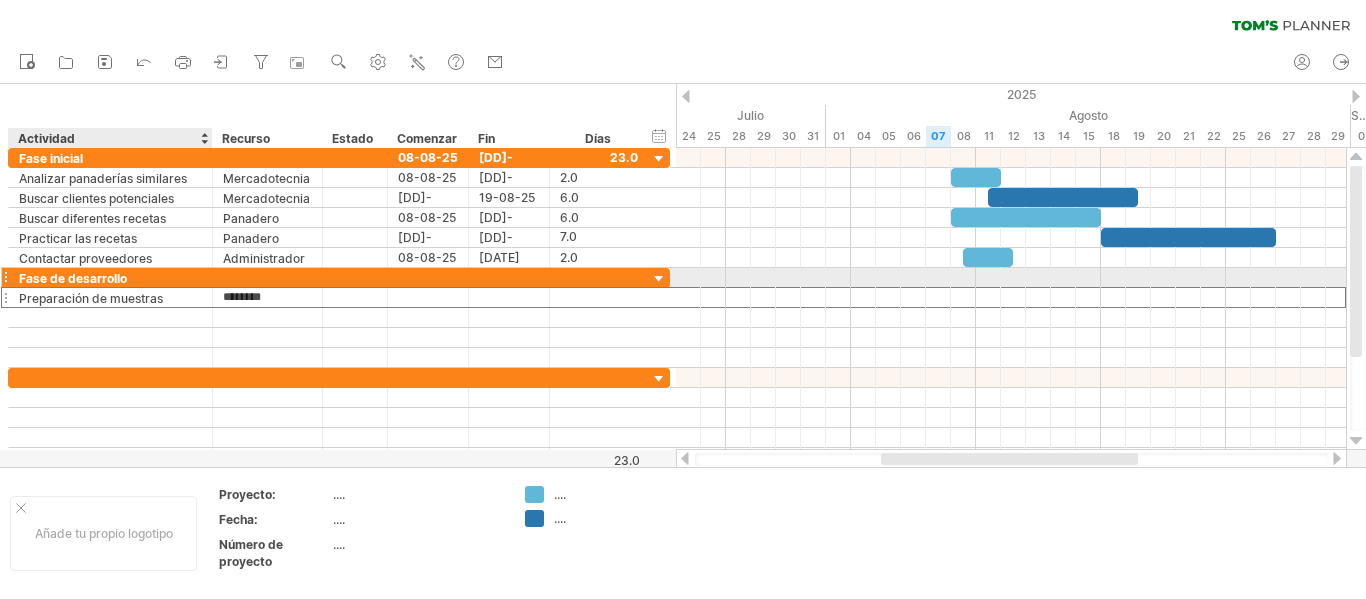click on "Fase de desarrollo" at bounding box center (73, 278) 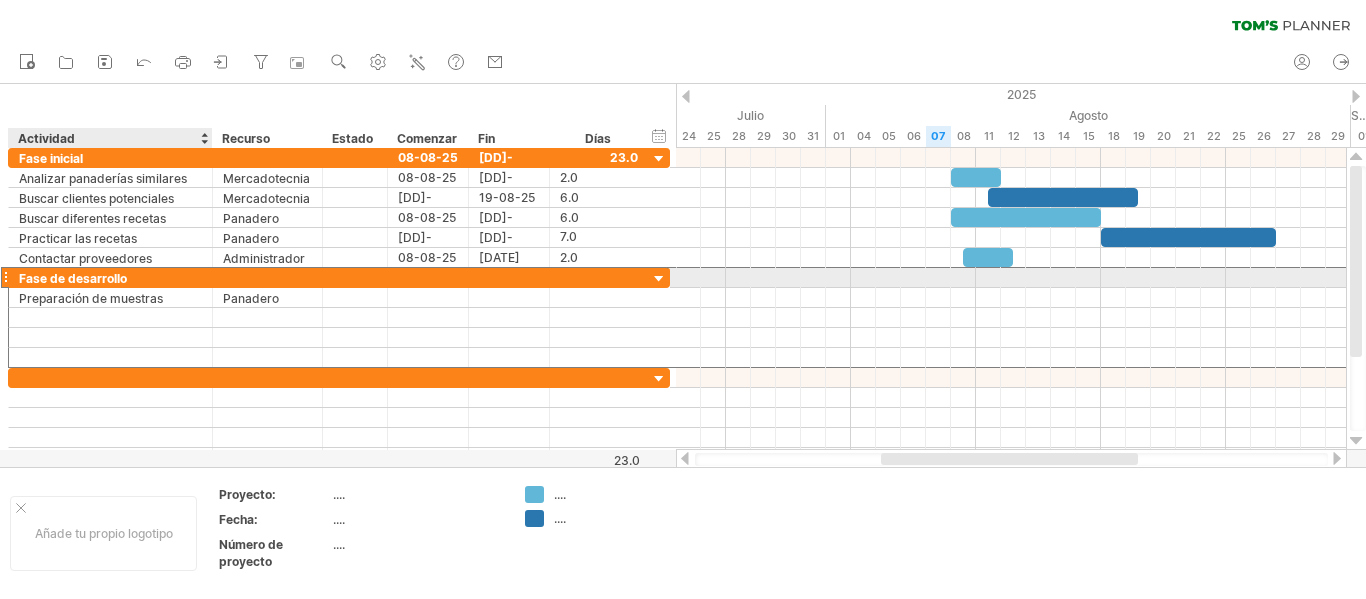 click on "Fase de desarrollo" at bounding box center [73, 278] 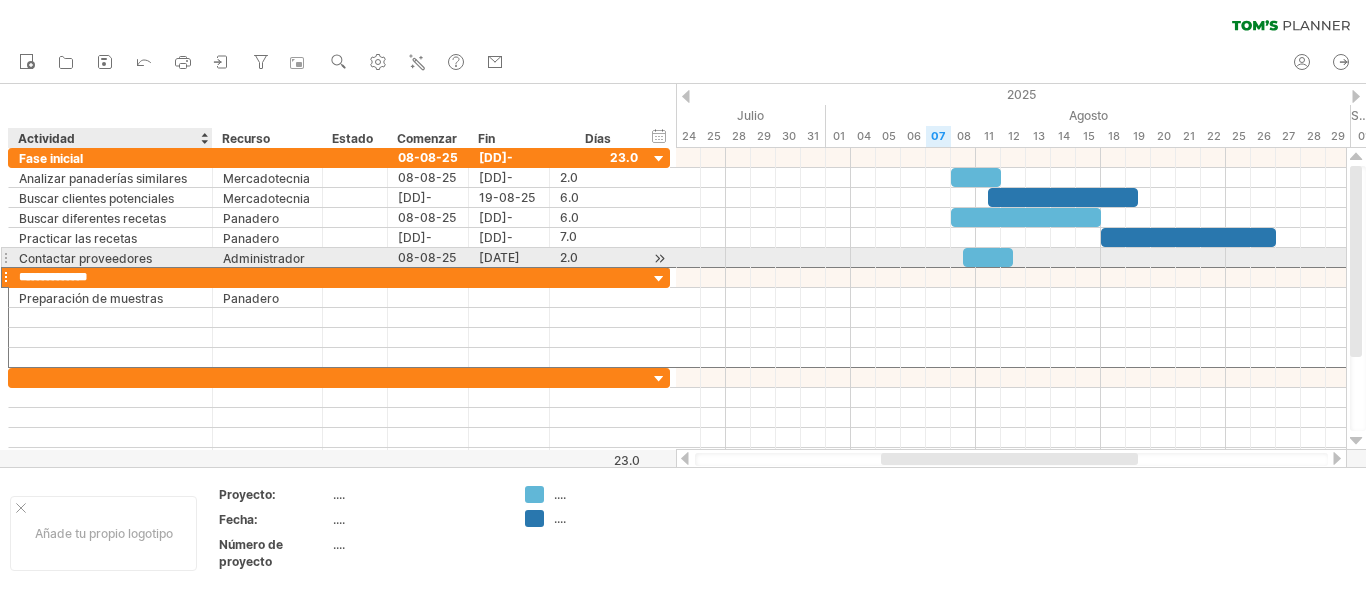 type on "**********" 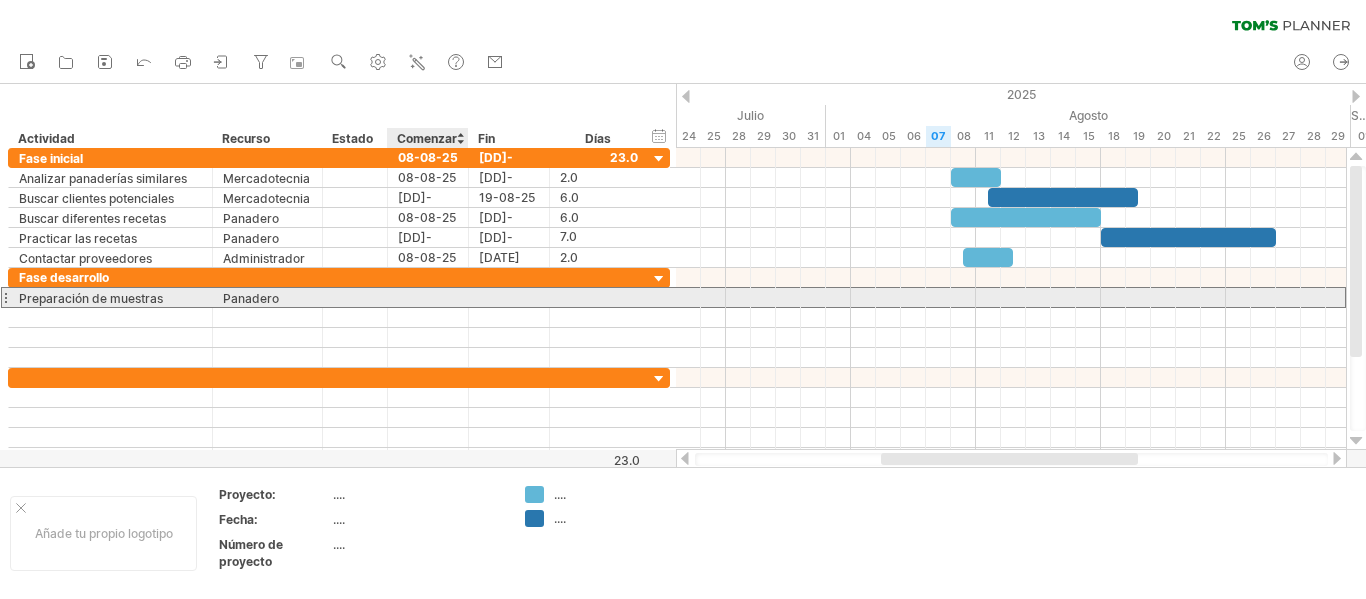 click at bounding box center (428, 297) 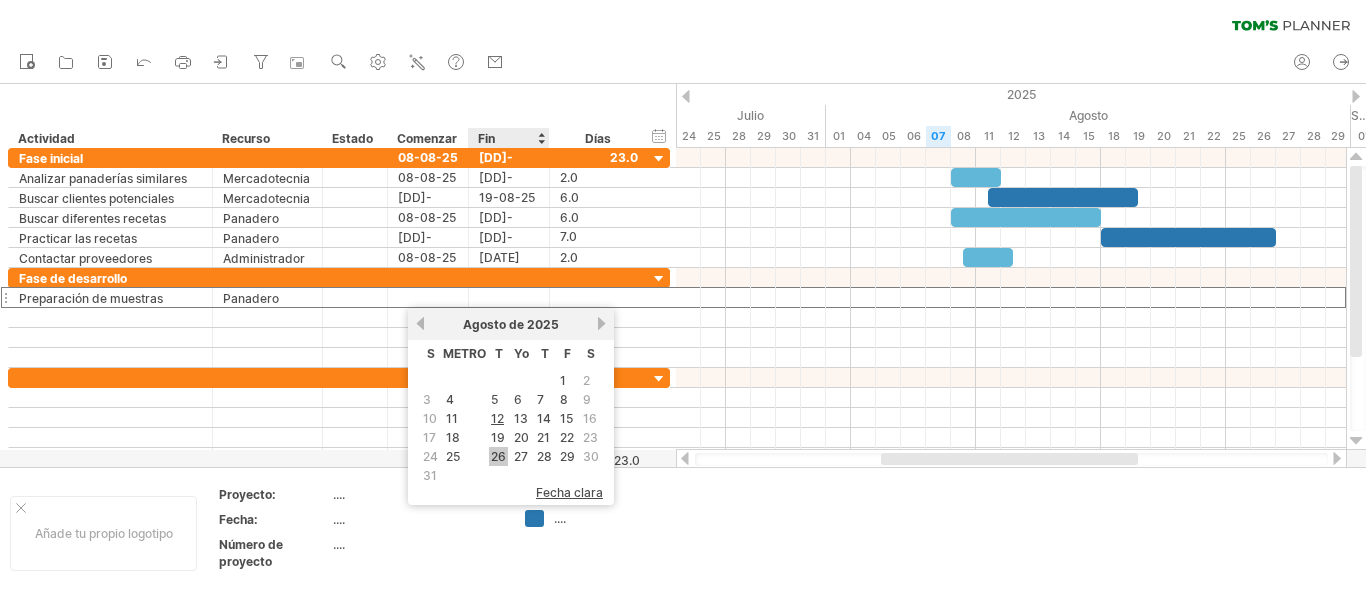 click on "26" at bounding box center [498, 456] 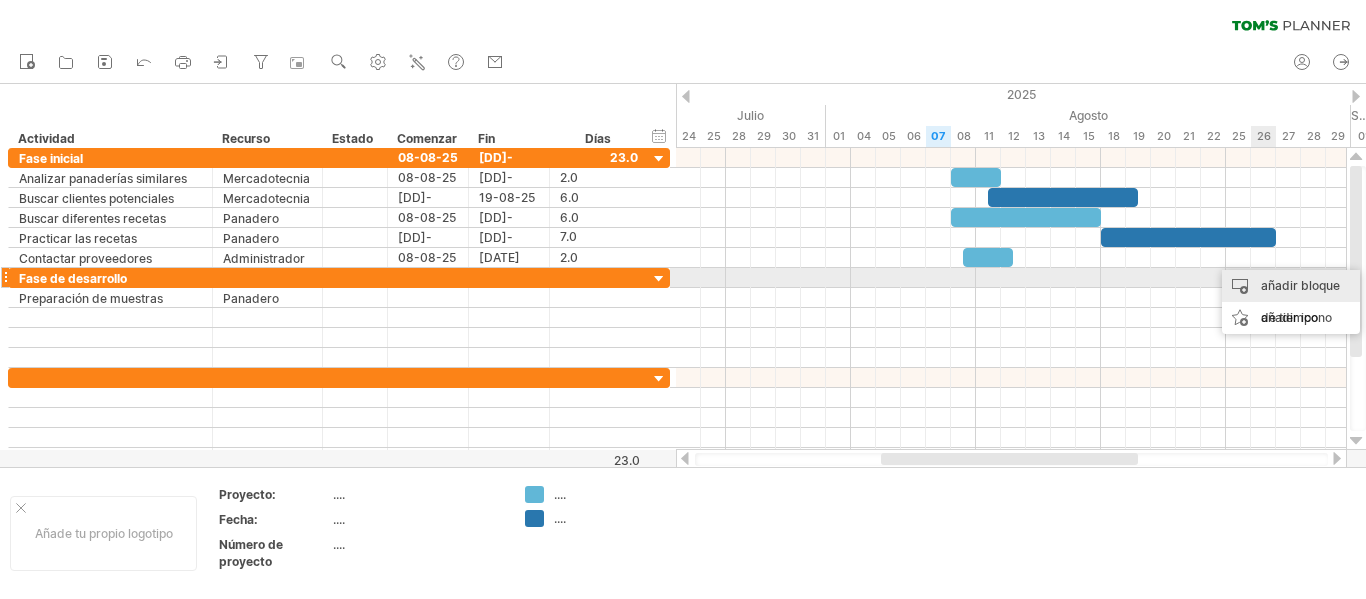 click on "añadir bloque de tiempo" at bounding box center (1300, 301) 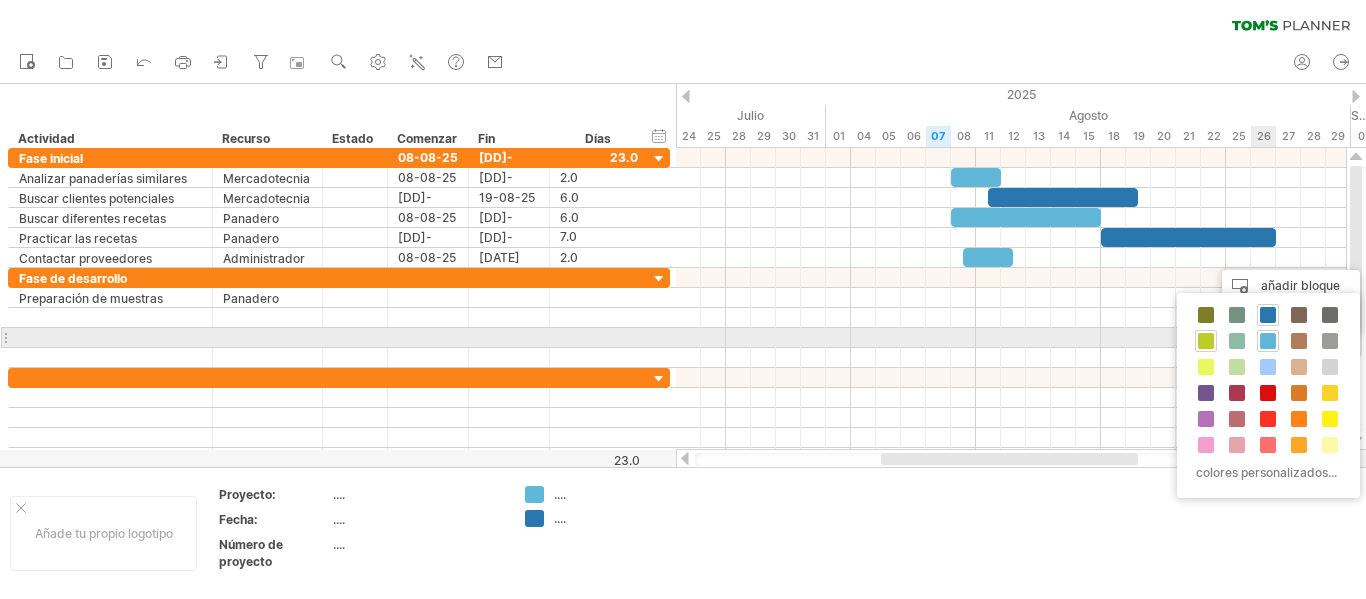 click at bounding box center [1206, 341] 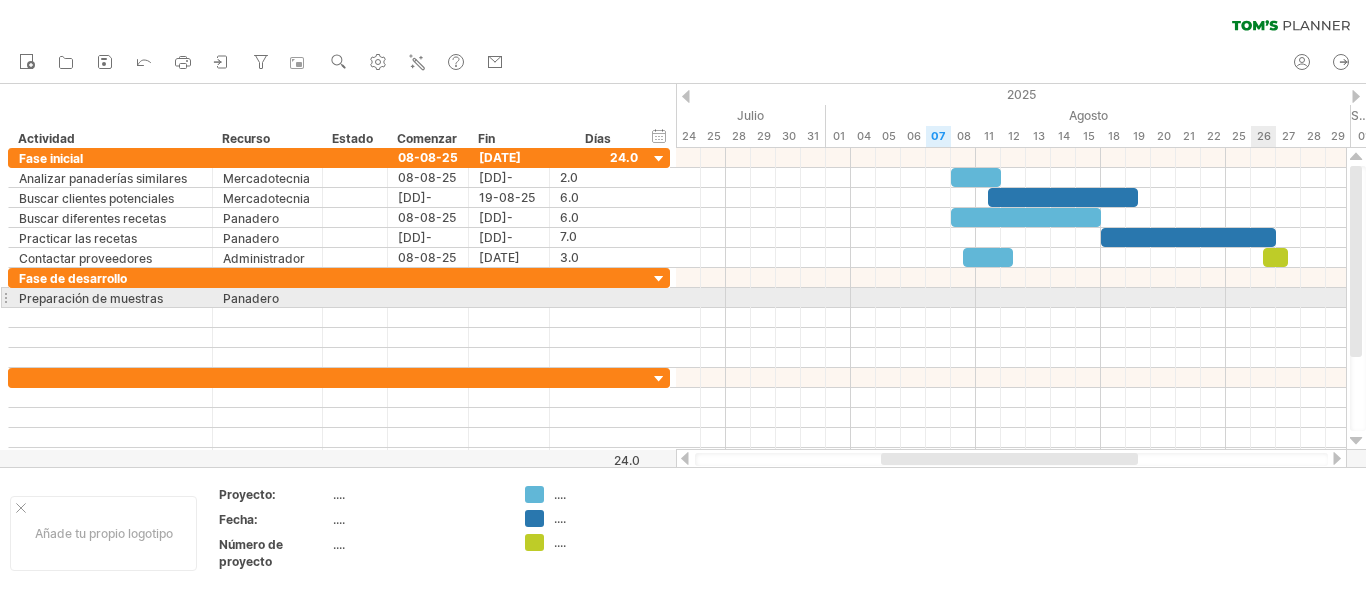 click at bounding box center (1011, 298) 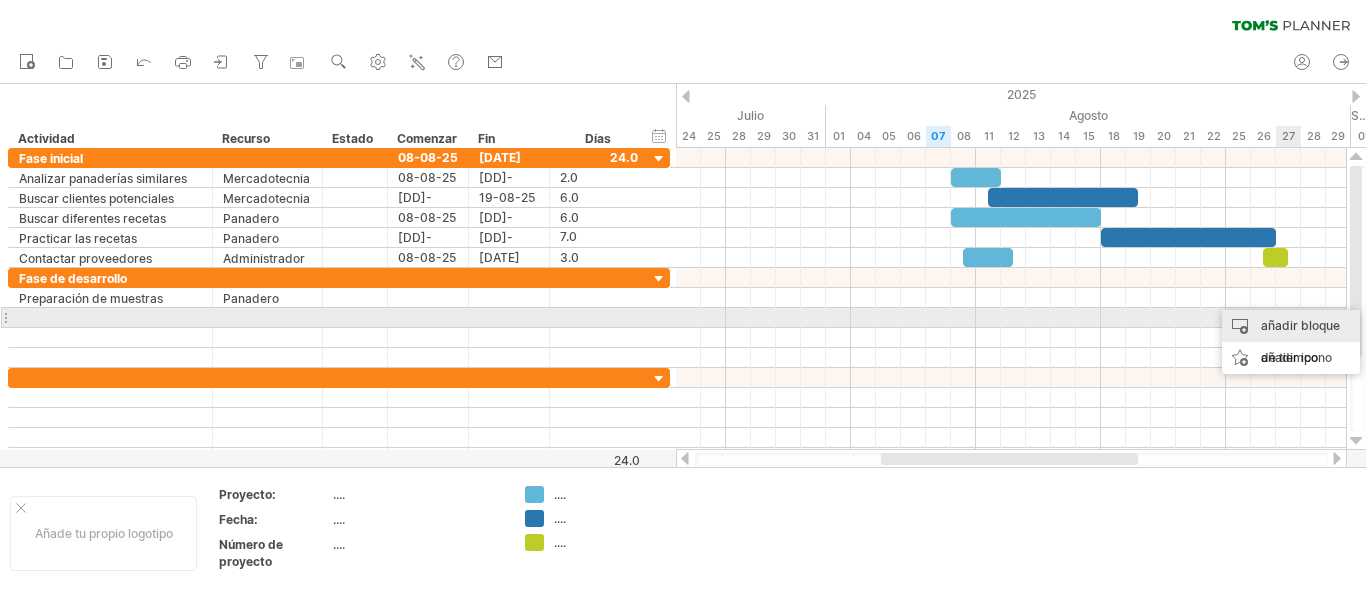 click on "añadir bloque de tiempo" at bounding box center (1300, 341) 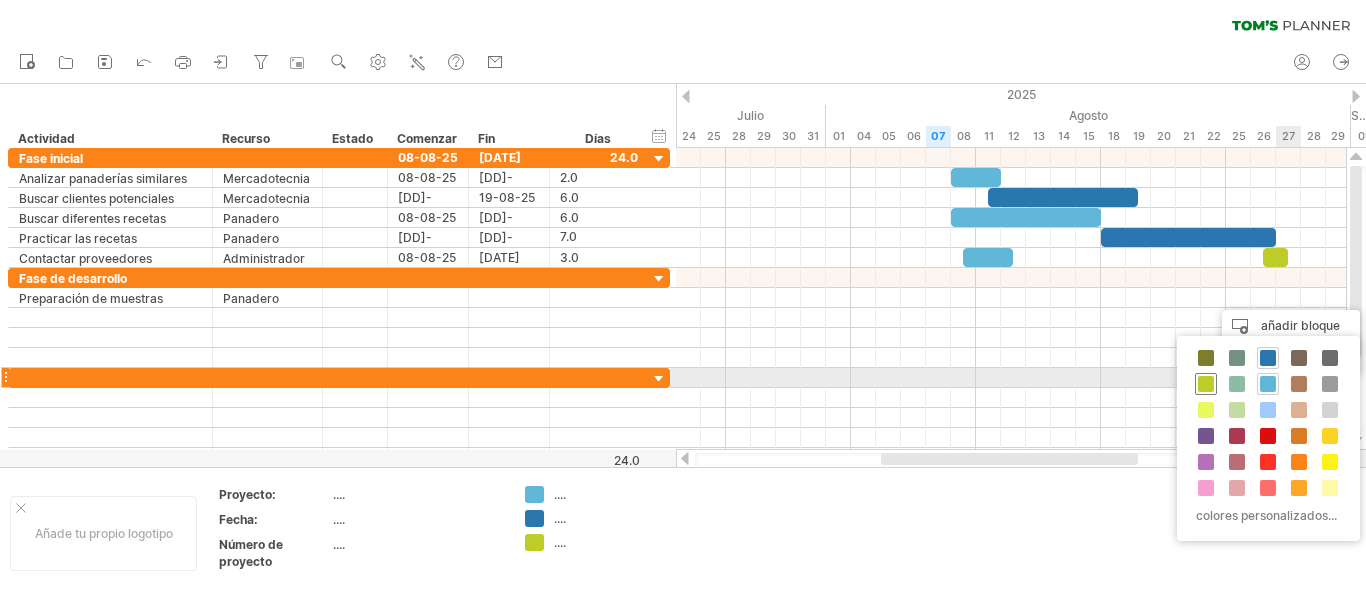 click at bounding box center (1206, 384) 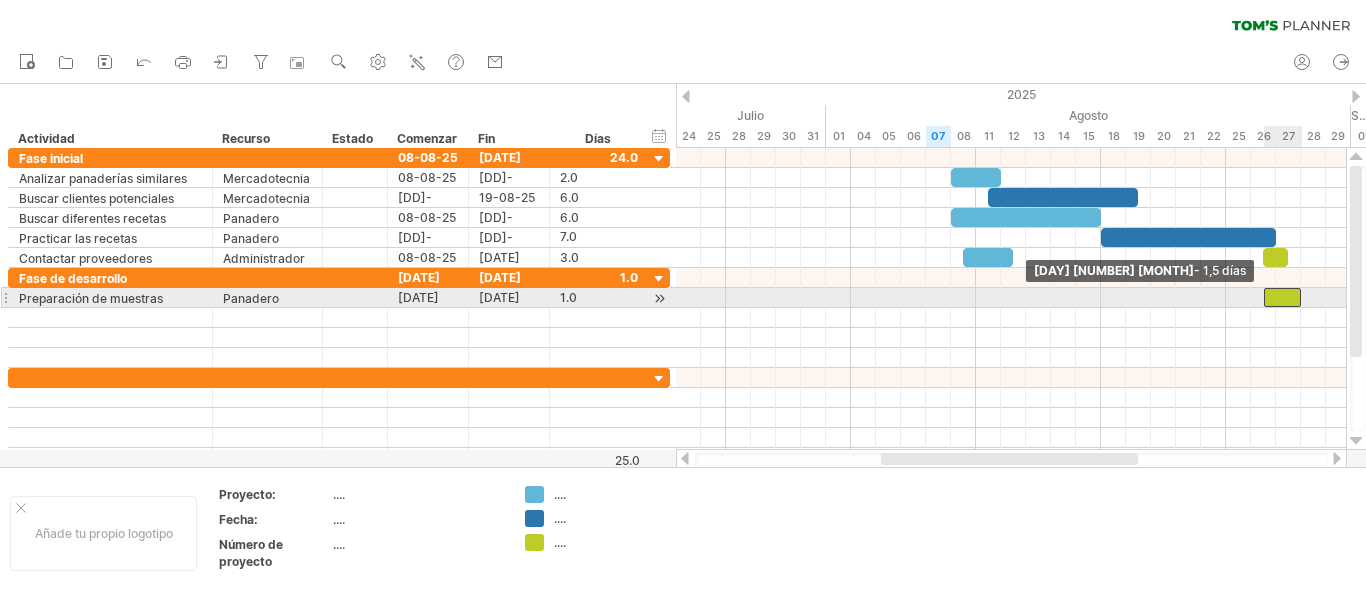 click at bounding box center (1283, 297) 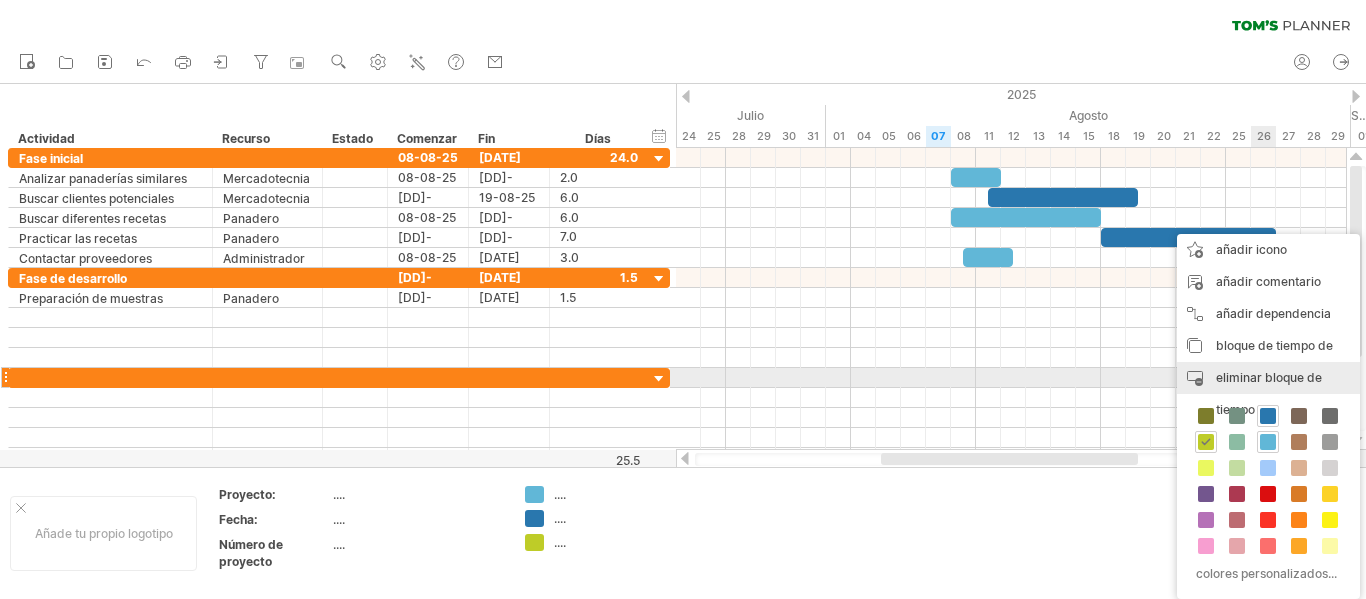 click on "eliminar bloque de tiempo" at bounding box center (1269, 393) 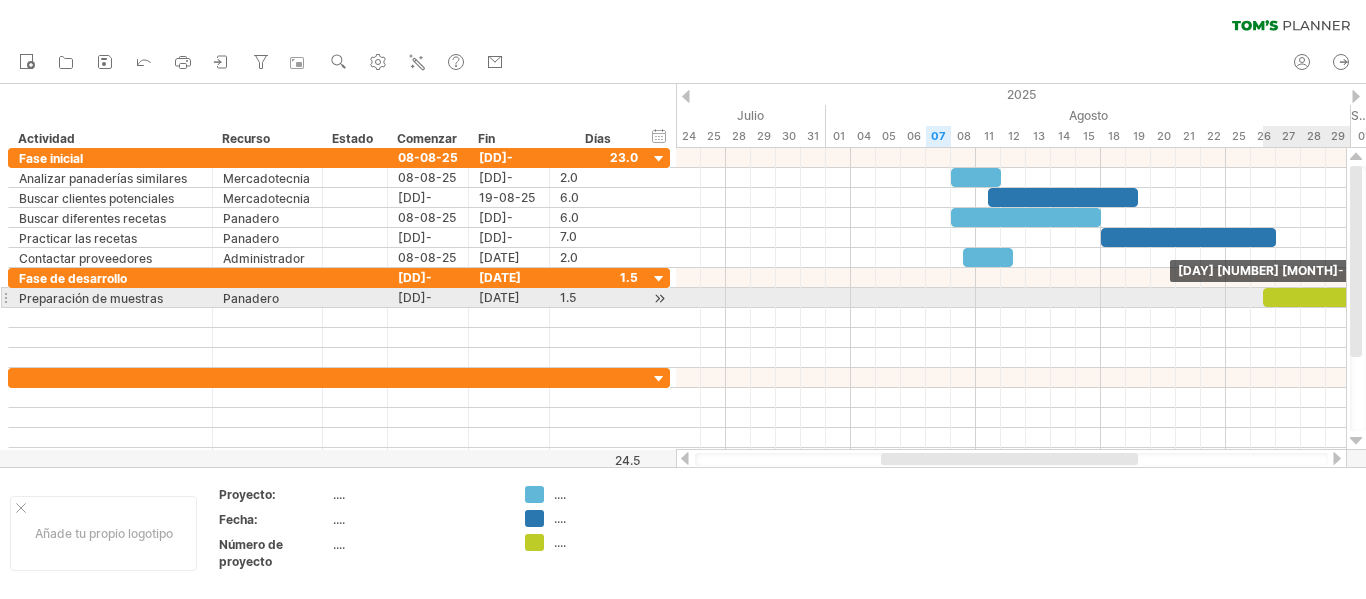 drag, startPoint x: 1296, startPoint y: 298, endPoint x: 1340, endPoint y: 299, distance: 44.011364 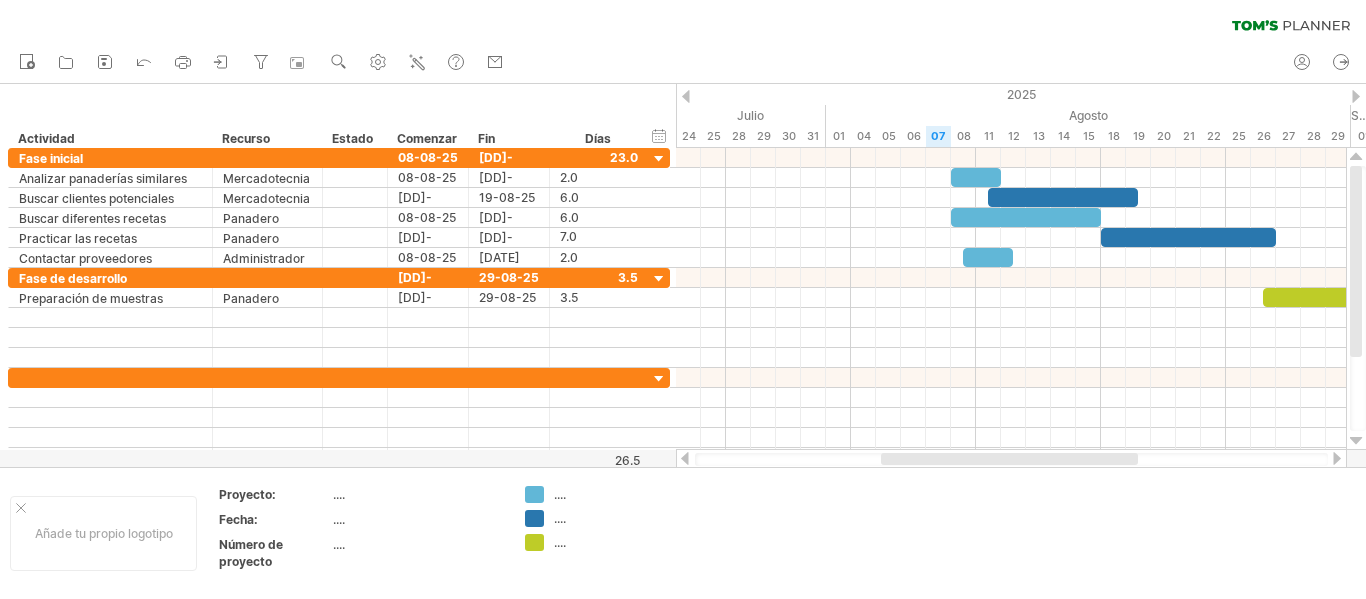 drag, startPoint x: 1332, startPoint y: 452, endPoint x: 1349, endPoint y: 451, distance: 17.029387 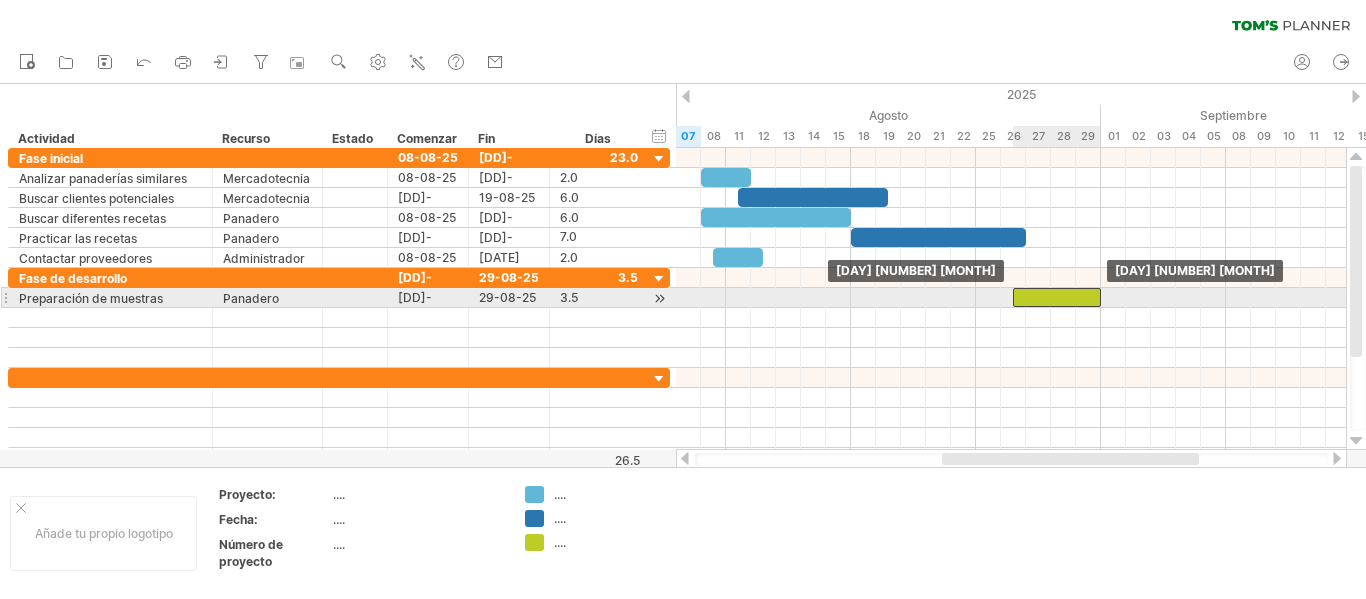 click at bounding box center [1057, 297] 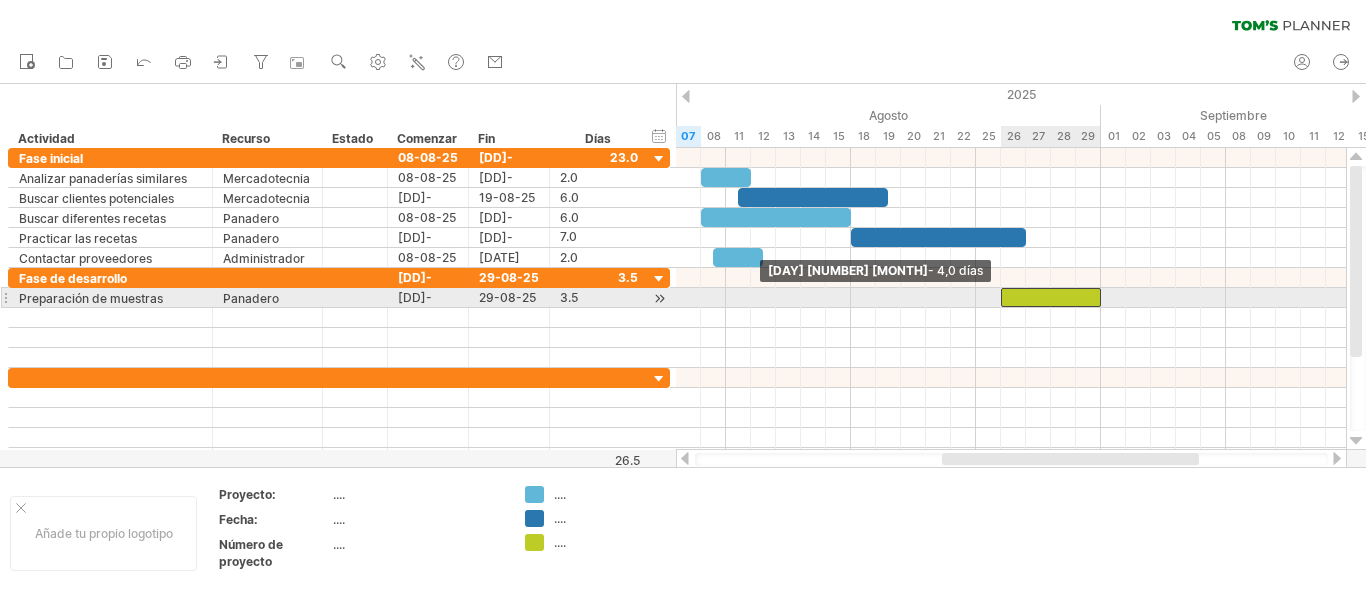 drag, startPoint x: 1012, startPoint y: 291, endPoint x: 1003, endPoint y: 296, distance: 10.29563 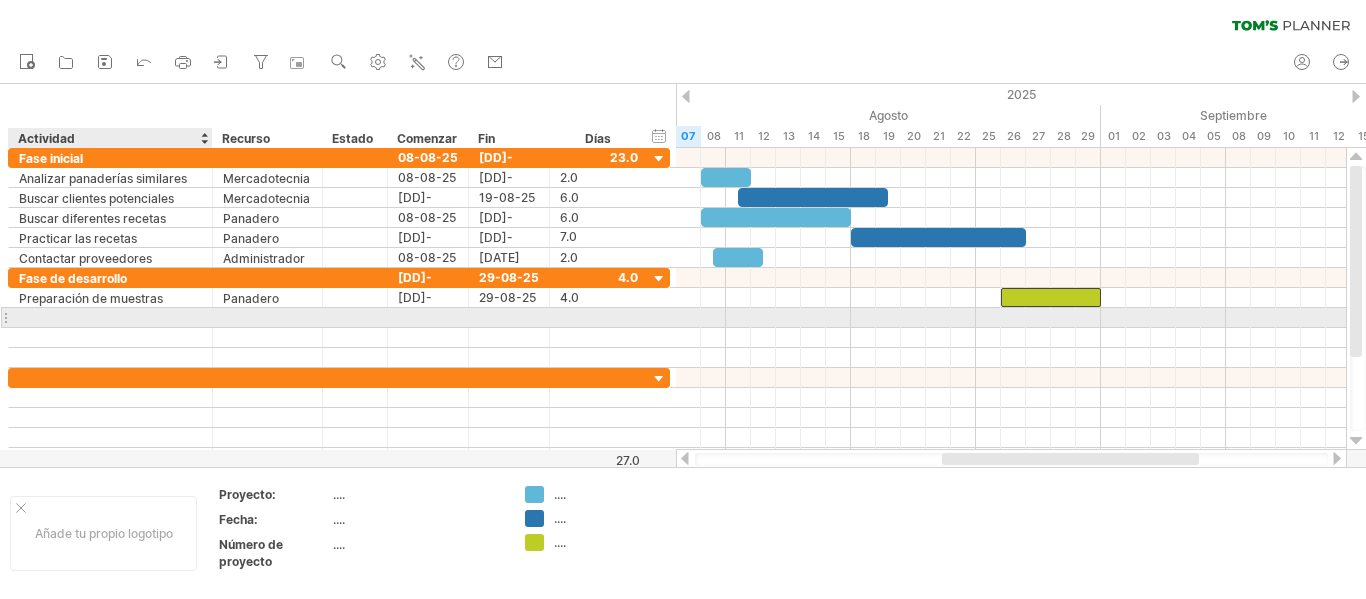 click at bounding box center [110, 317] 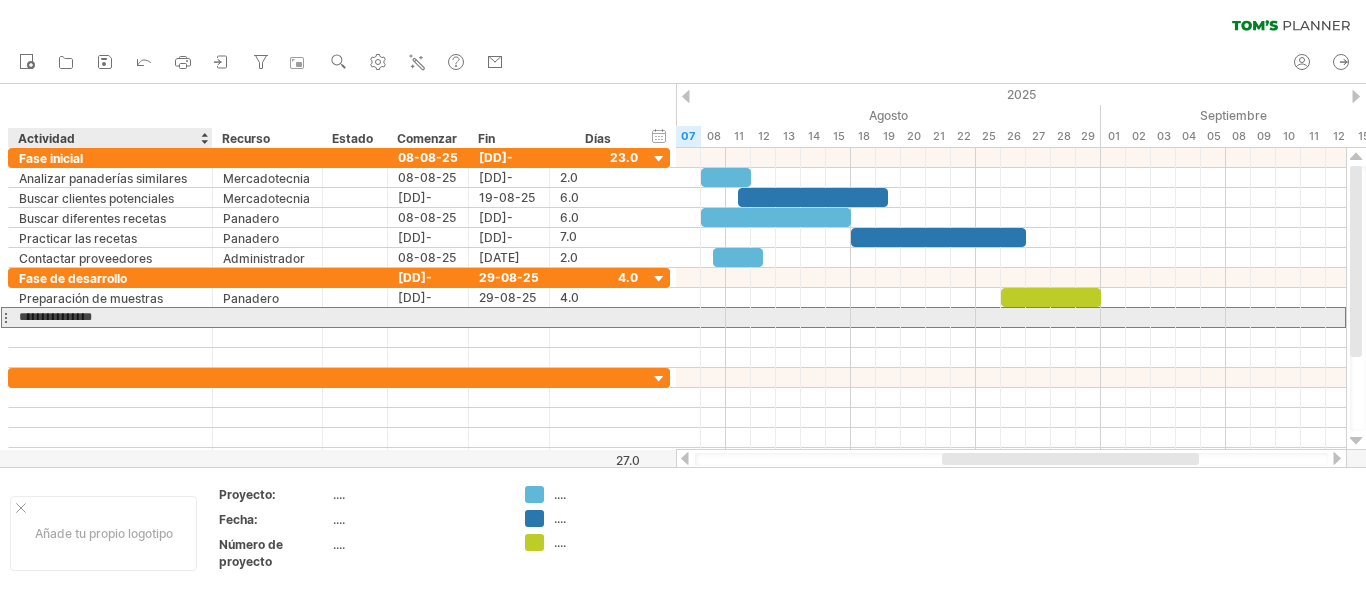 type on "**********" 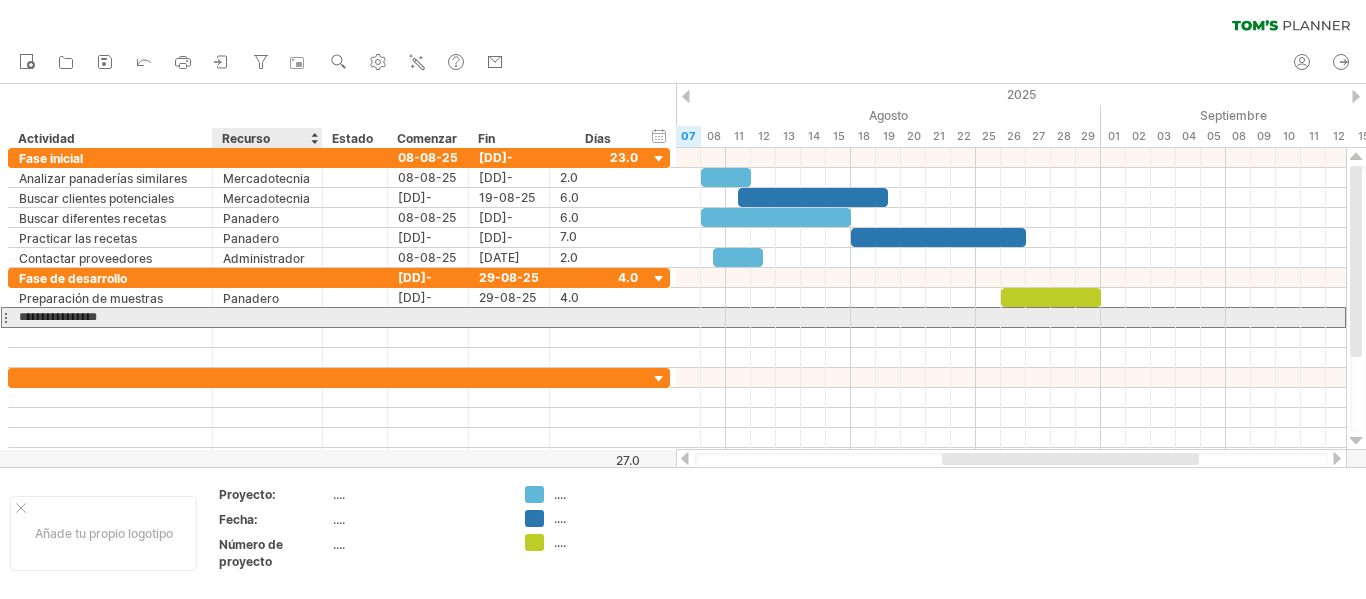 click at bounding box center (267, 317) 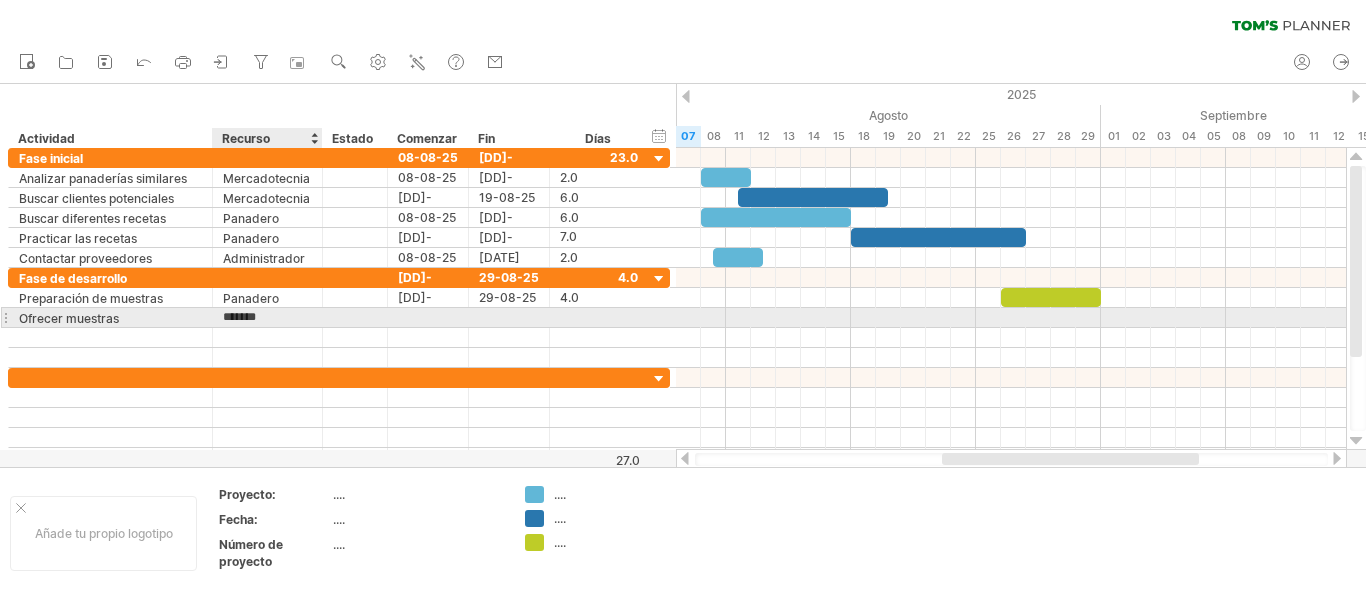type on "********" 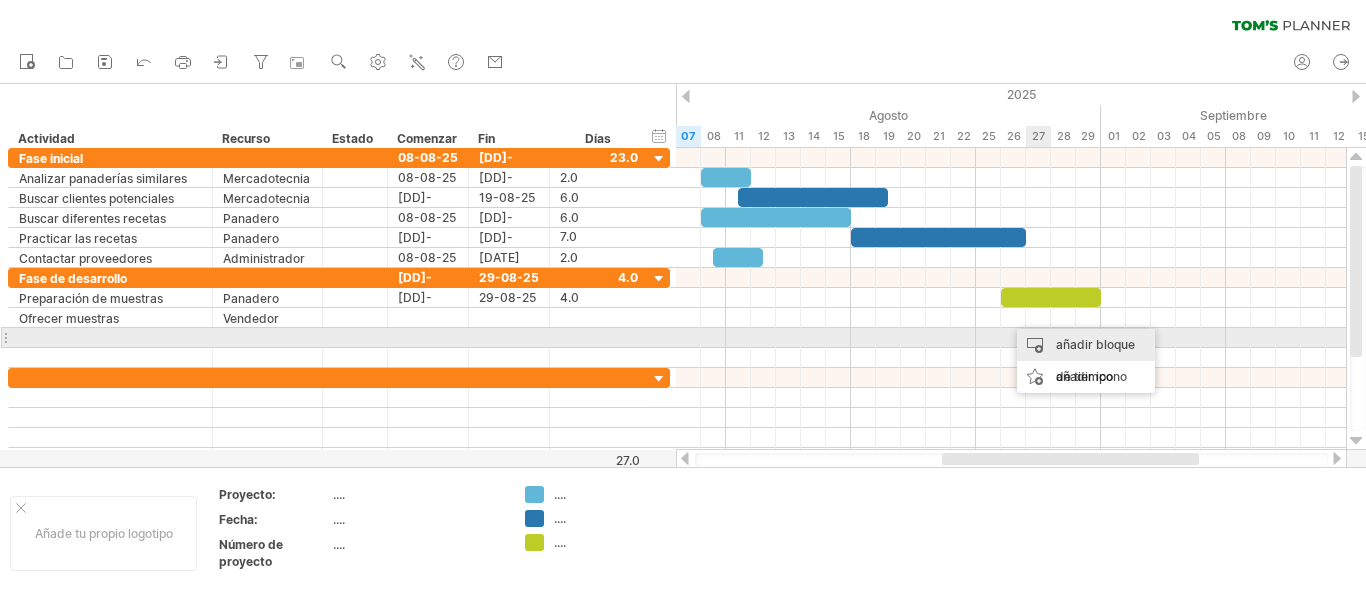 click on "añadir bloque de tiempo" at bounding box center [1086, 361] 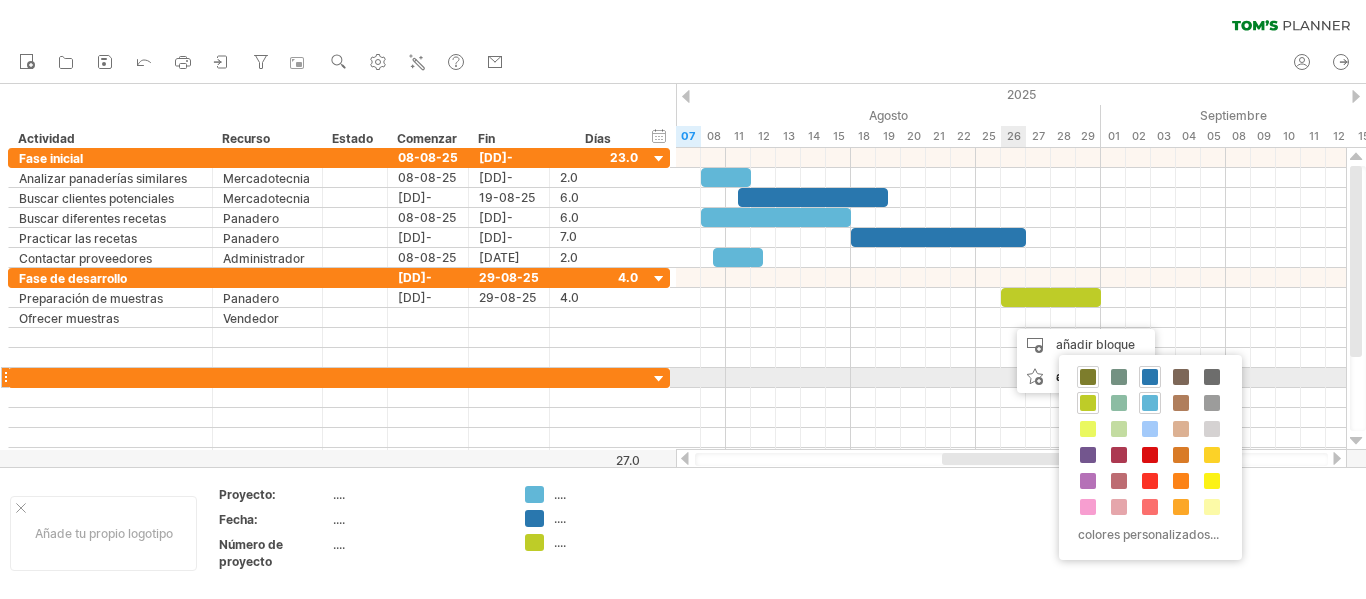 click at bounding box center (1088, 377) 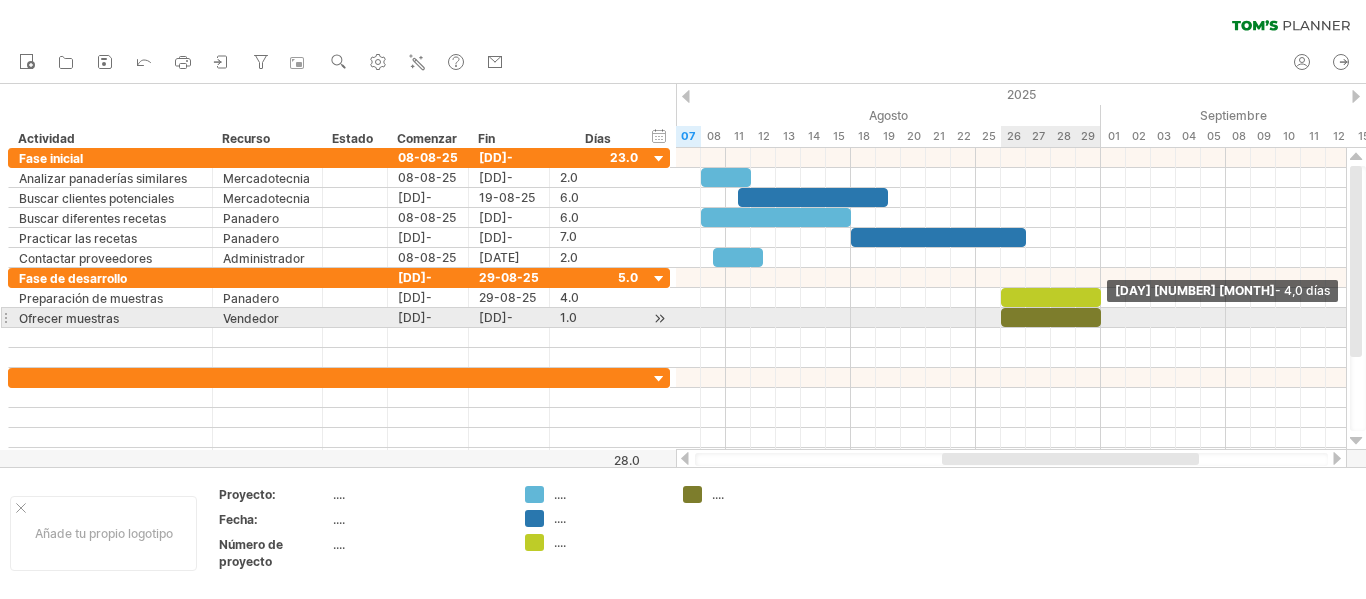 drag, startPoint x: 1023, startPoint y: 319, endPoint x: 1097, endPoint y: 313, distance: 74.24284 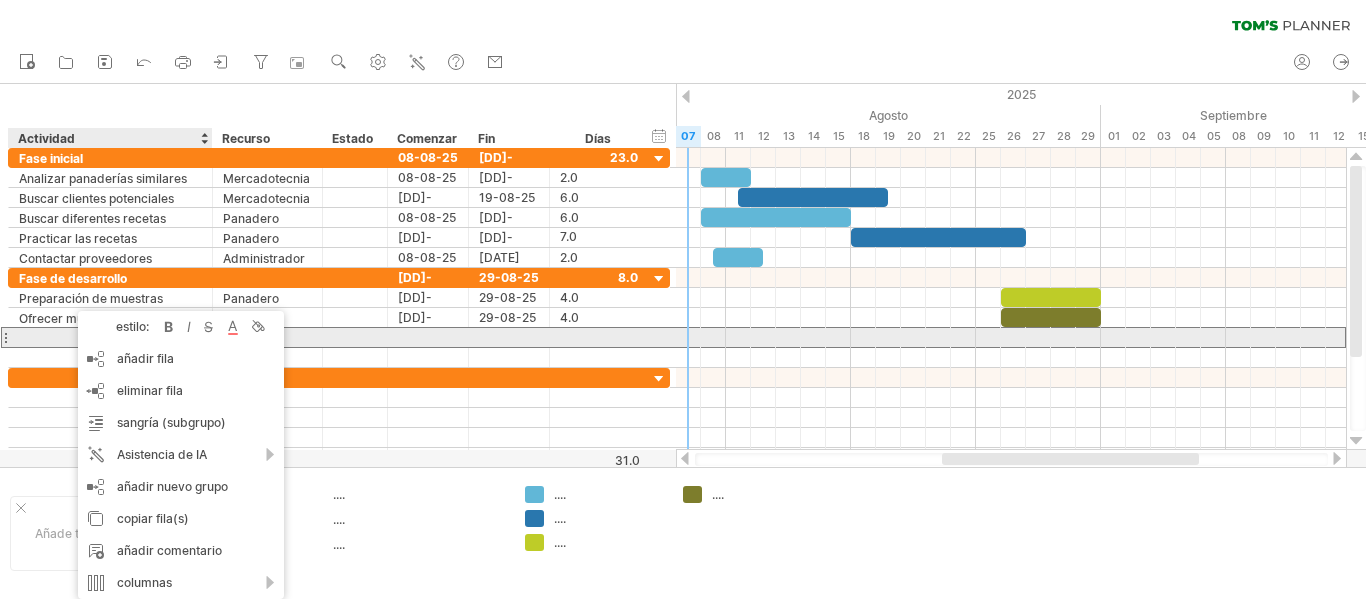 click at bounding box center [110, 337] 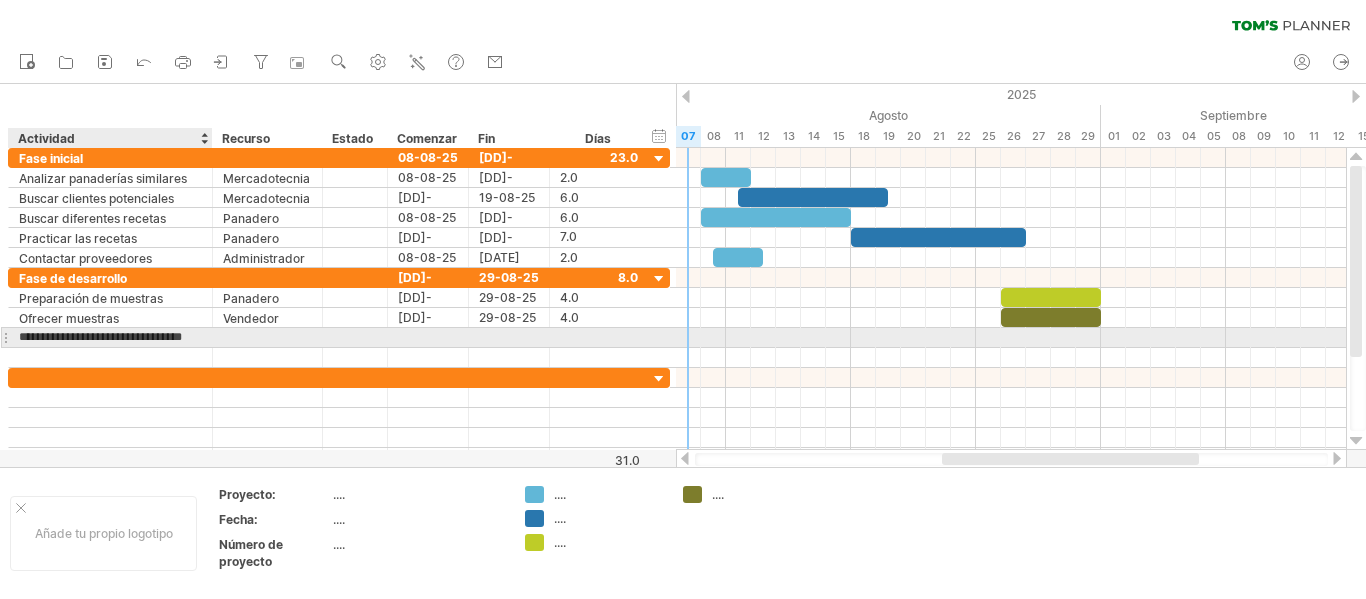 type on "**********" 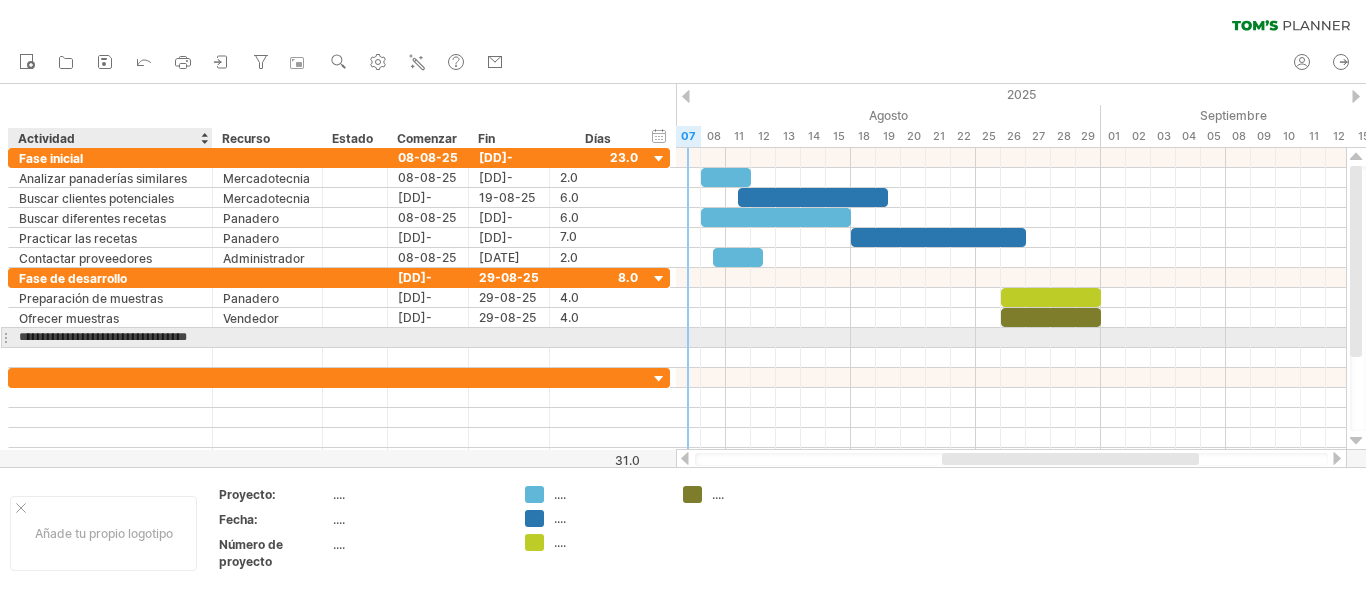 scroll, scrollTop: 0, scrollLeft: 18, axis: horizontal 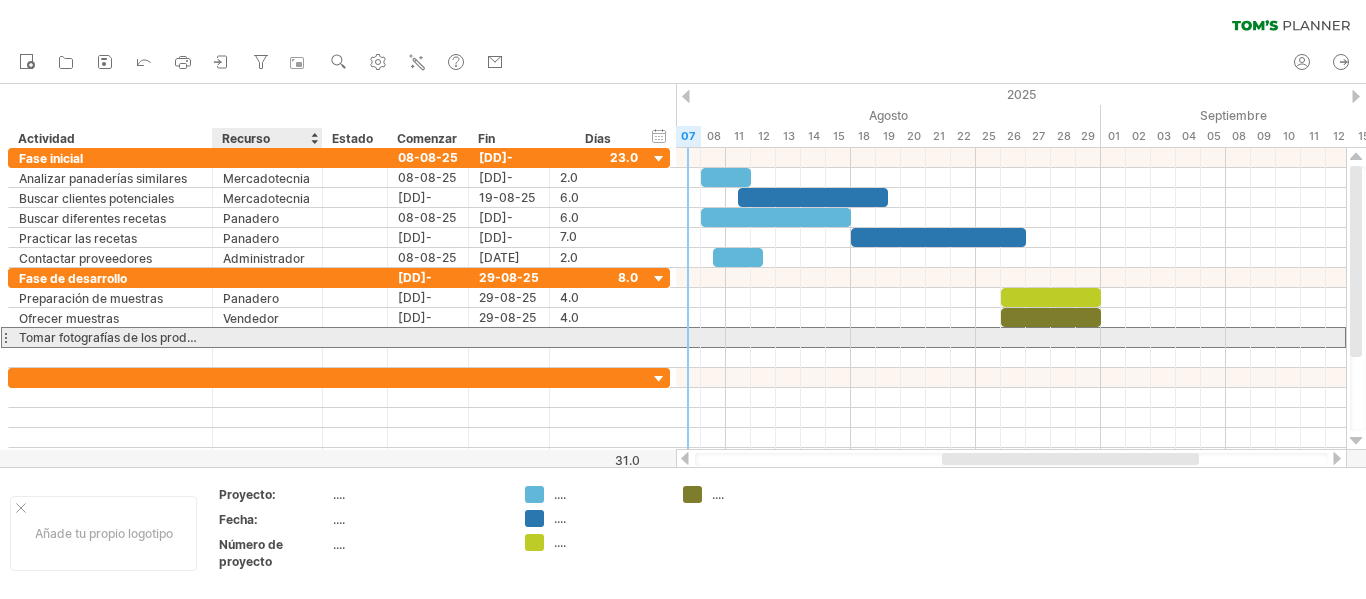 click at bounding box center (267, 337) 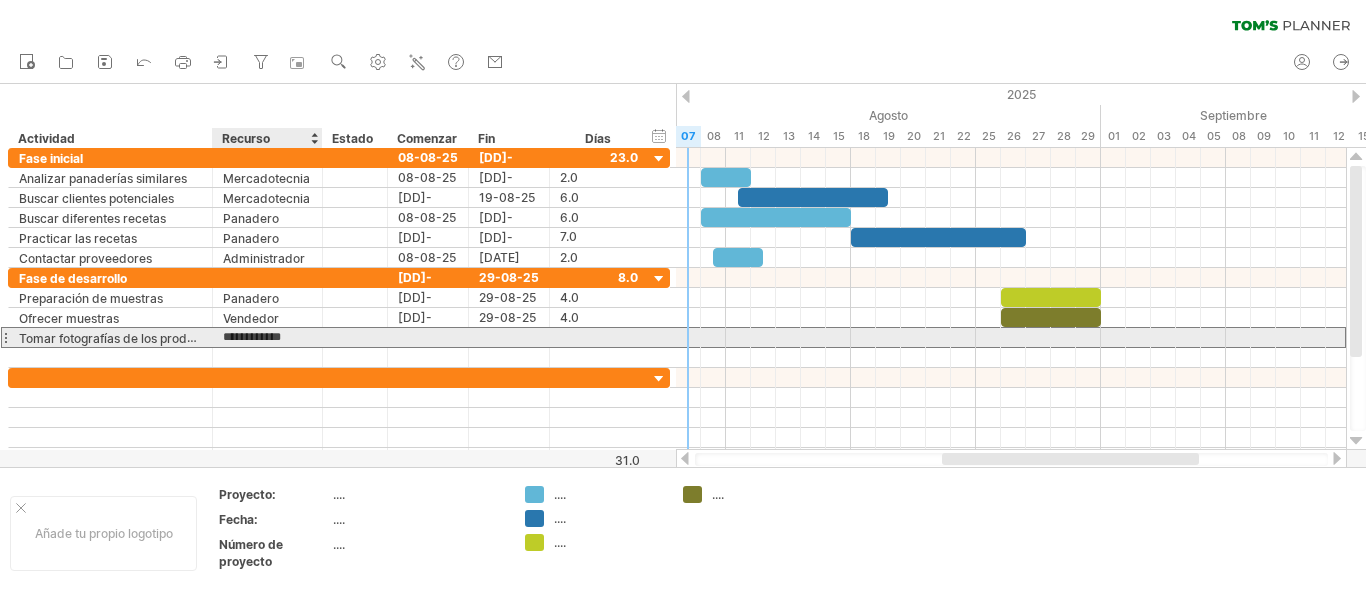 type on "**********" 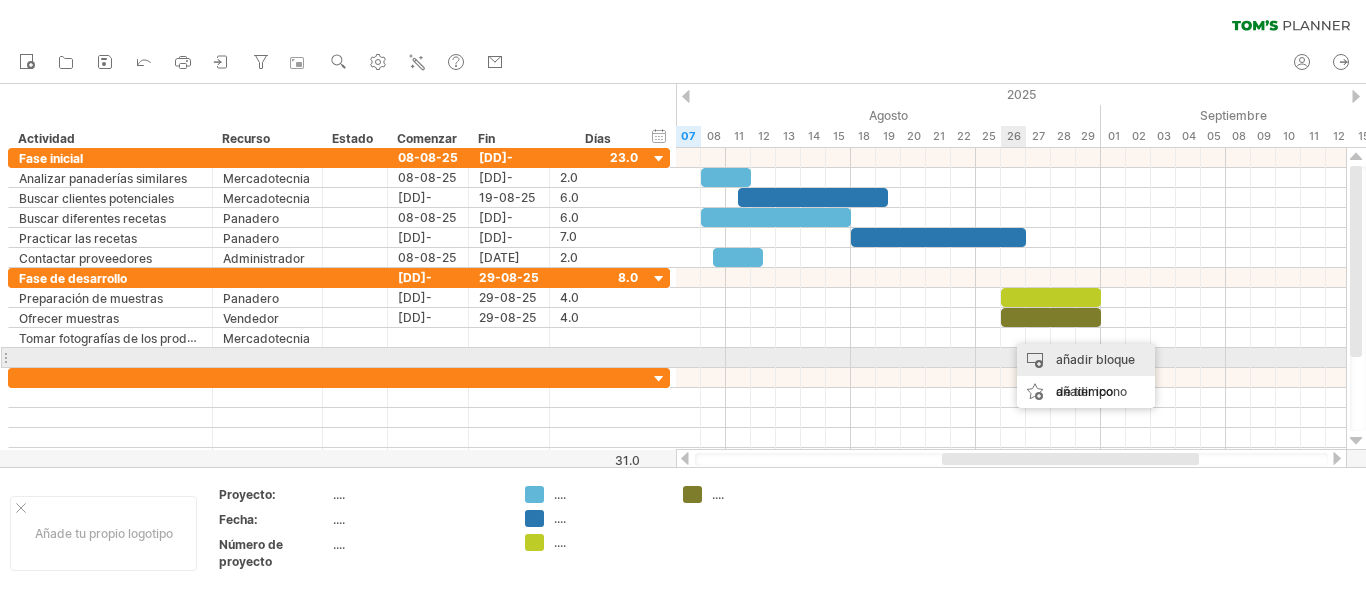 click on "añadir bloque de tiempo" at bounding box center (1095, 375) 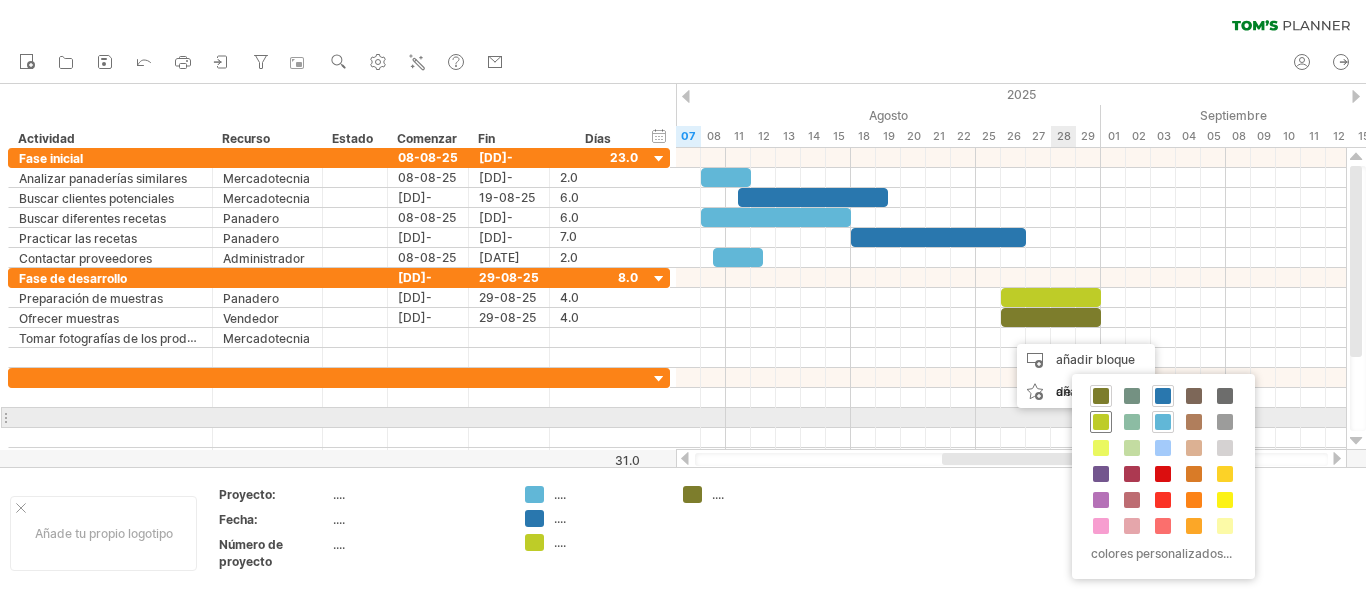click at bounding box center (1101, 422) 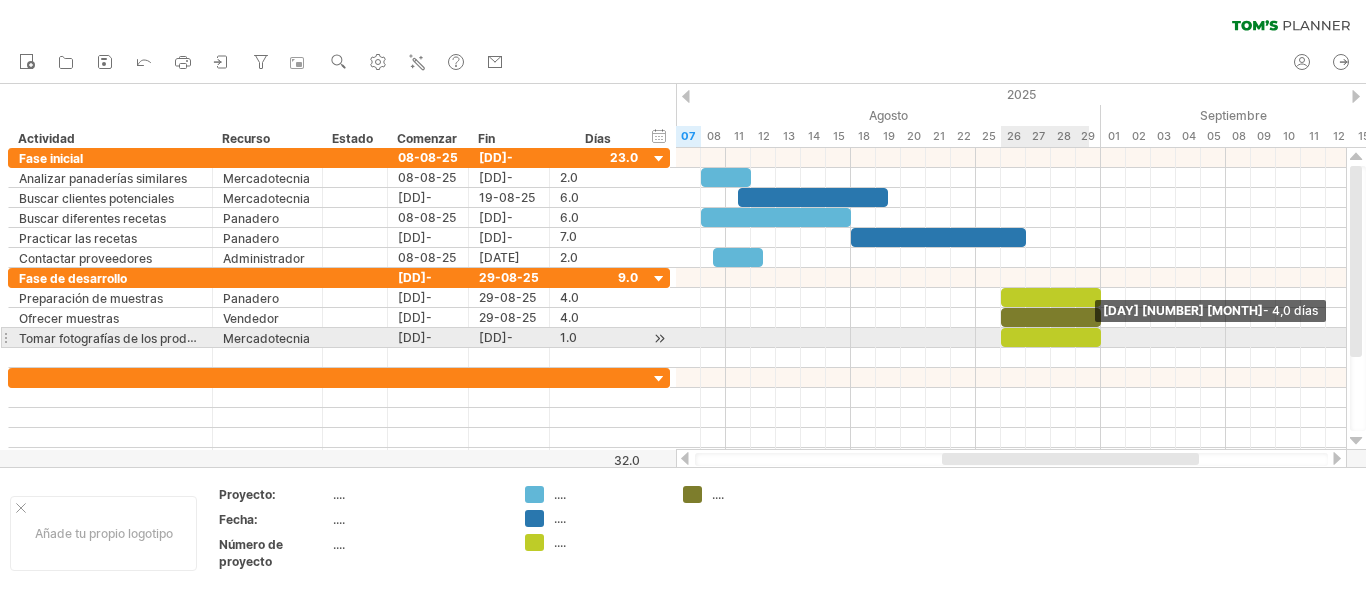 drag, startPoint x: 1029, startPoint y: 341, endPoint x: 1098, endPoint y: 340, distance: 69.00725 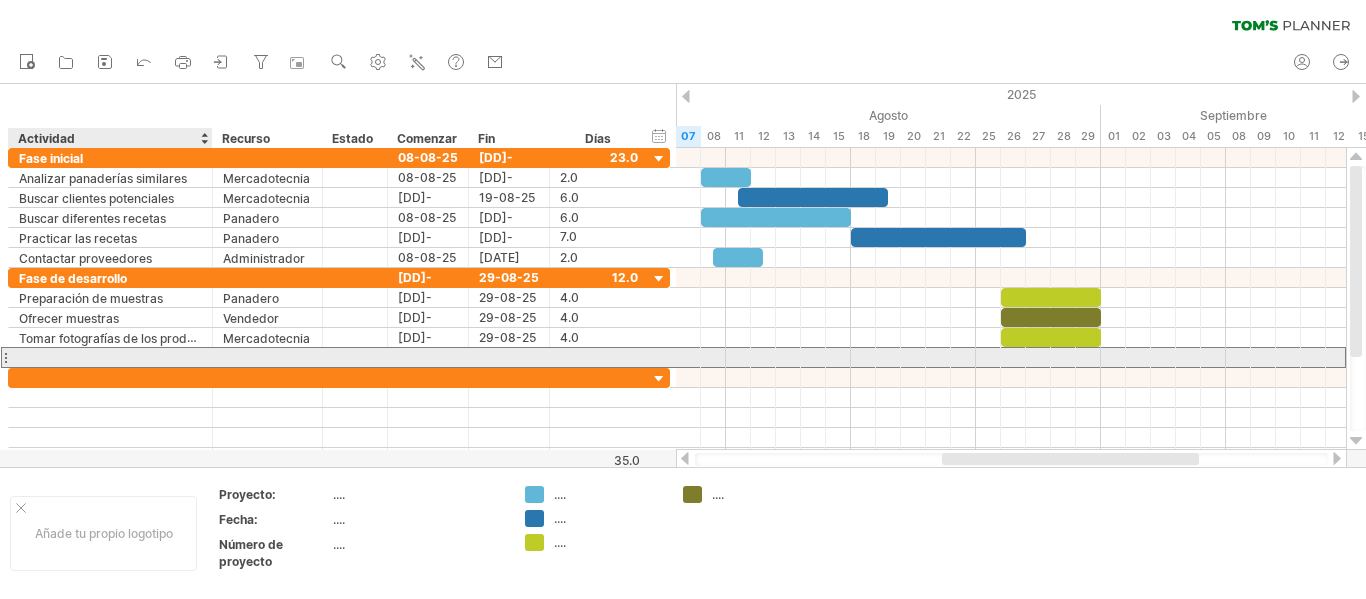 click at bounding box center (110, 357) 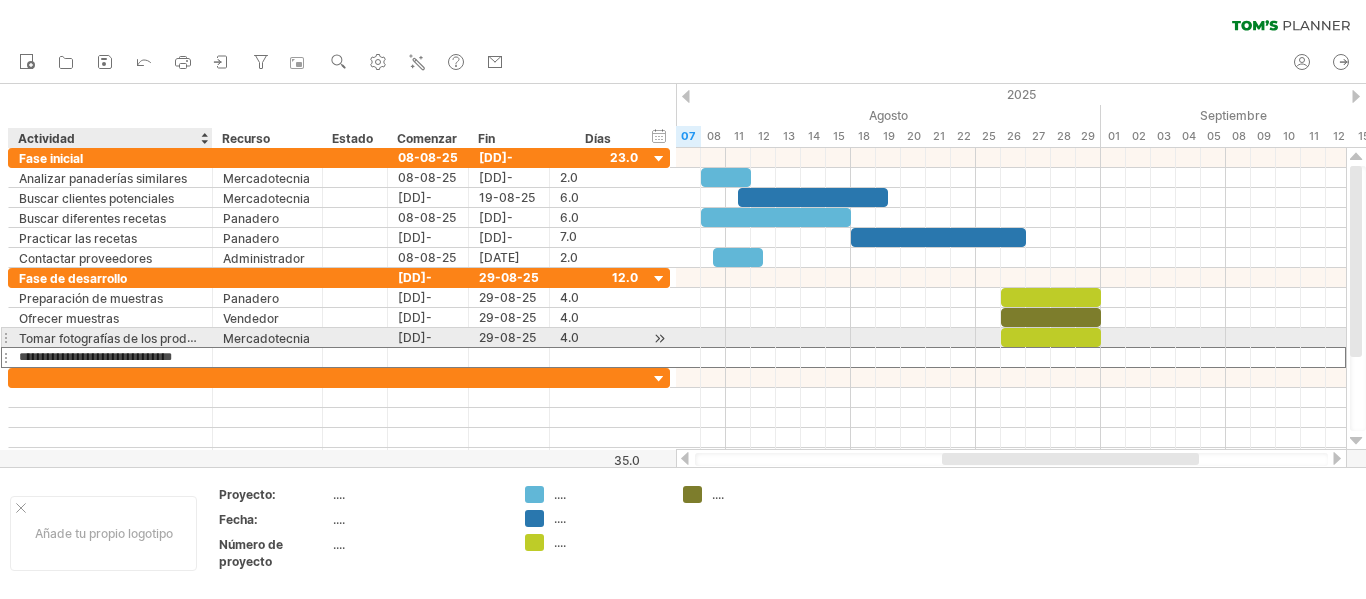 scroll, scrollTop: 0, scrollLeft: 8, axis: horizontal 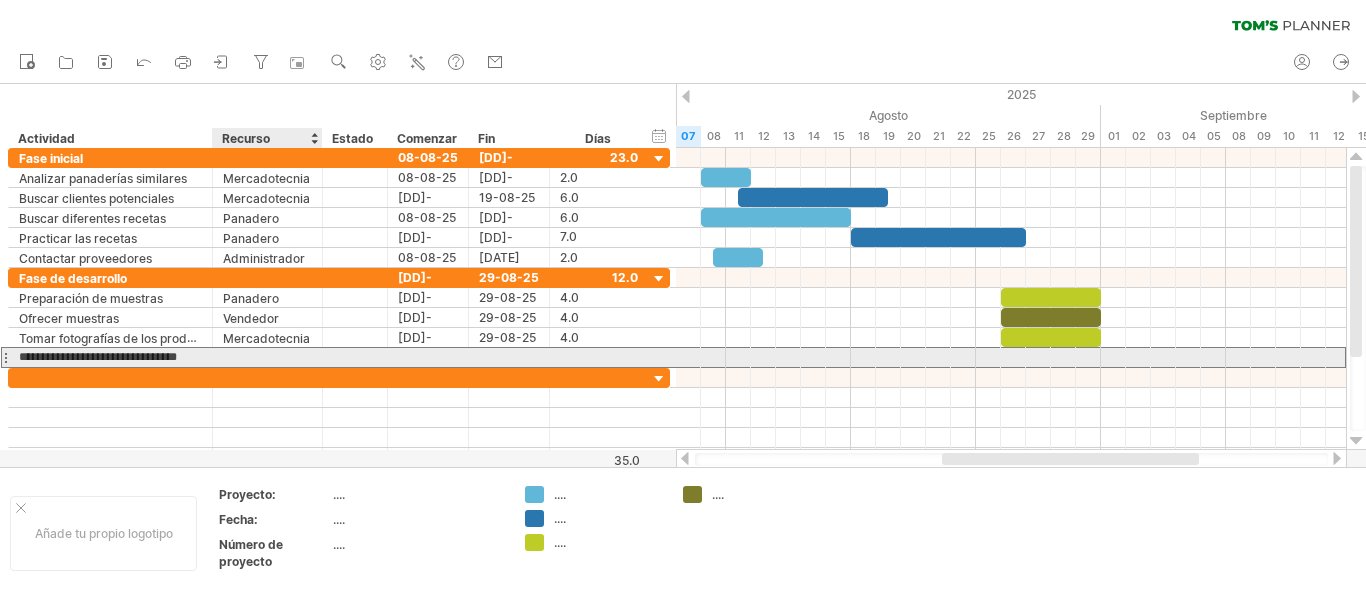 click at bounding box center (267, 357) 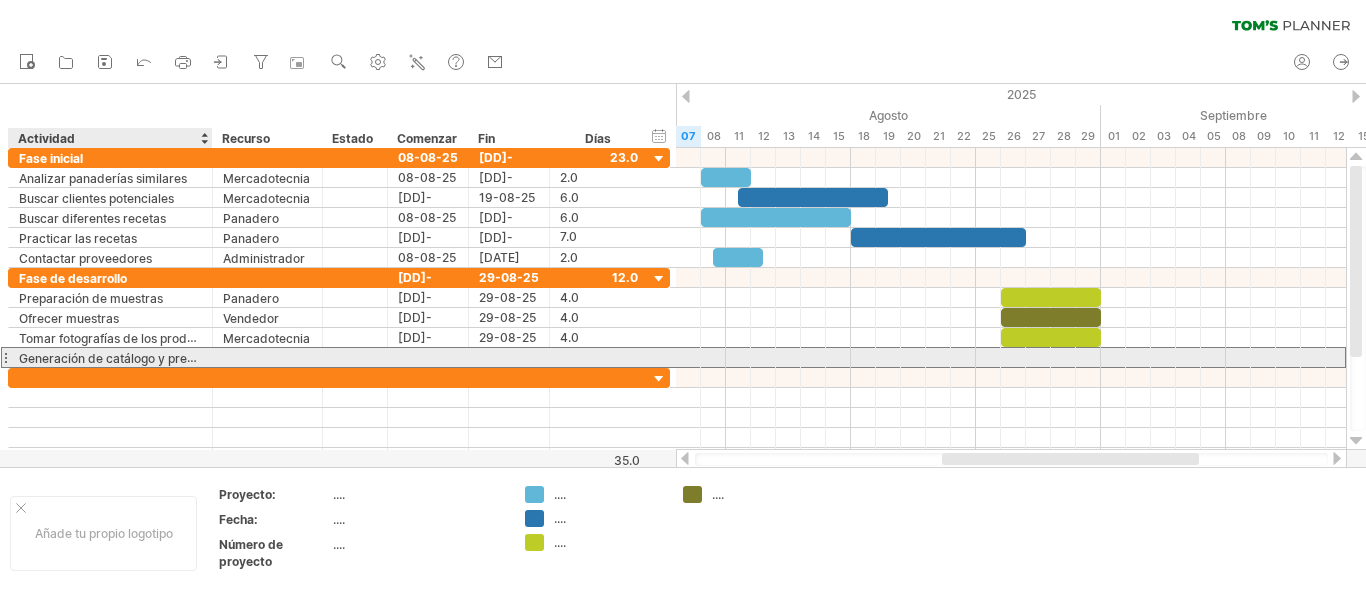 click on "Generación de catálogo y precios" at bounding box center [114, 358] 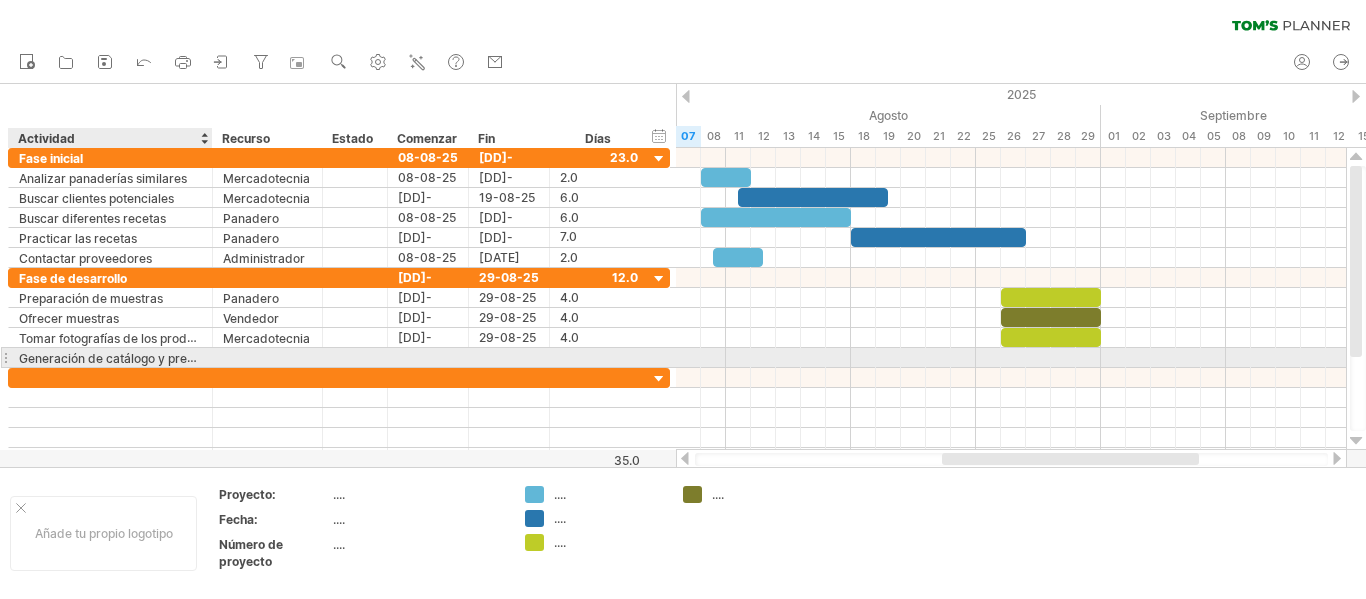 click at bounding box center [210, 358] 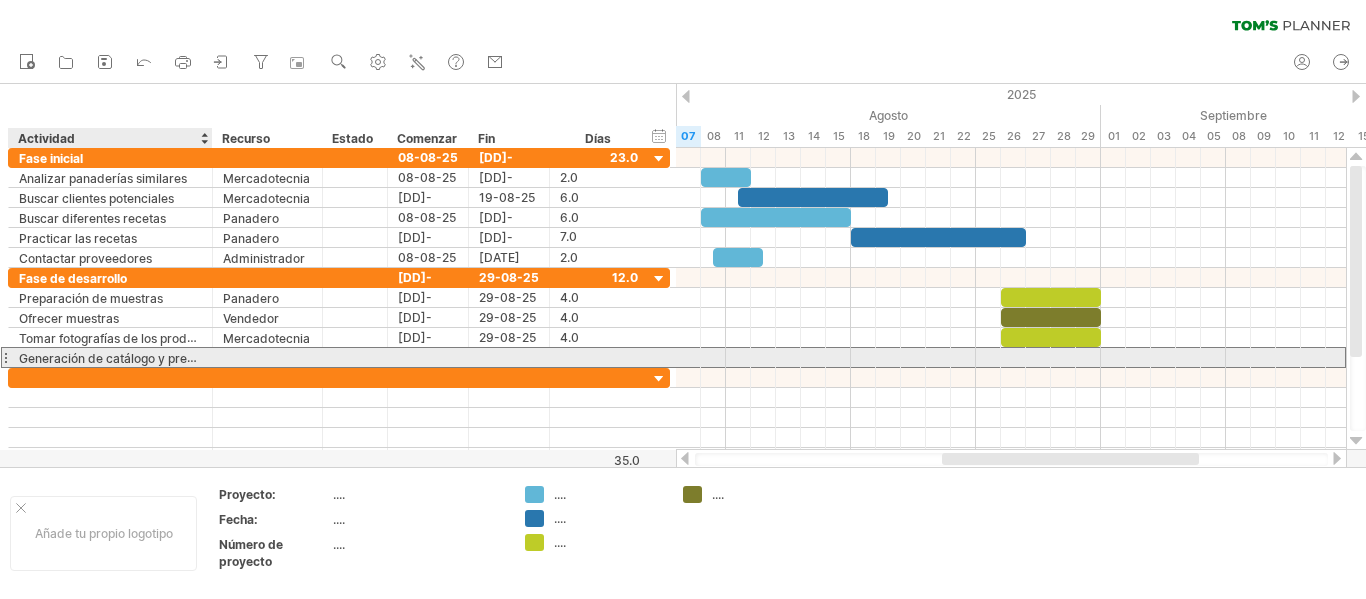 click on "Generación de catálogo y precios" at bounding box center [114, 358] 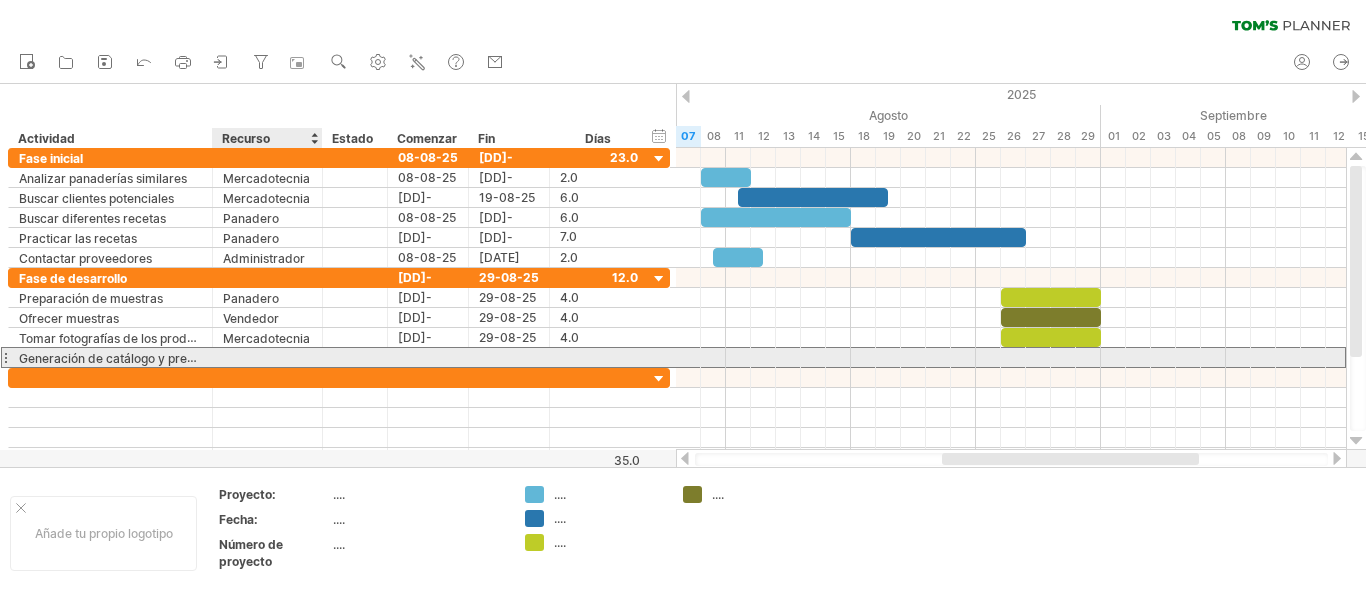 click at bounding box center [267, 357] 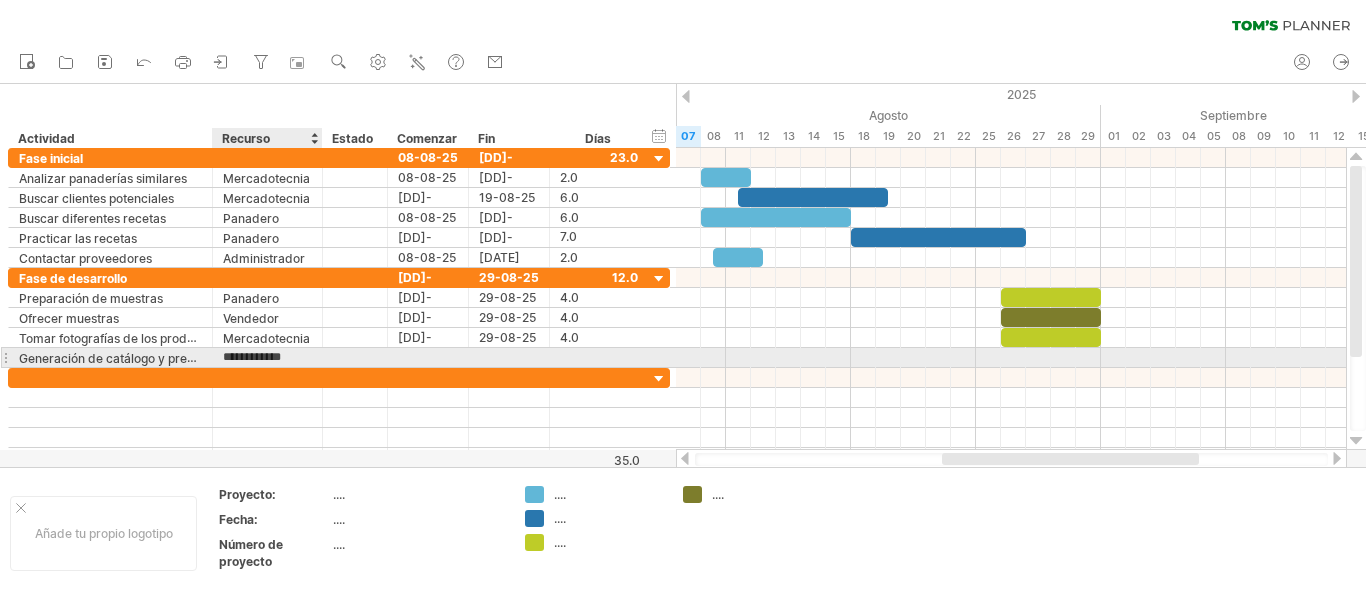 type on "**********" 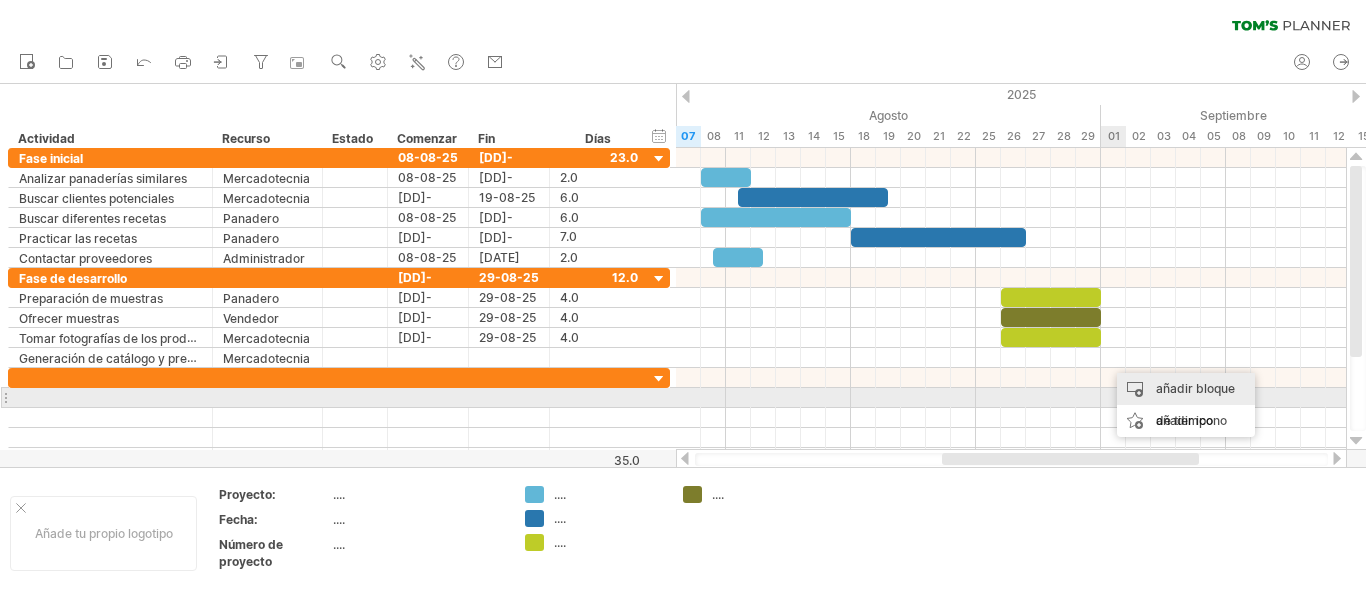 click on "añadir bloque de tiempo" at bounding box center [1195, 404] 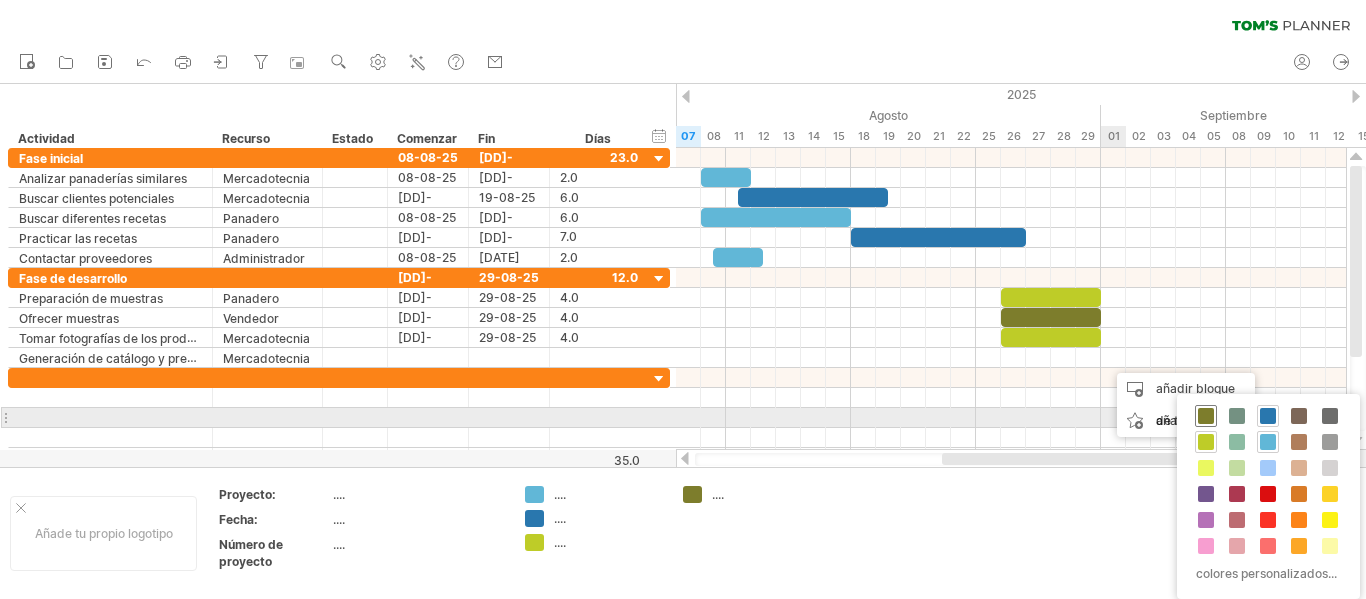 click at bounding box center [1206, 416] 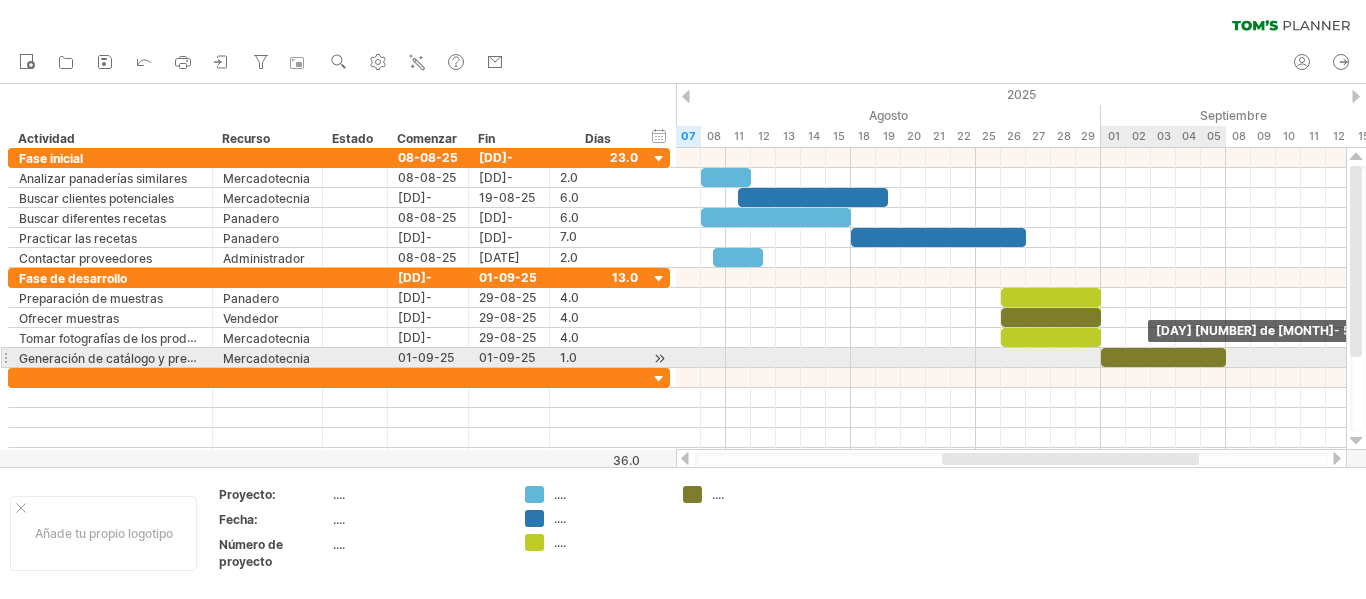 drag, startPoint x: 1122, startPoint y: 355, endPoint x: 1219, endPoint y: 358, distance: 97.04638 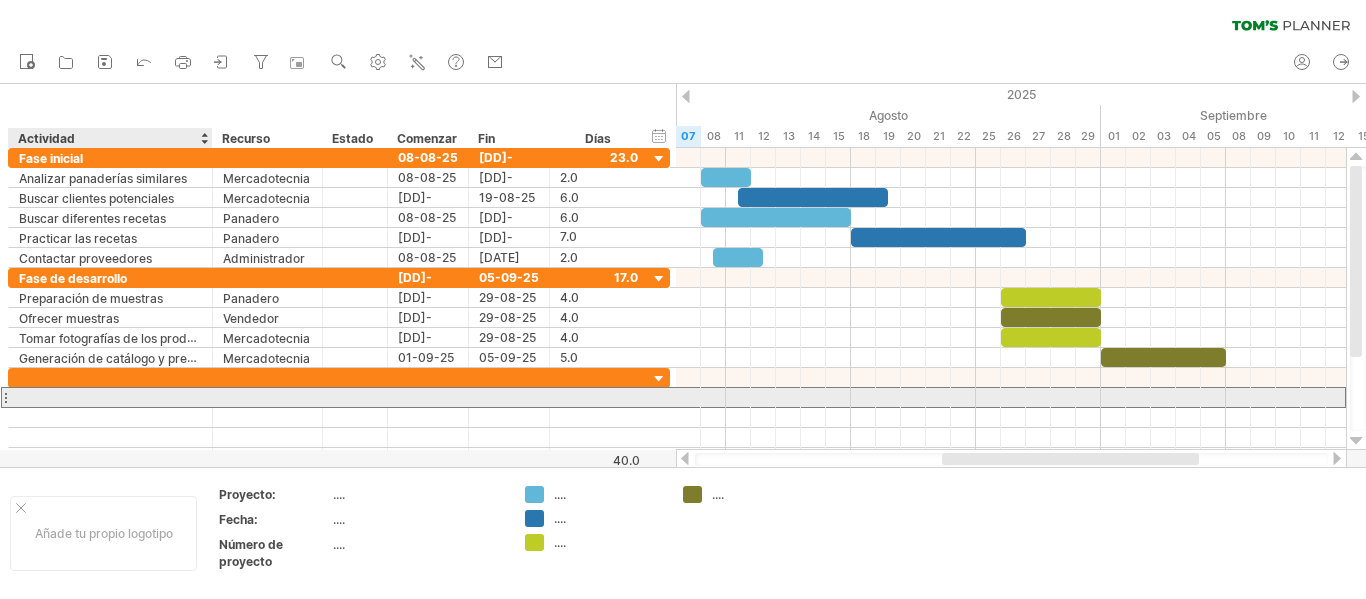 click at bounding box center (110, 397) 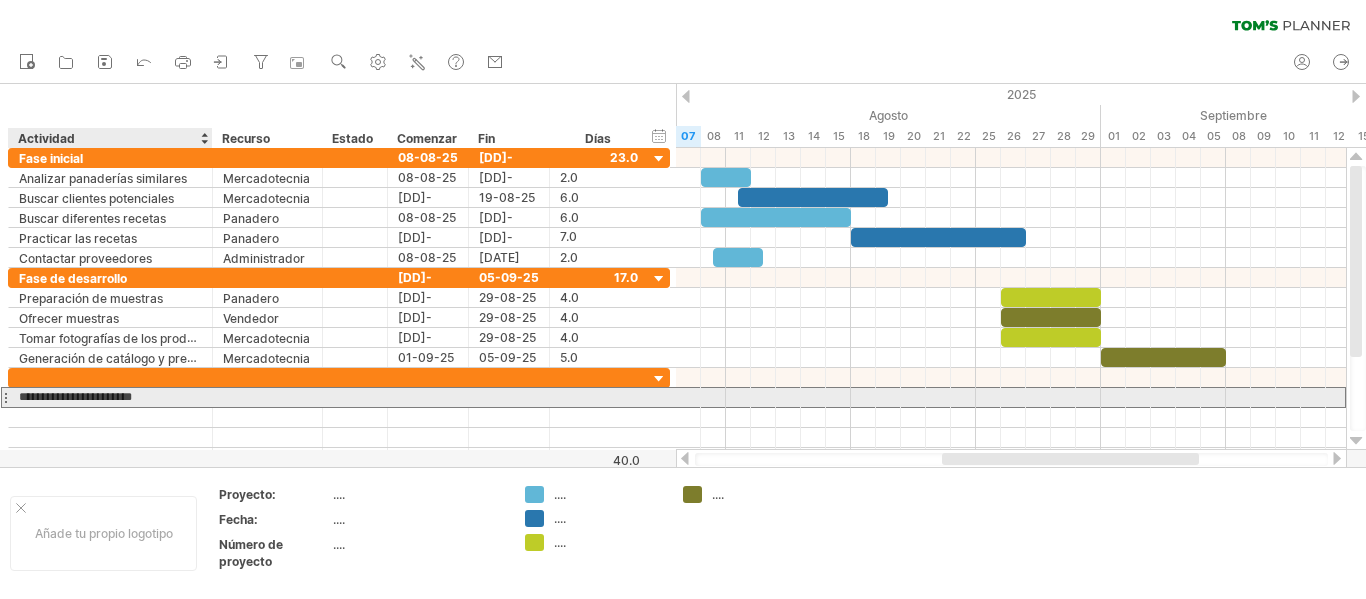 type on "**********" 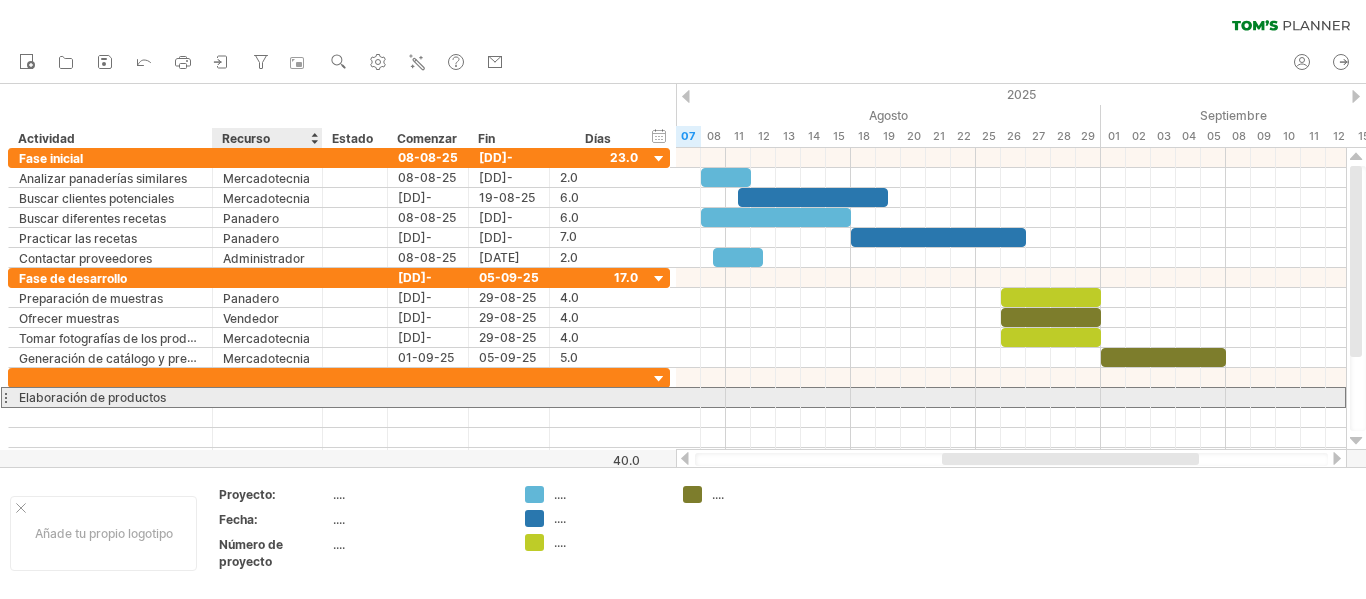 click at bounding box center (267, 397) 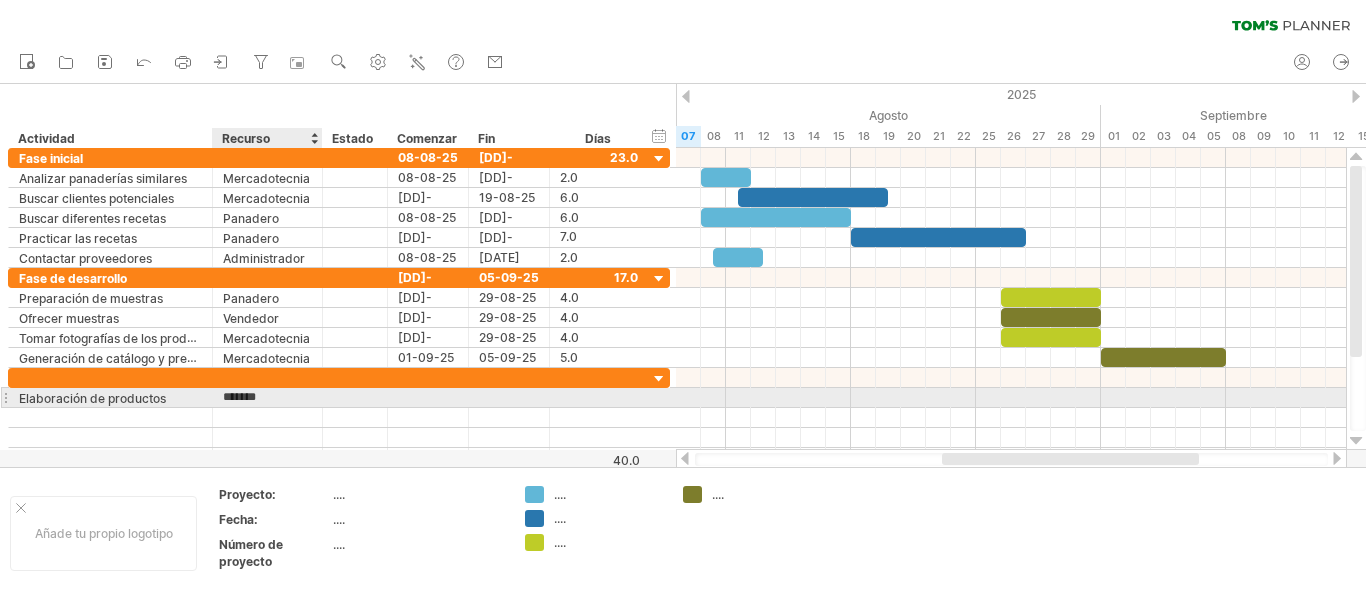 type on "********" 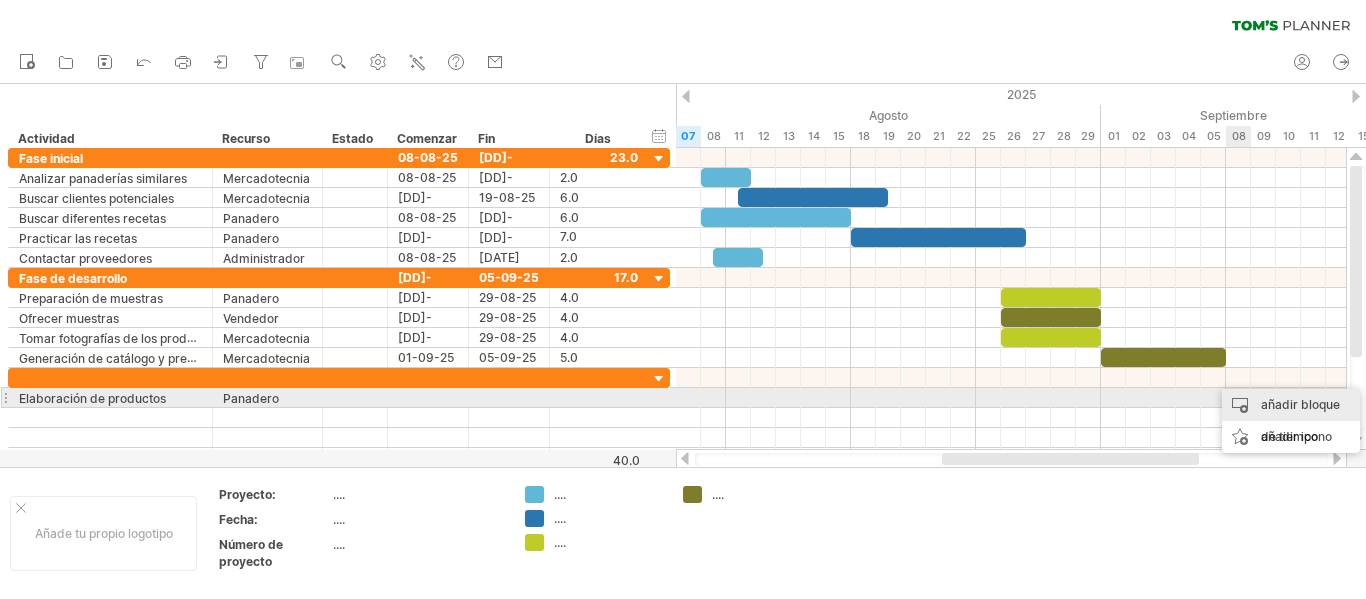 click on "añadir bloque de tiempo" at bounding box center (1291, 421) 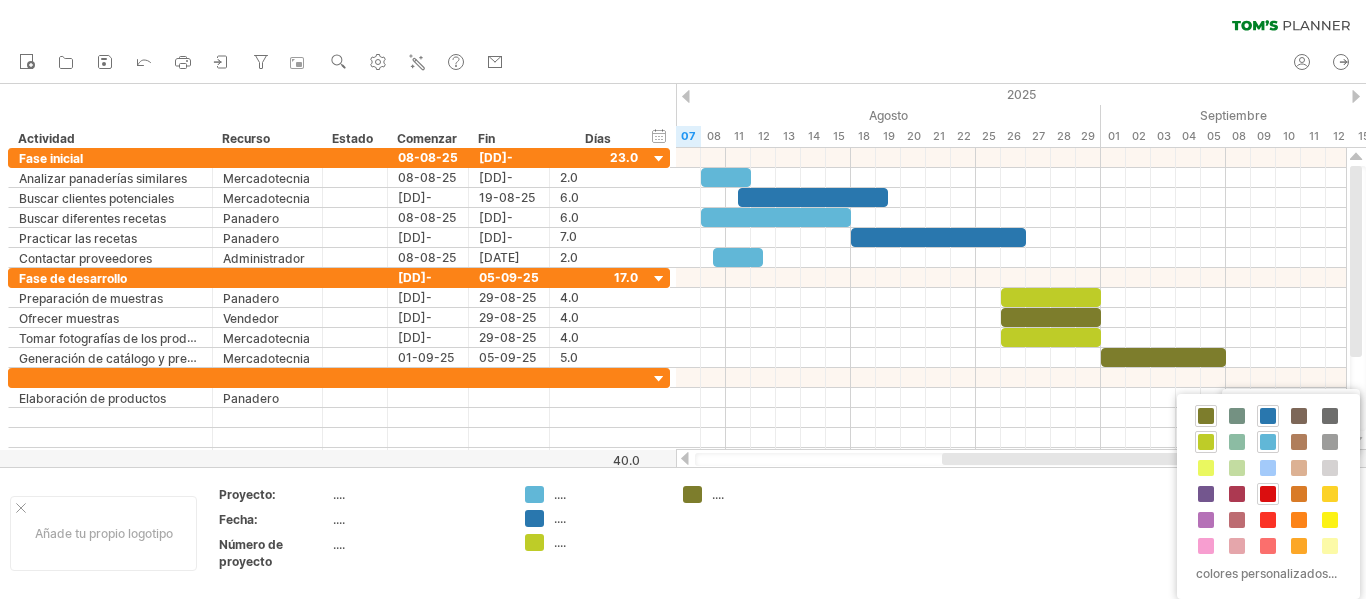 click at bounding box center (1268, 494) 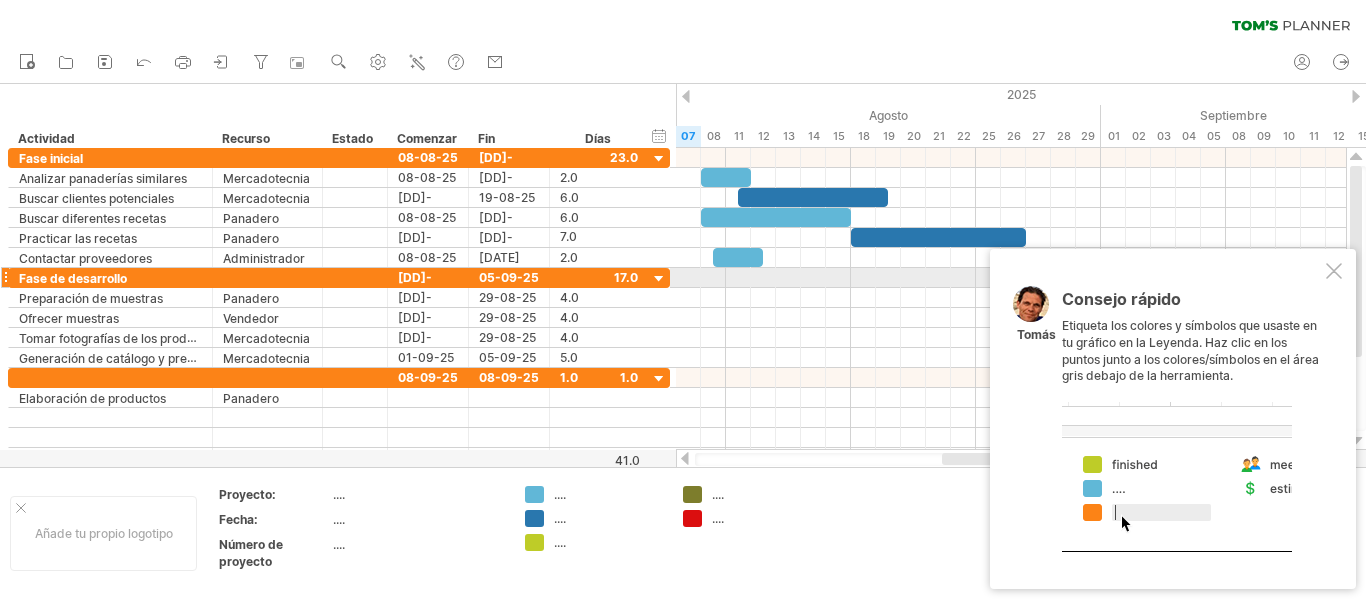 click at bounding box center [1334, 271] 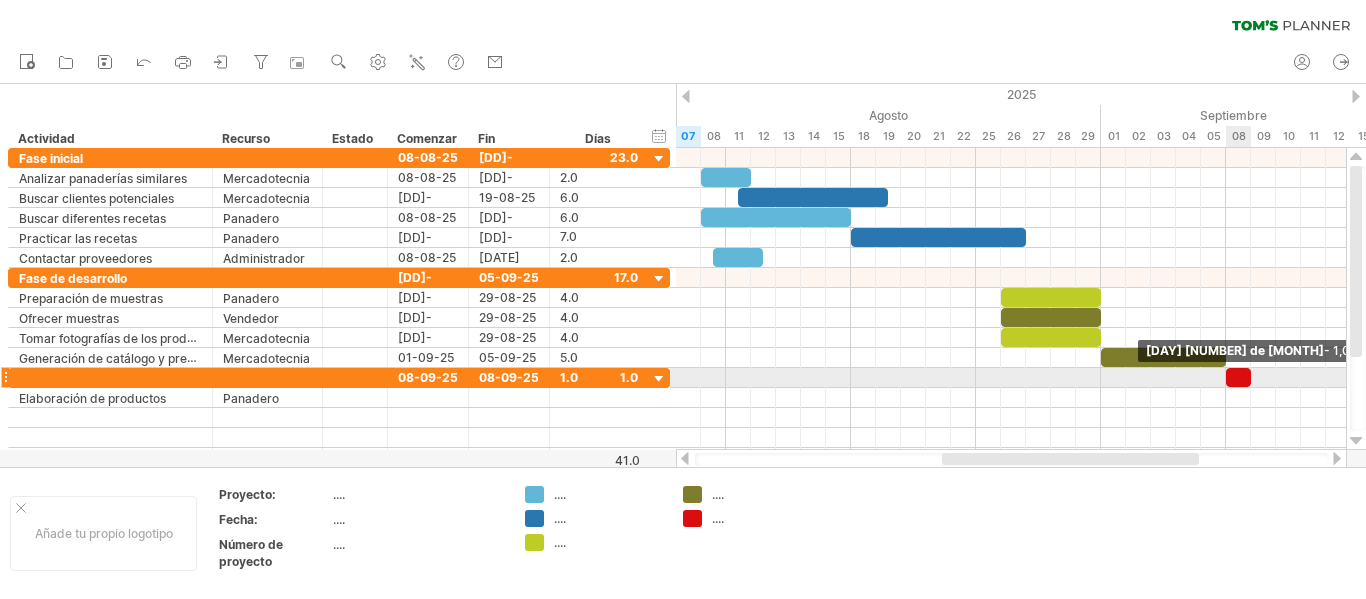 click at bounding box center [1251, 377] 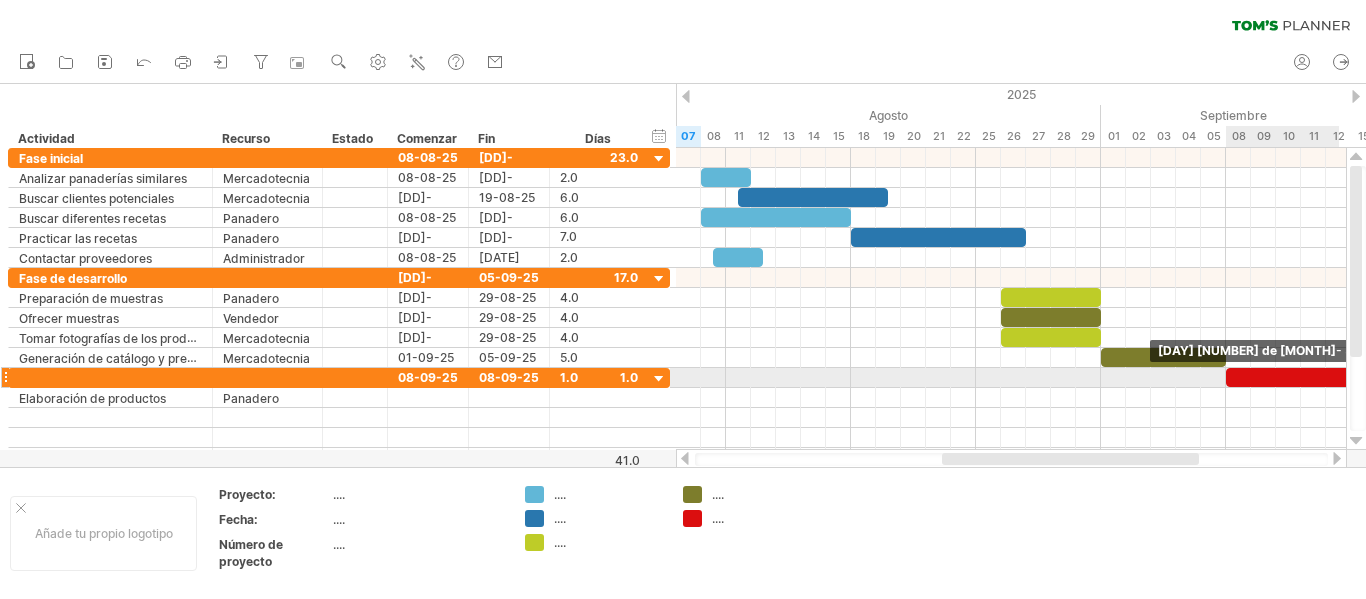 drag, startPoint x: 1249, startPoint y: 375, endPoint x: 1346, endPoint y: 369, distance: 97.18539 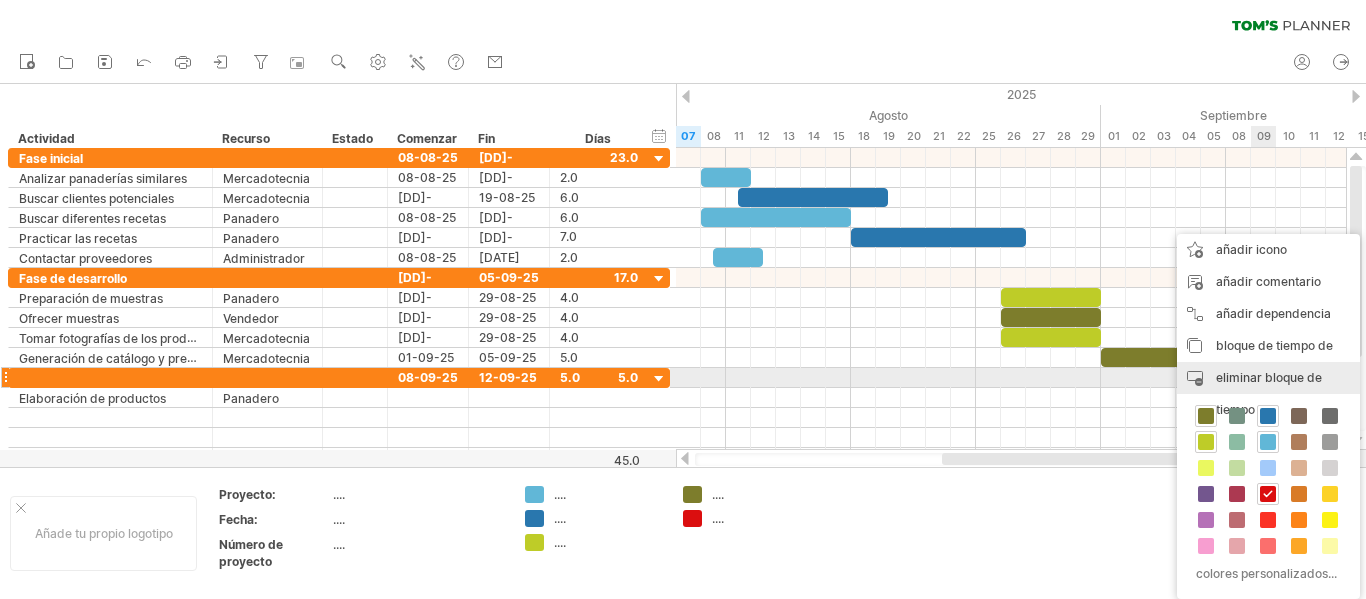 click on "eliminar bloque de tiempo" at bounding box center [1269, 393] 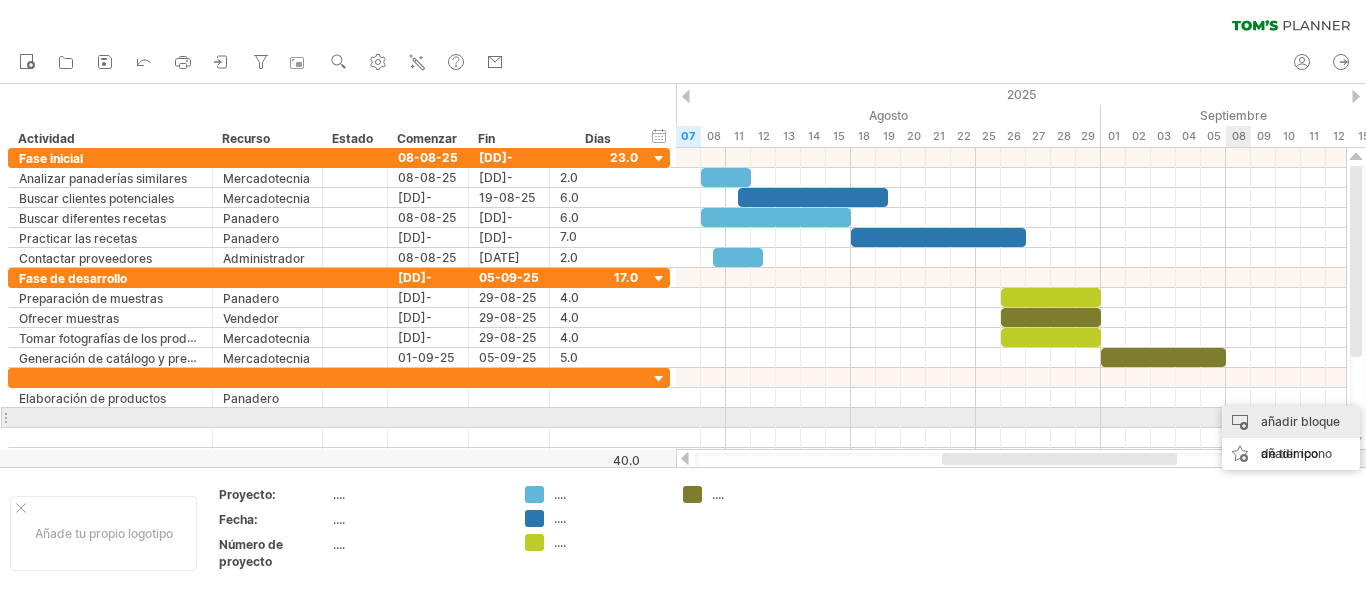 click on "añadir bloque de tiempo" at bounding box center [1291, 438] 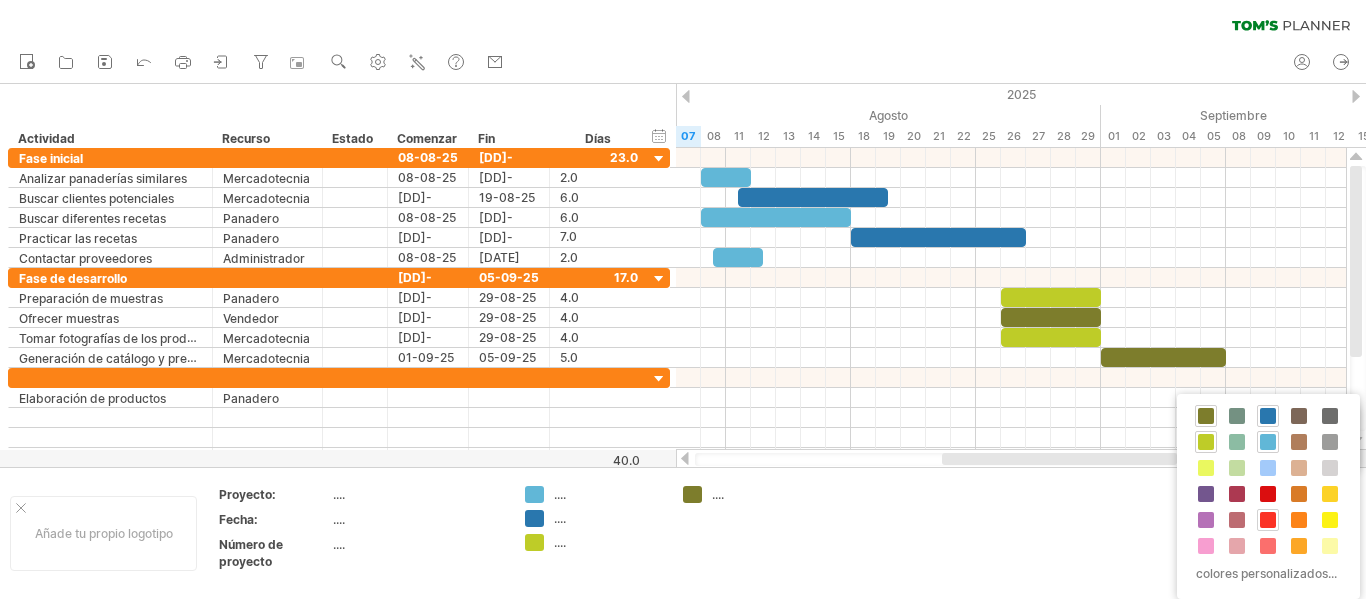 click at bounding box center (1268, 520) 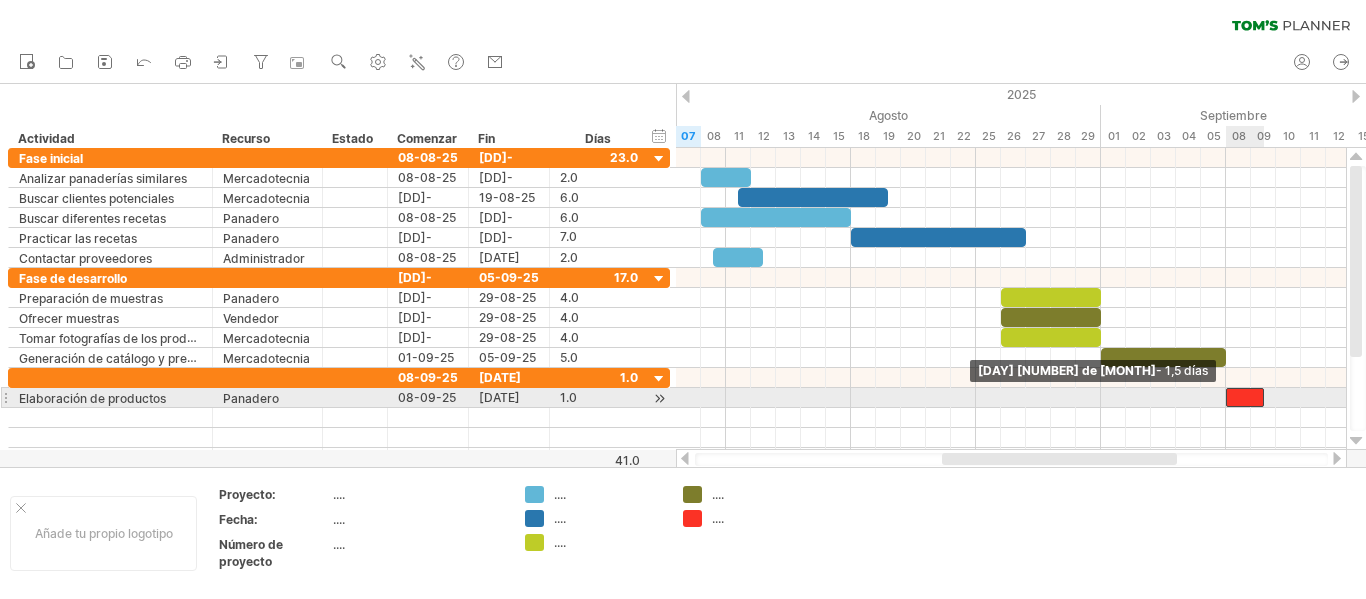 drag, startPoint x: 1240, startPoint y: 396, endPoint x: 1230, endPoint y: 394, distance: 10.198039 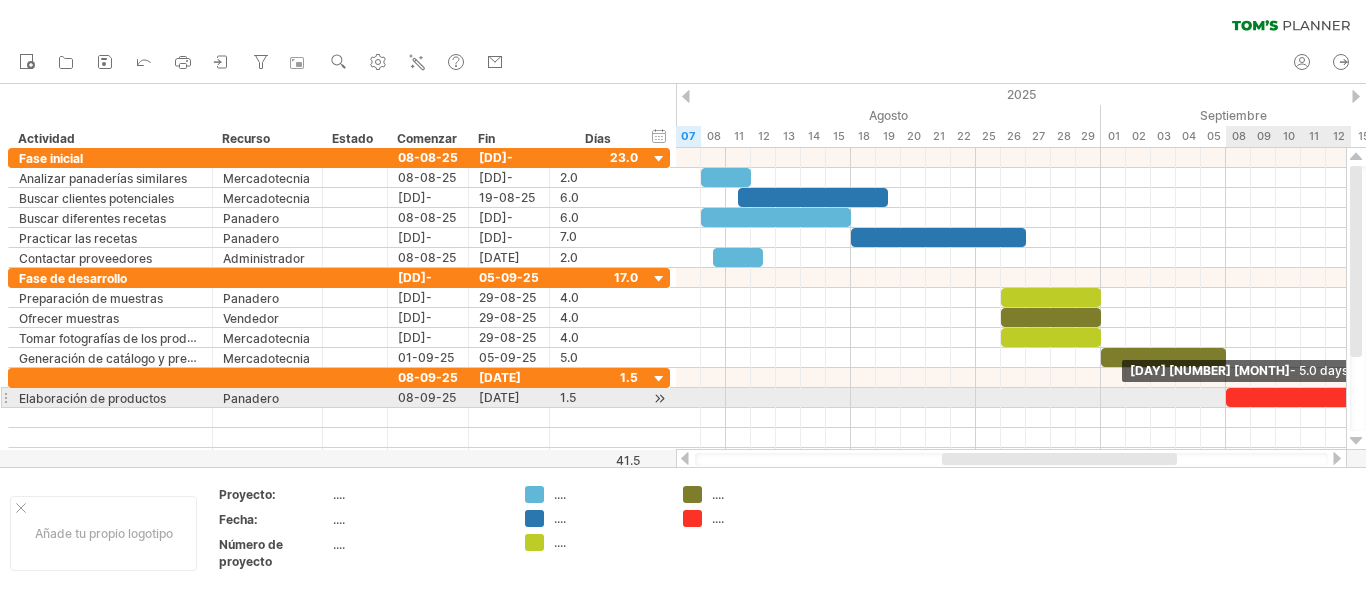 drag, startPoint x: 1261, startPoint y: 393, endPoint x: 1343, endPoint y: 396, distance: 82.05486 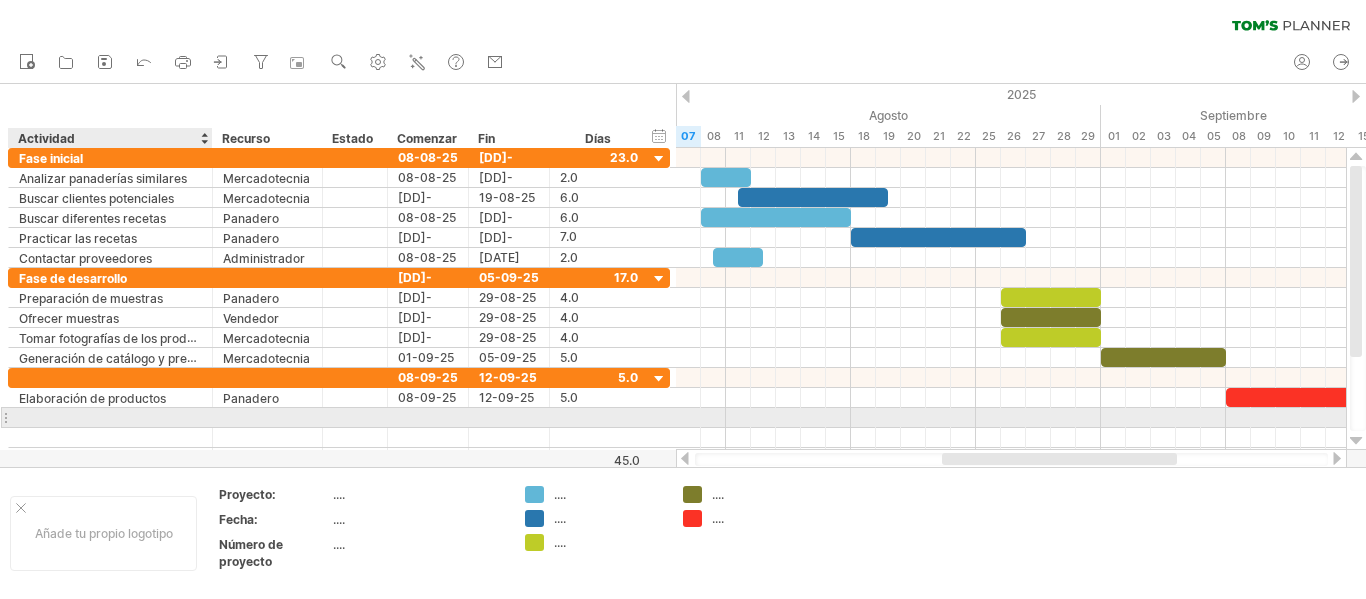 click at bounding box center [110, 417] 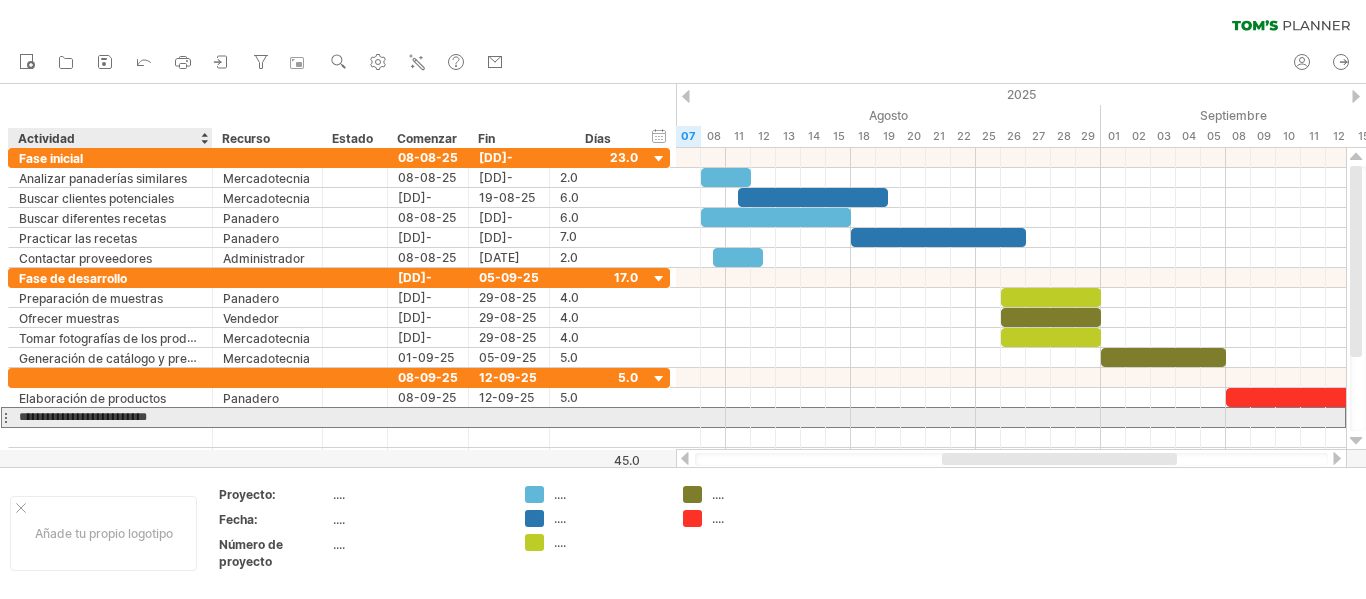 type on "**********" 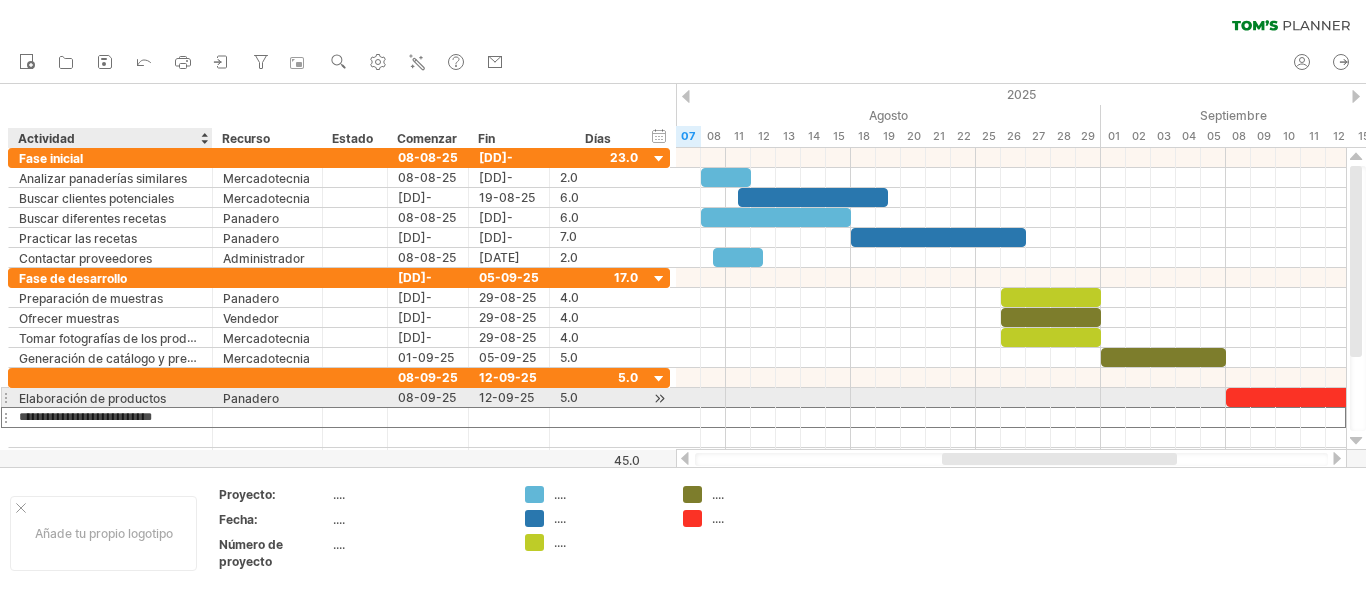 drag, startPoint x: 73, startPoint y: 421, endPoint x: 76, endPoint y: 395, distance: 26.172504 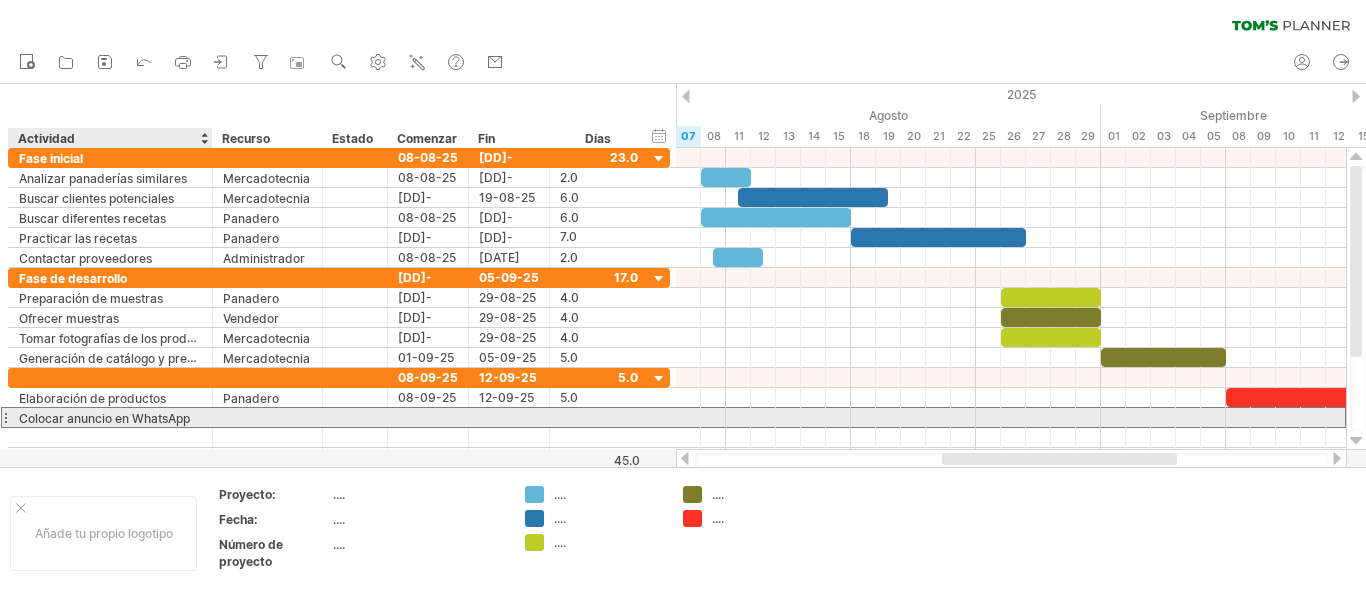 click on "Colocar anuncio en WhatsApp" at bounding box center (104, 418) 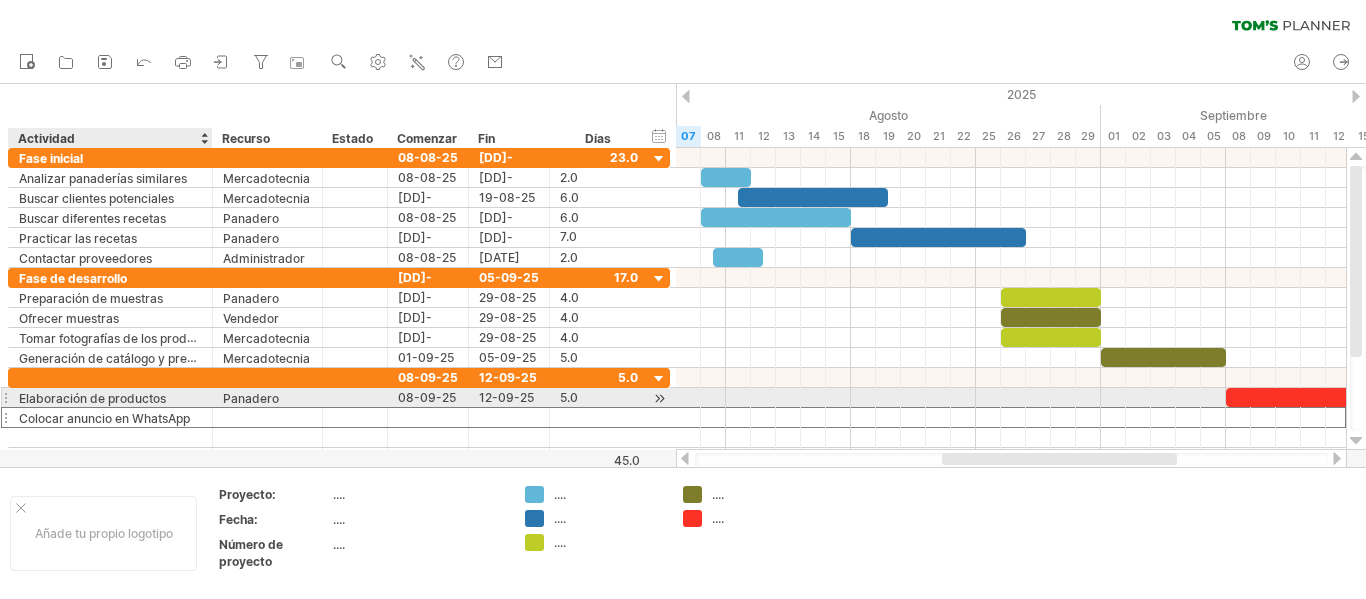 drag, startPoint x: 92, startPoint y: 418, endPoint x: 95, endPoint y: 393, distance: 25.179358 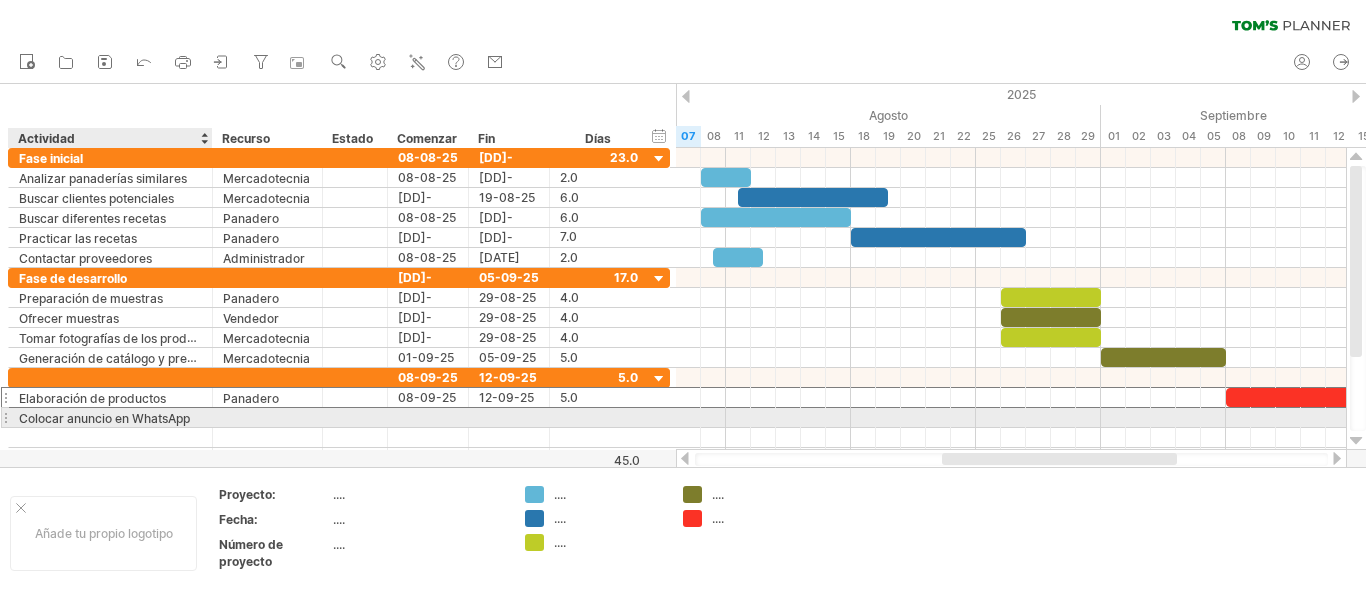 drag, startPoint x: 68, startPoint y: 396, endPoint x: 68, endPoint y: 419, distance: 23 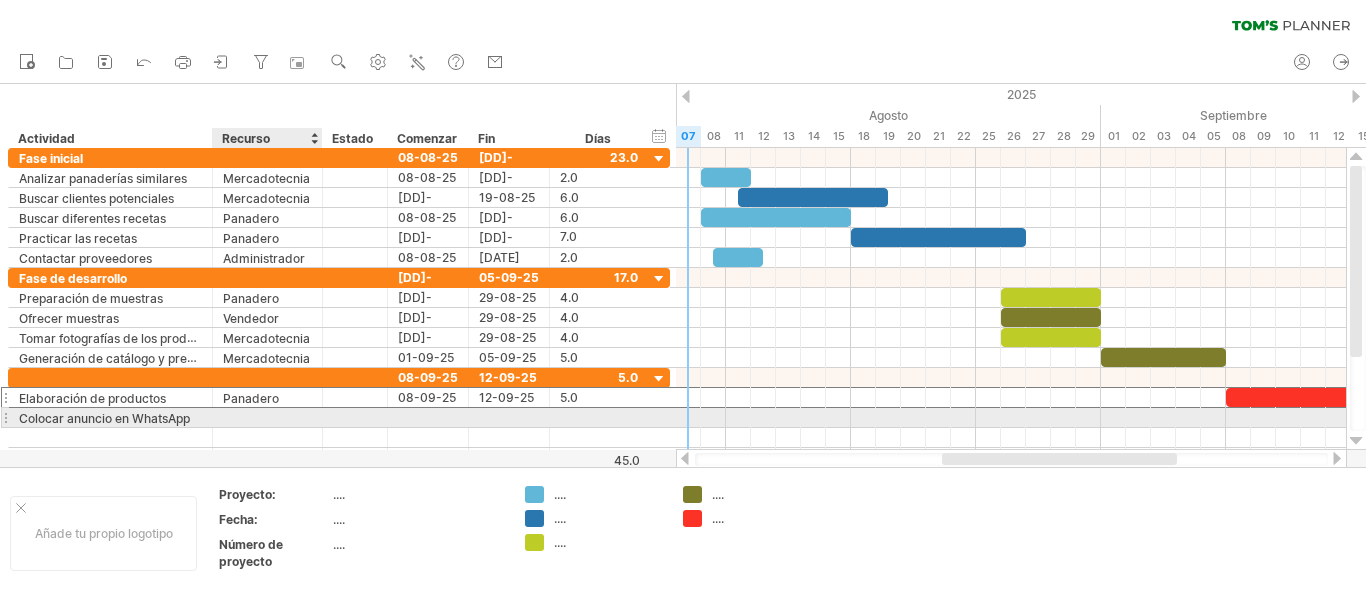 click at bounding box center [267, 417] 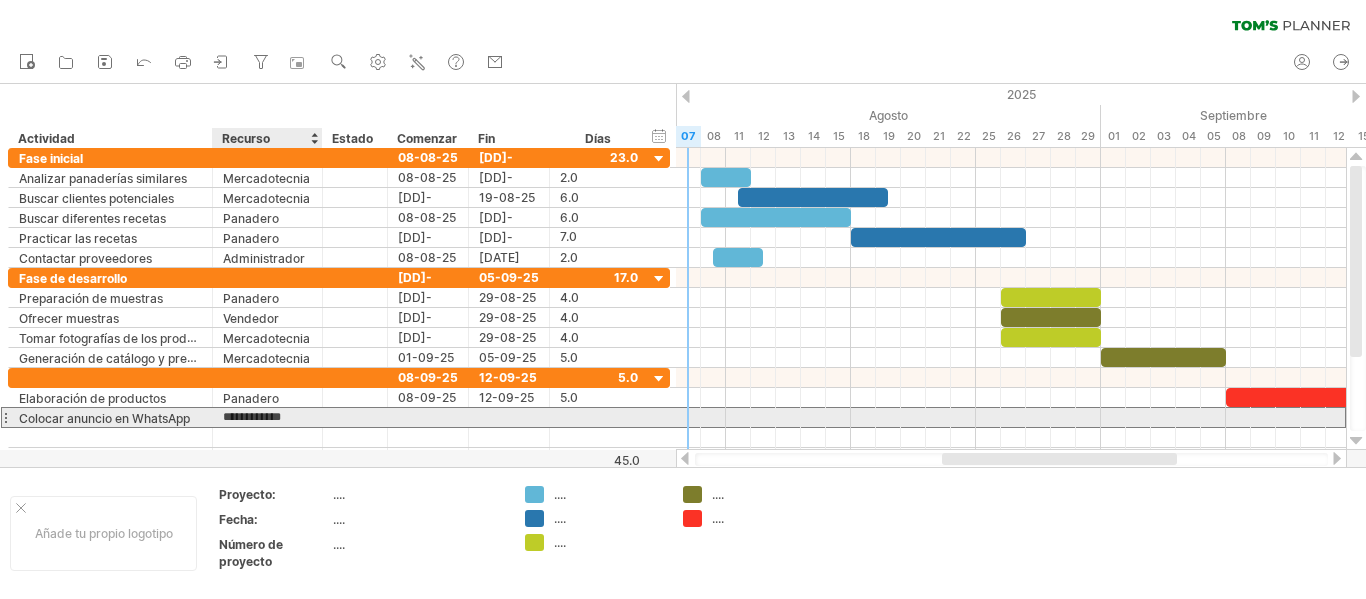 type on "**********" 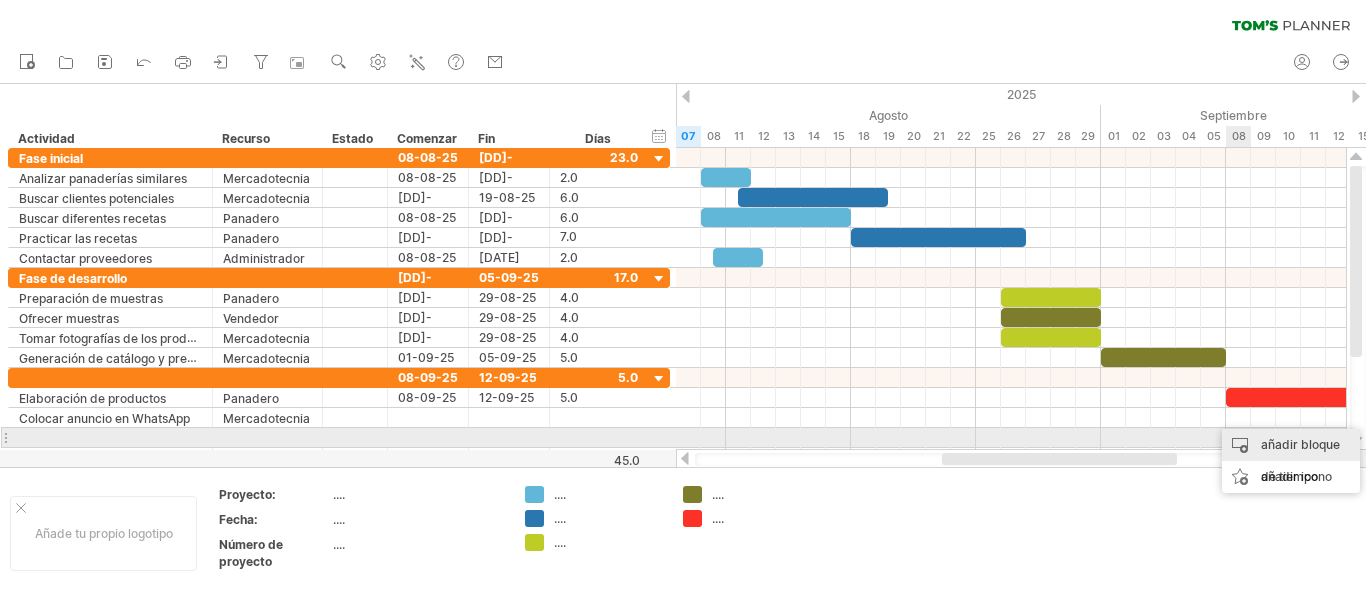 click on "añadir bloque de tiempo" at bounding box center (1291, 461) 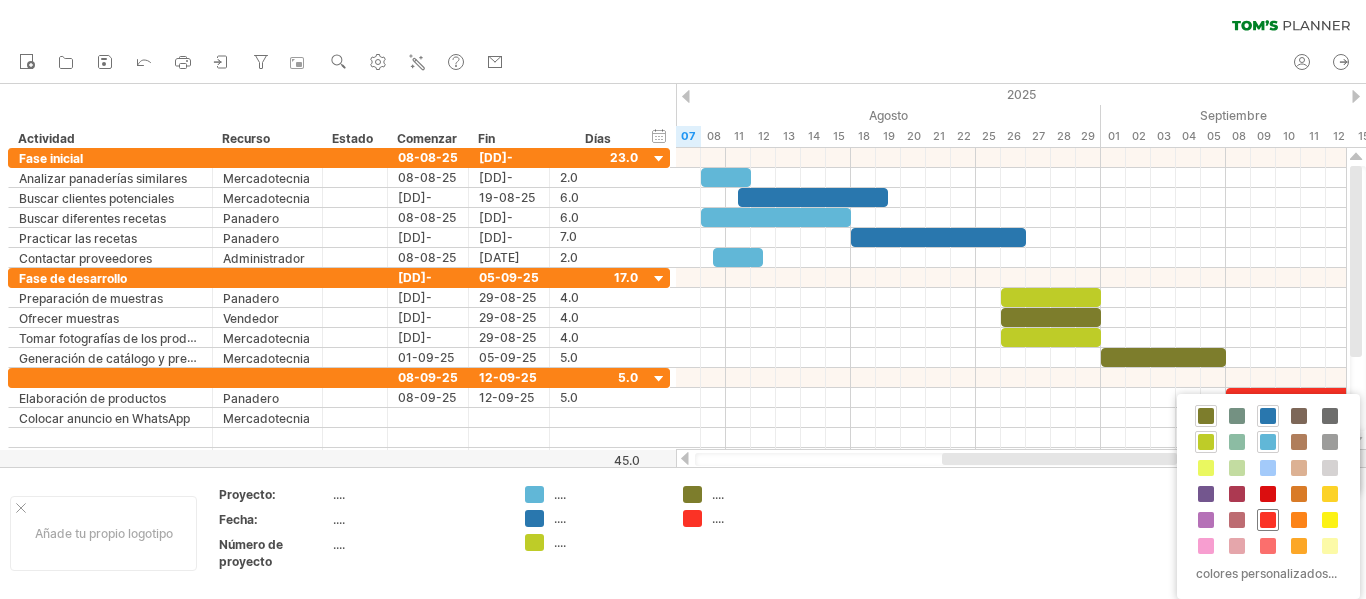 click at bounding box center [1268, 520] 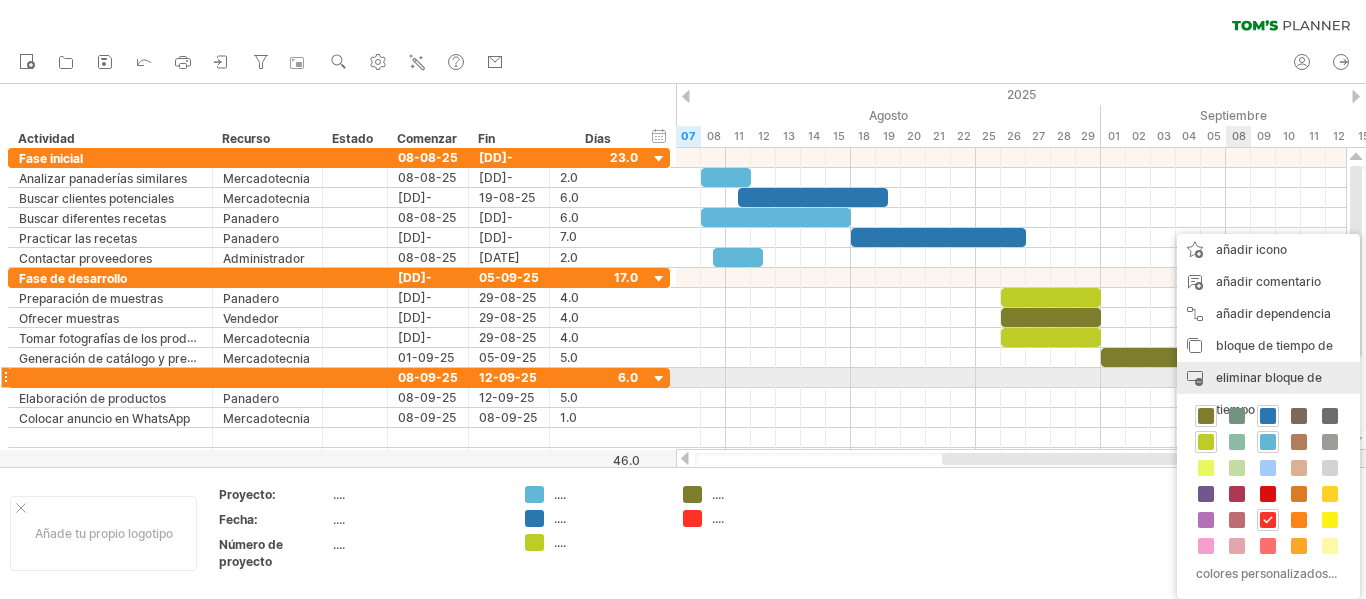 click on "eliminar bloque de tiempo" at bounding box center (1269, 393) 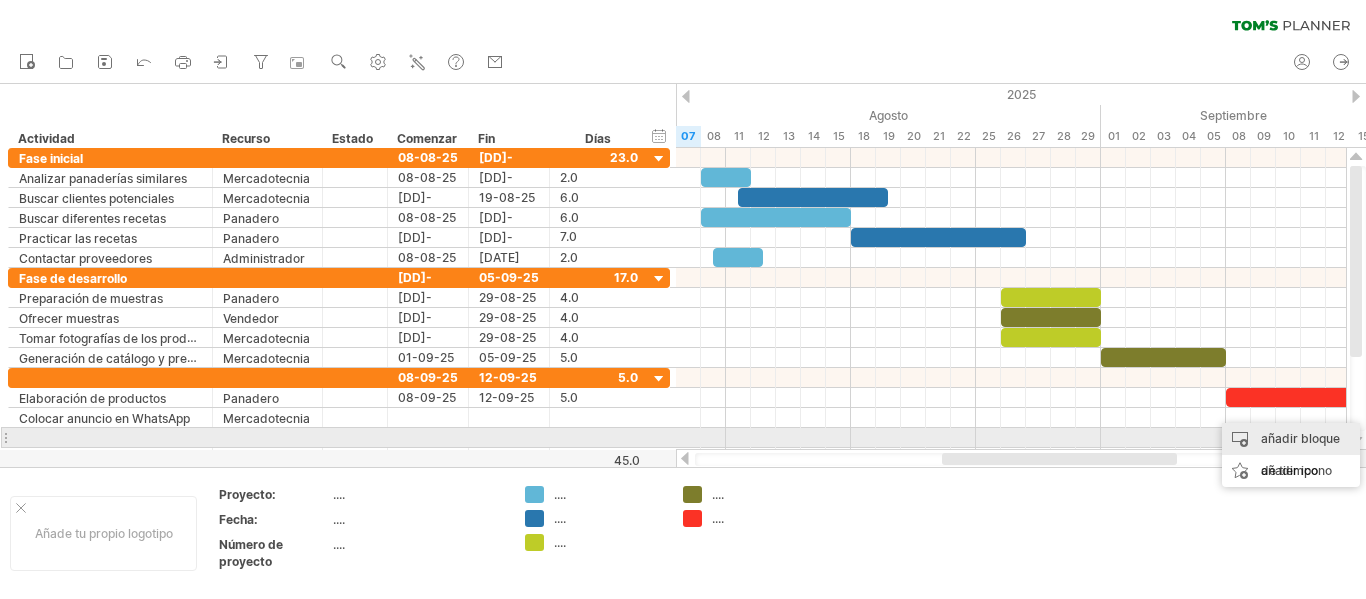 click on "añadir bloque de tiempo" at bounding box center [1300, 454] 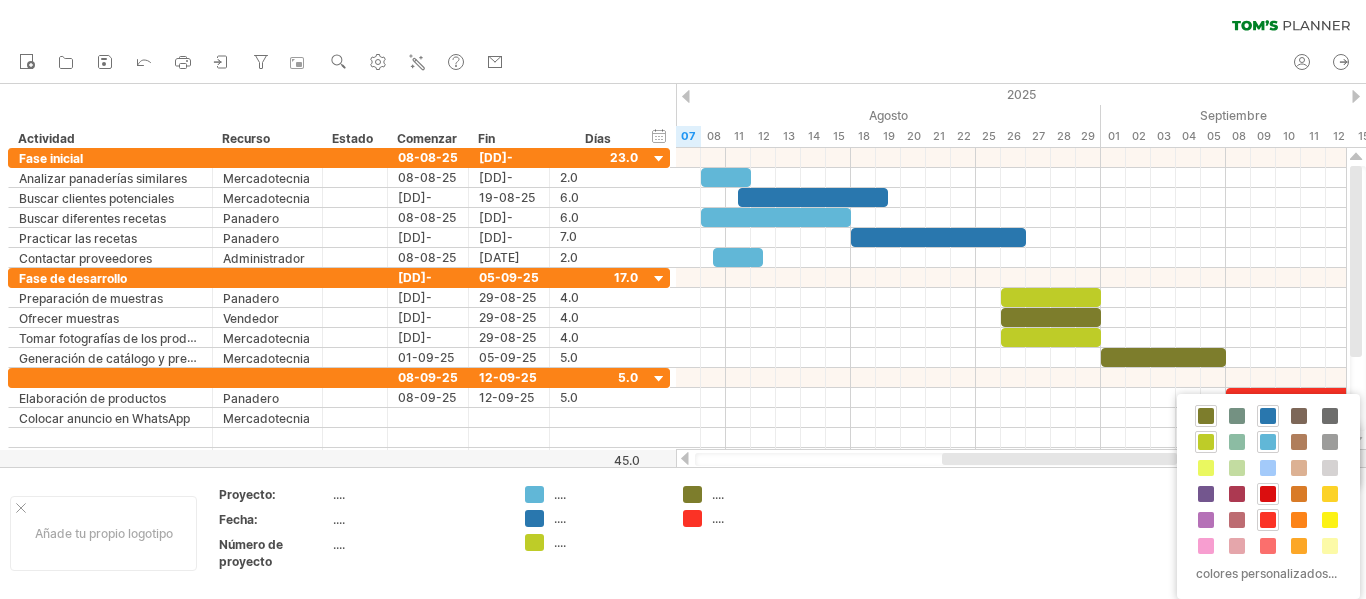 click at bounding box center [1268, 494] 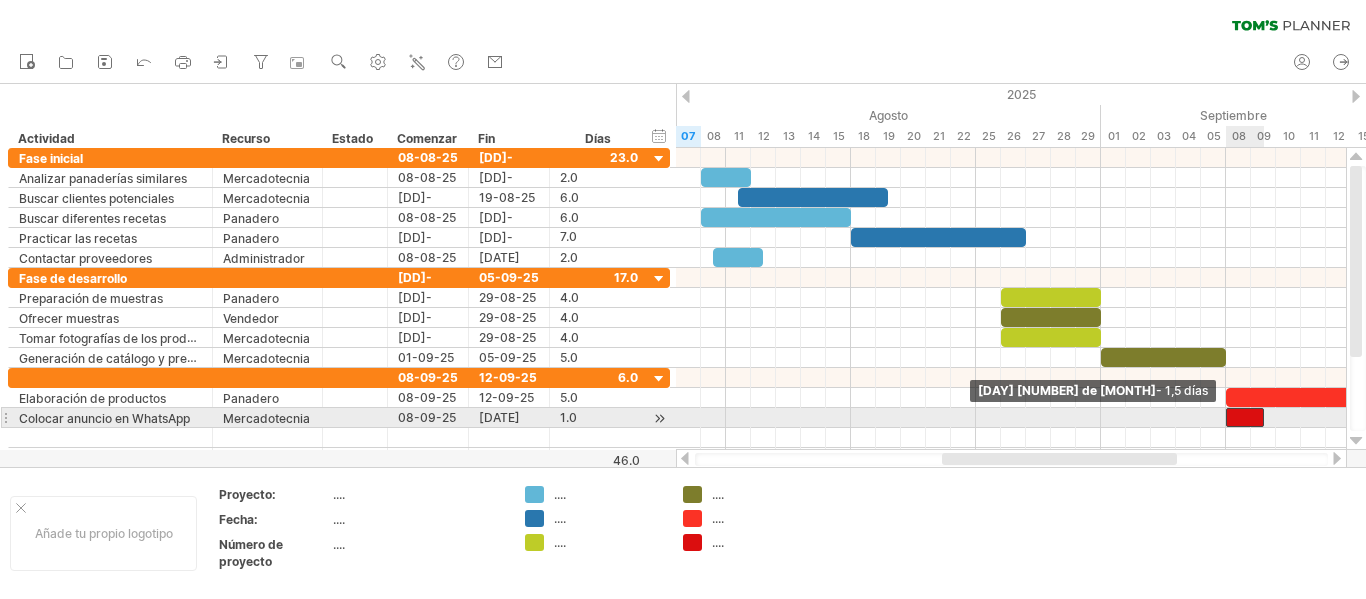 drag, startPoint x: 1241, startPoint y: 415, endPoint x: 1228, endPoint y: 418, distance: 13.341664 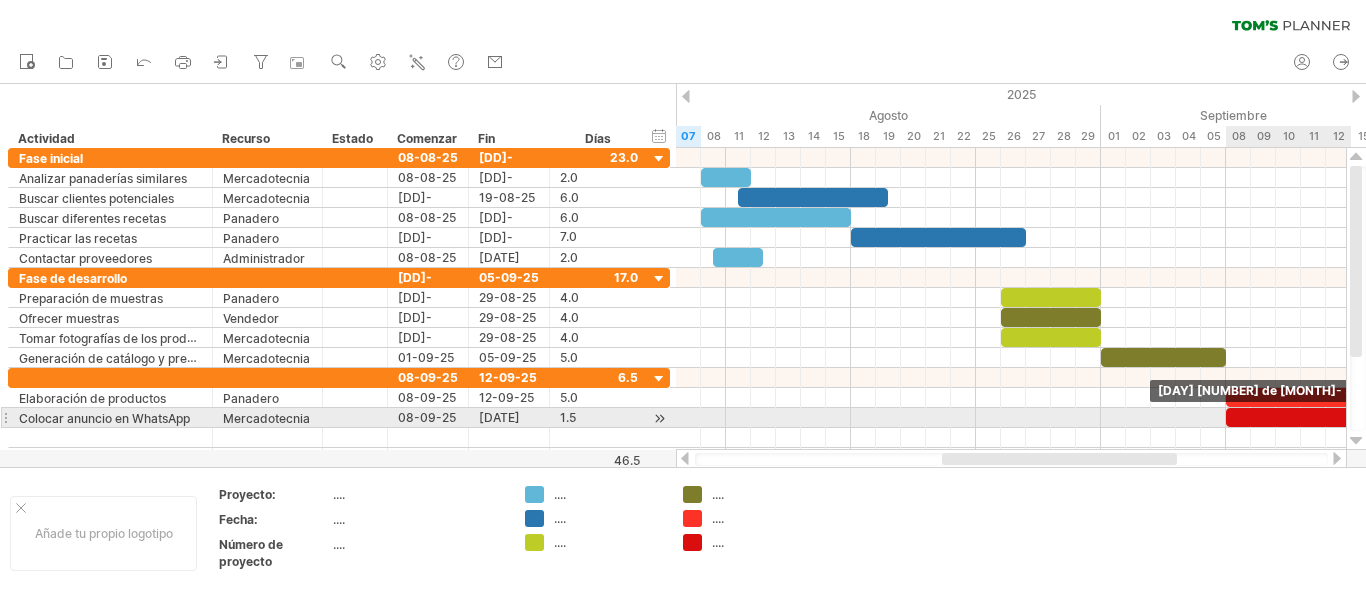 drag, startPoint x: 1262, startPoint y: 415, endPoint x: 1344, endPoint y: 412, distance: 82.05486 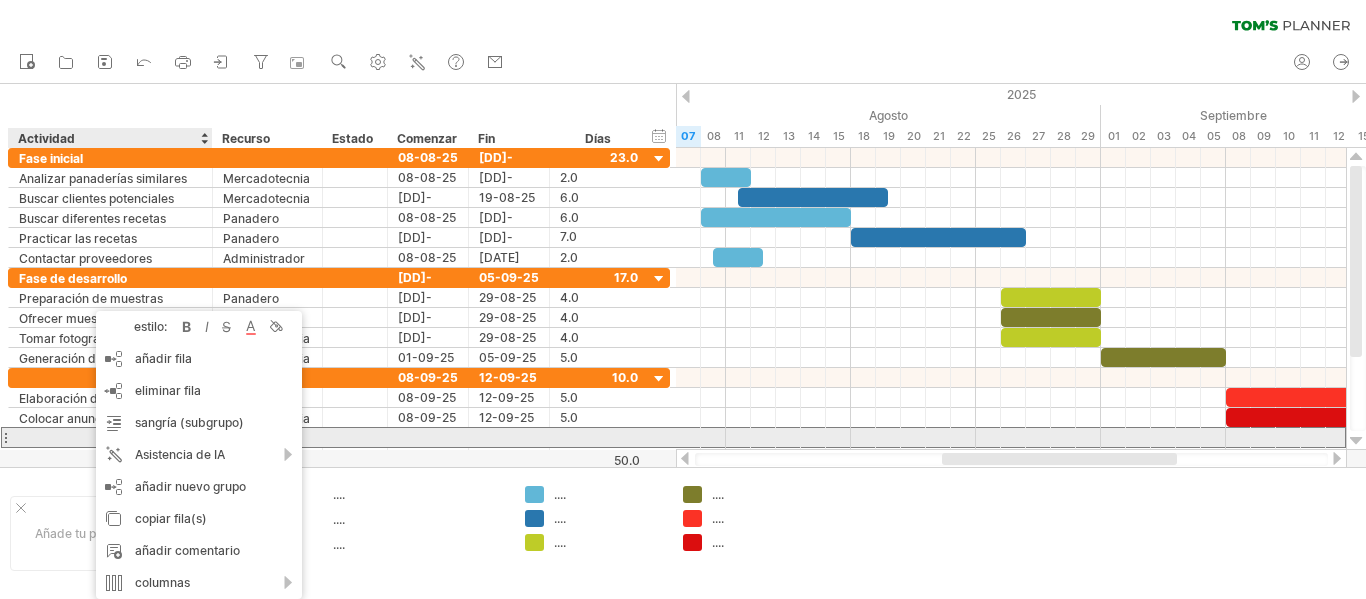 click at bounding box center (110, 437) 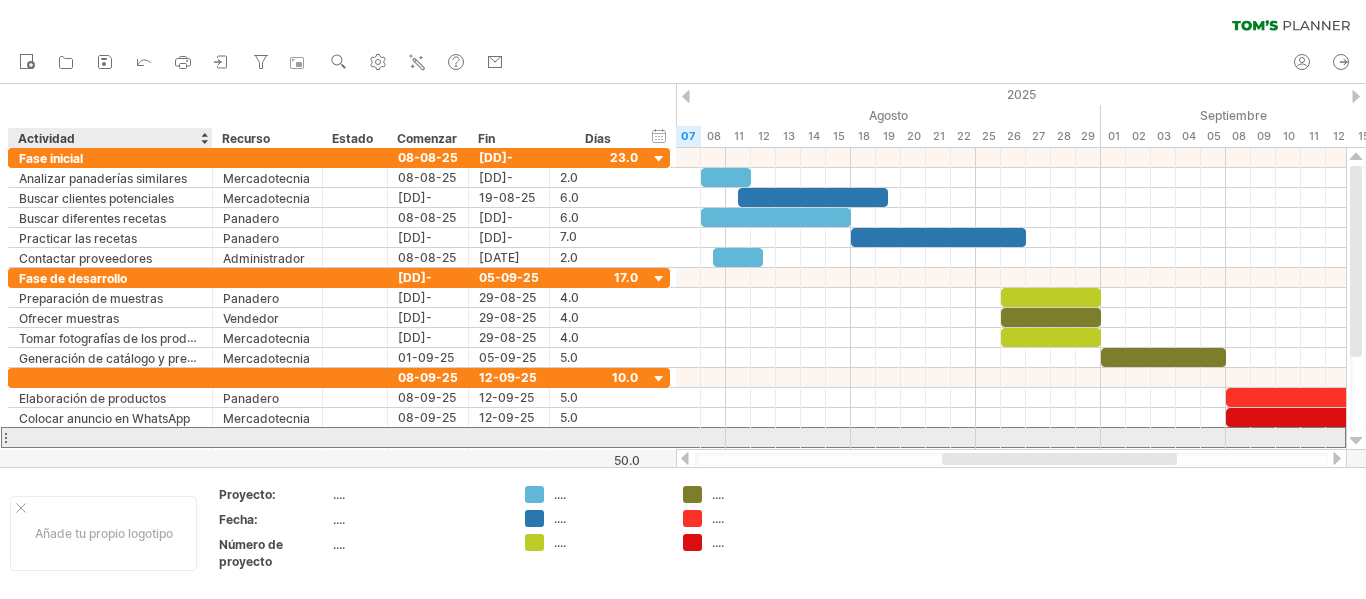 click at bounding box center (110, 437) 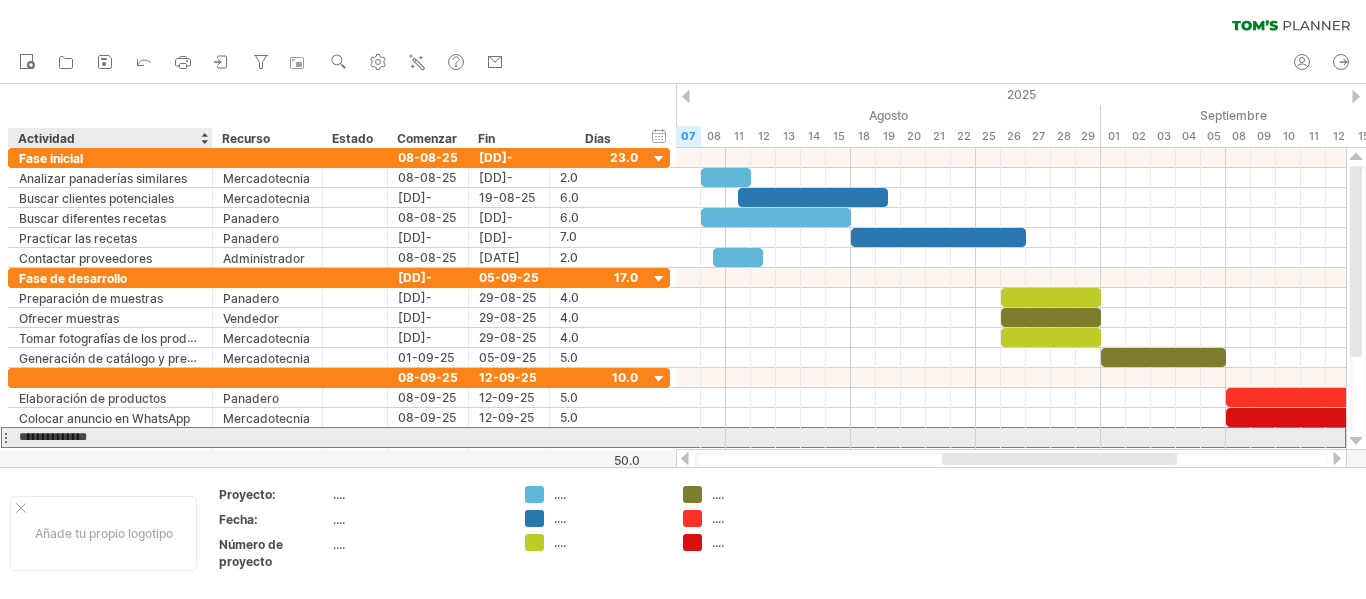 type on "**********" 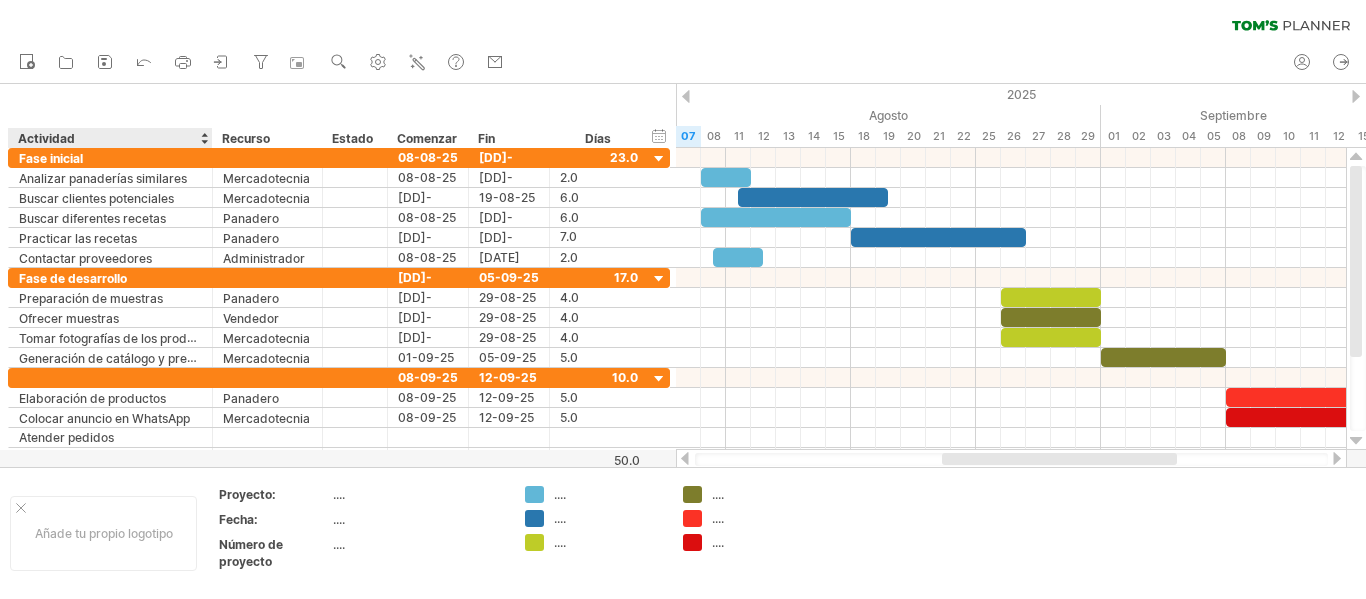 click at bounding box center (683, 275) 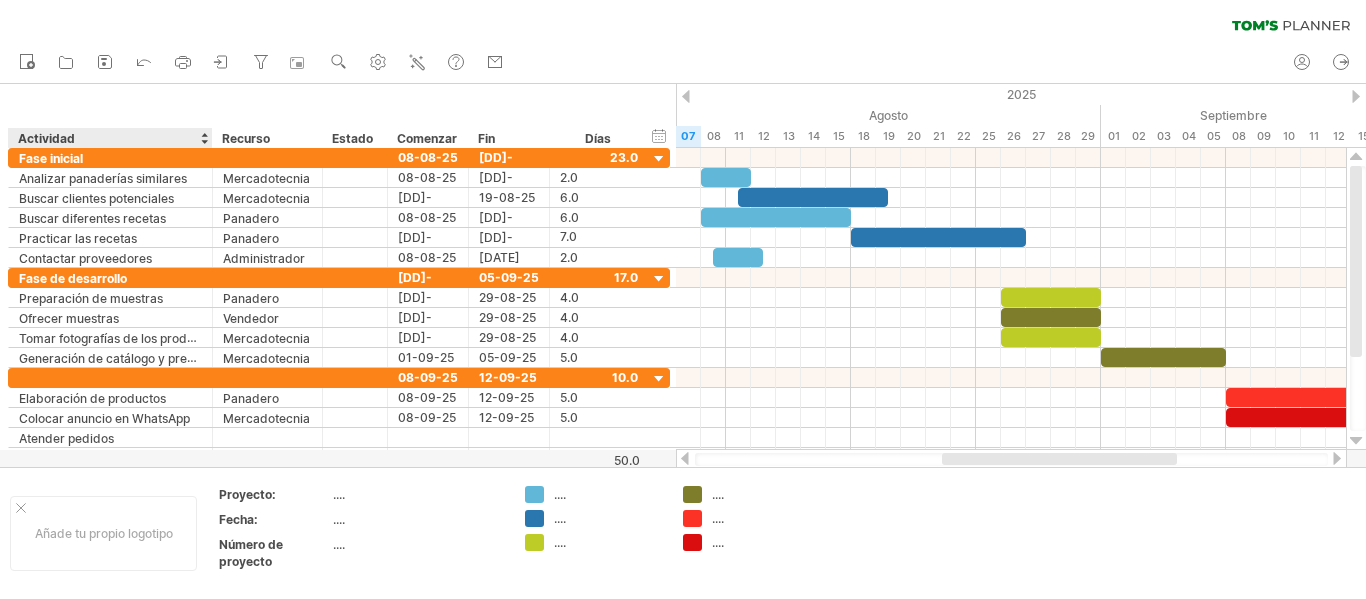 click at bounding box center [683, 275] 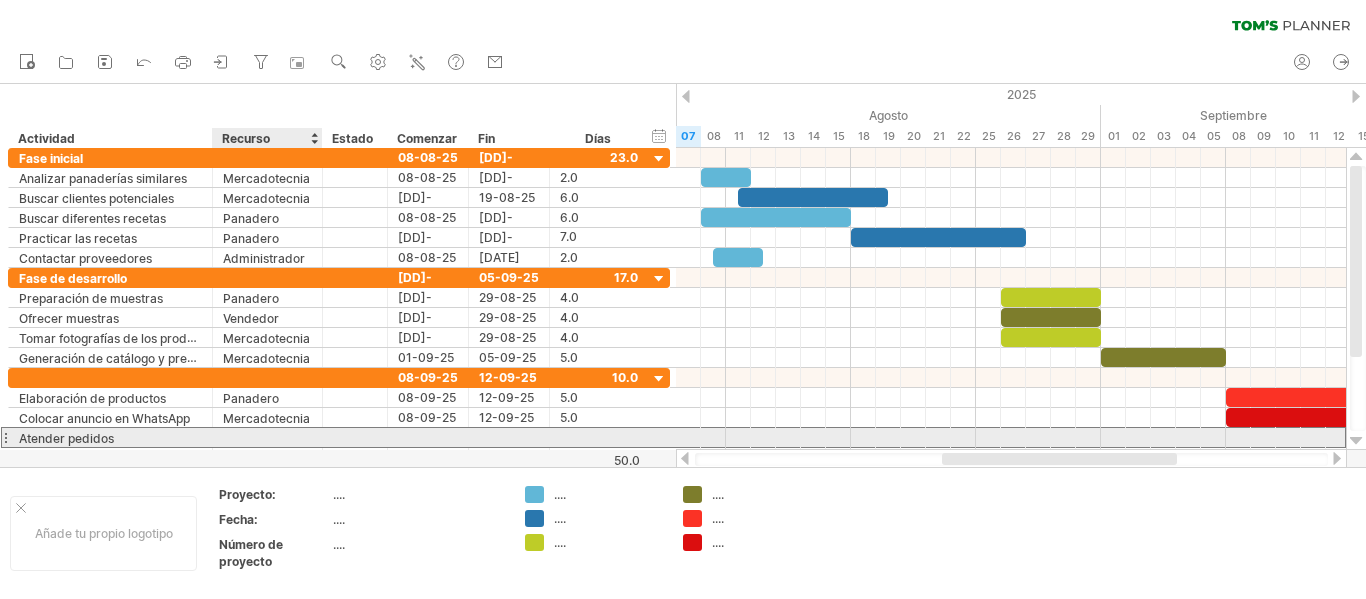 click at bounding box center (267, 437) 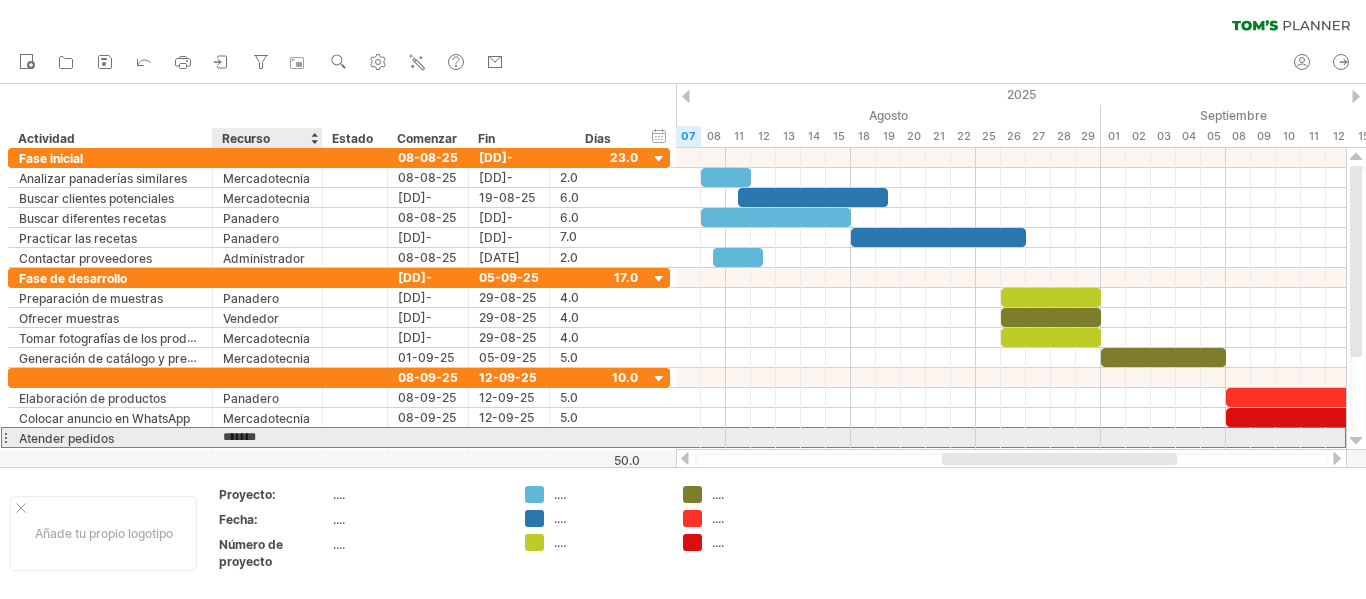 type on "********" 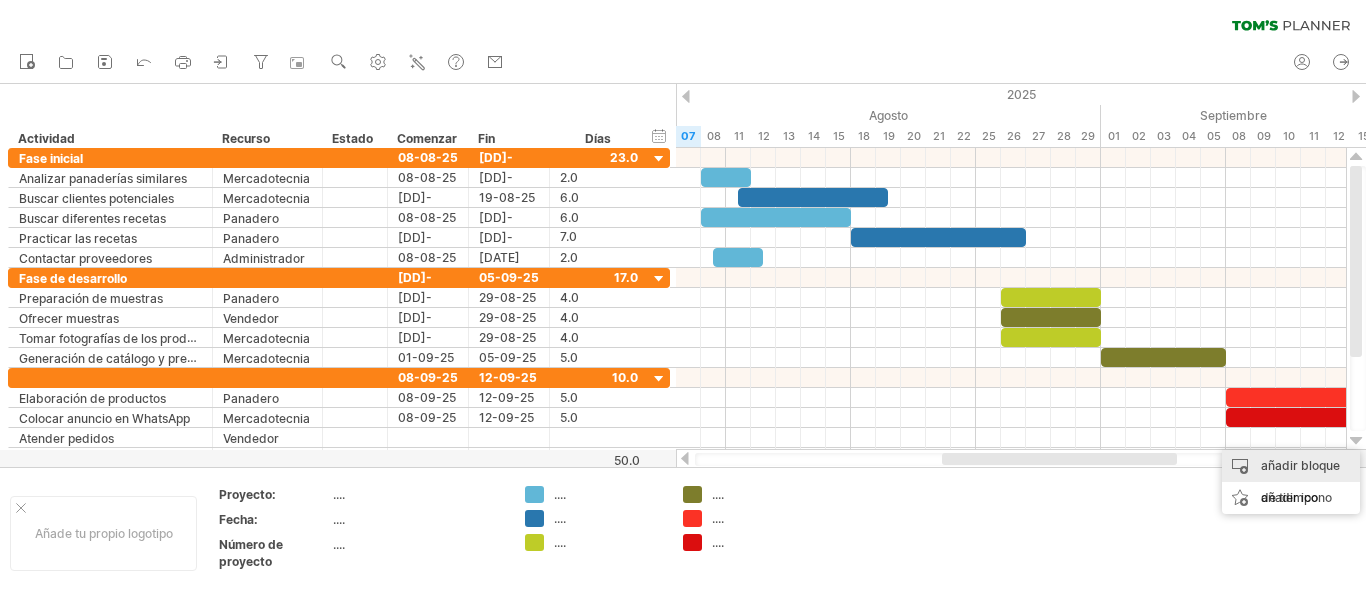 click on "añadir bloque de tiempo" at bounding box center [1300, 481] 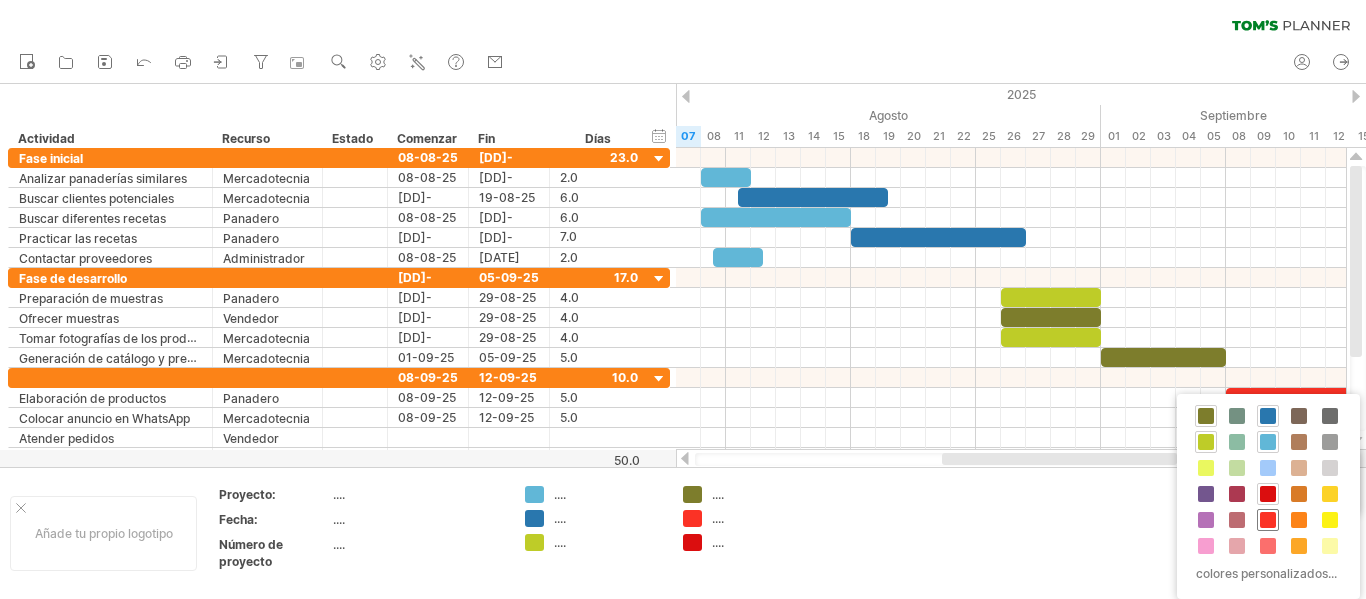click at bounding box center (1268, 520) 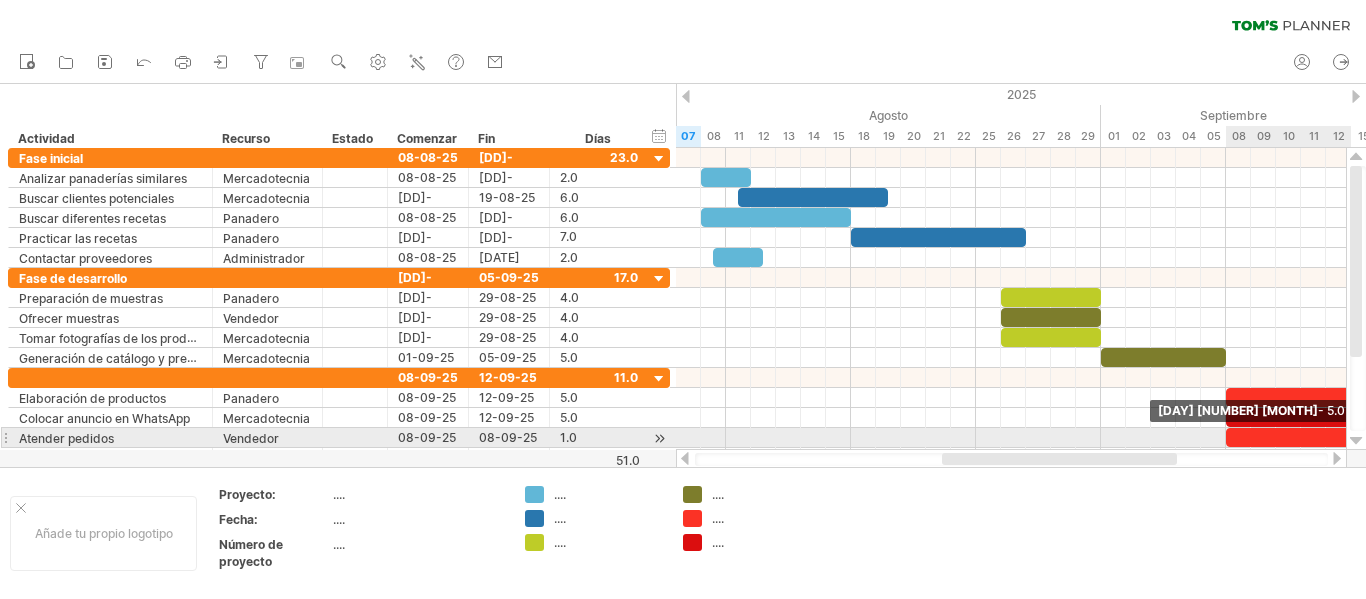 drag, startPoint x: 1249, startPoint y: 435, endPoint x: 1345, endPoint y: 441, distance: 96.18732 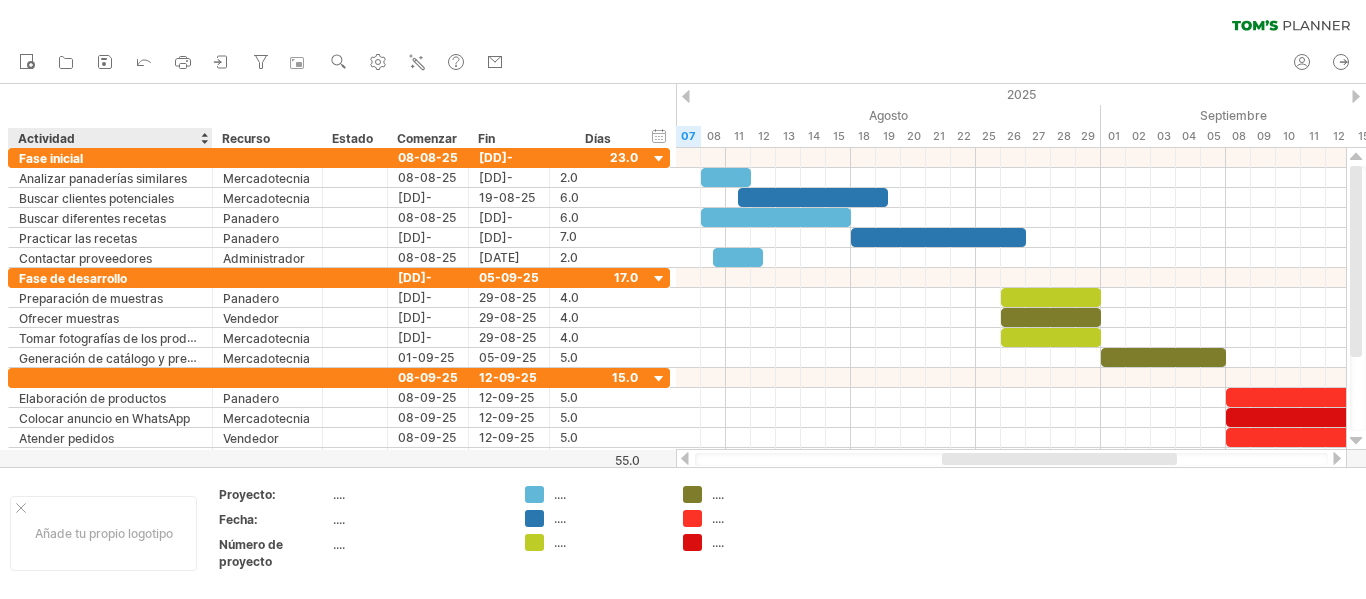 click at bounding box center (683, 275) 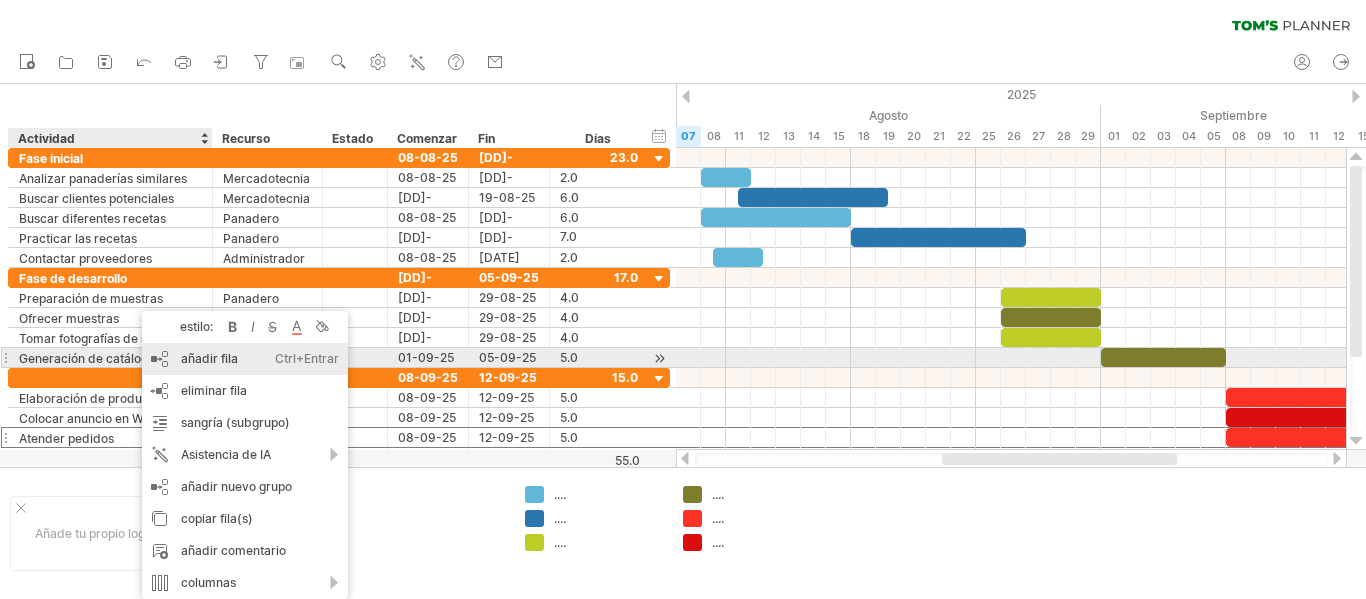 click on "añadir fila" at bounding box center (209, 358) 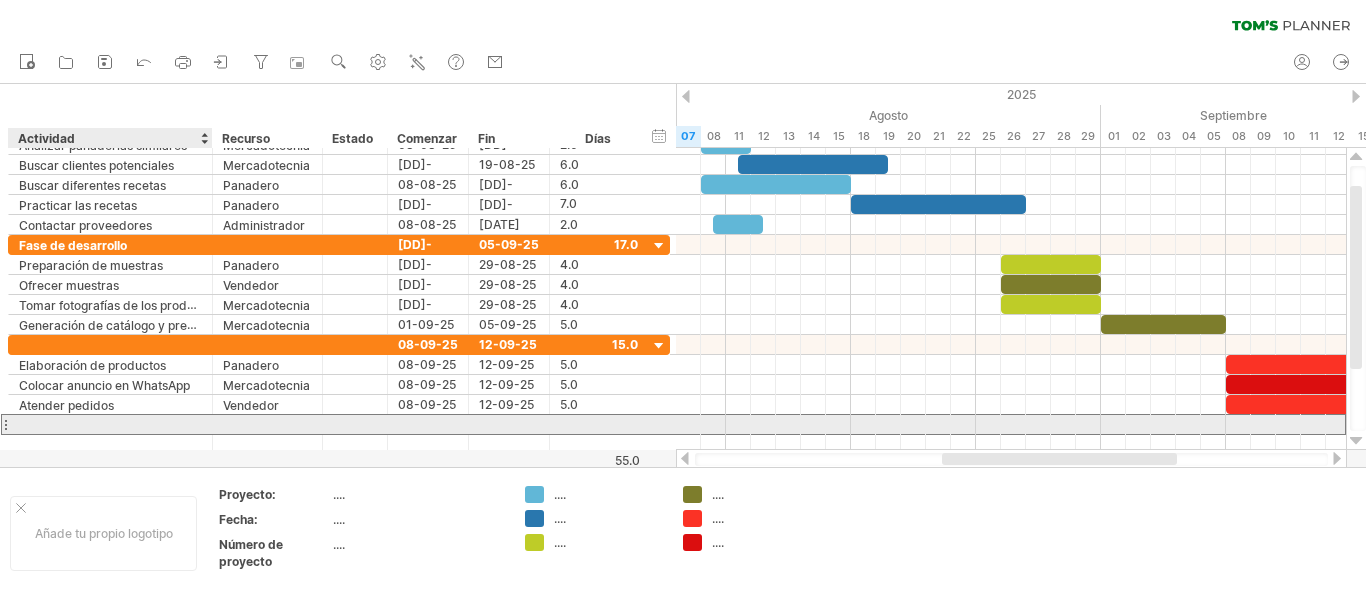 click at bounding box center (110, 424) 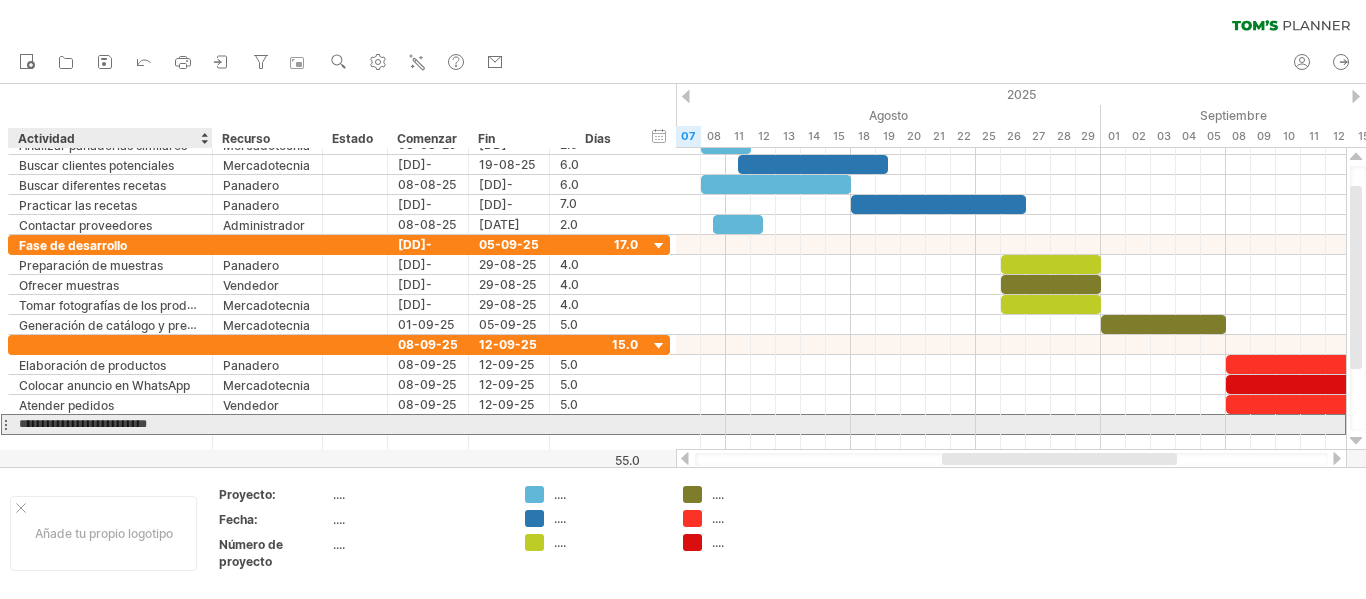 type on "**********" 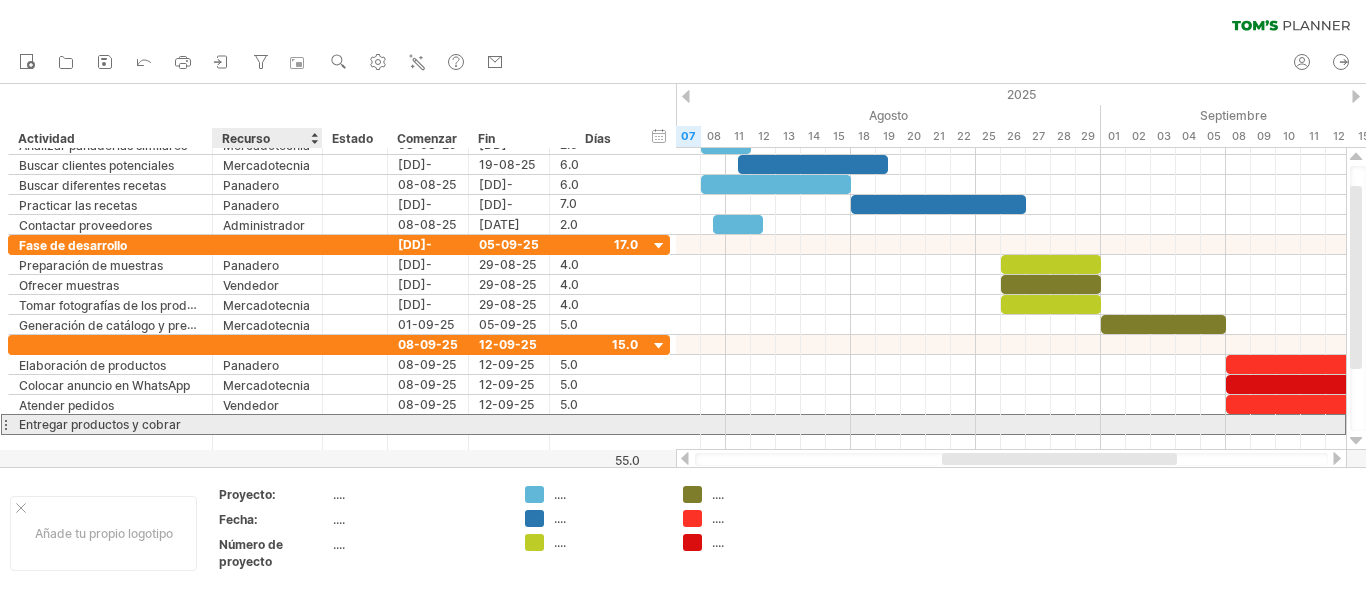 click at bounding box center [267, 424] 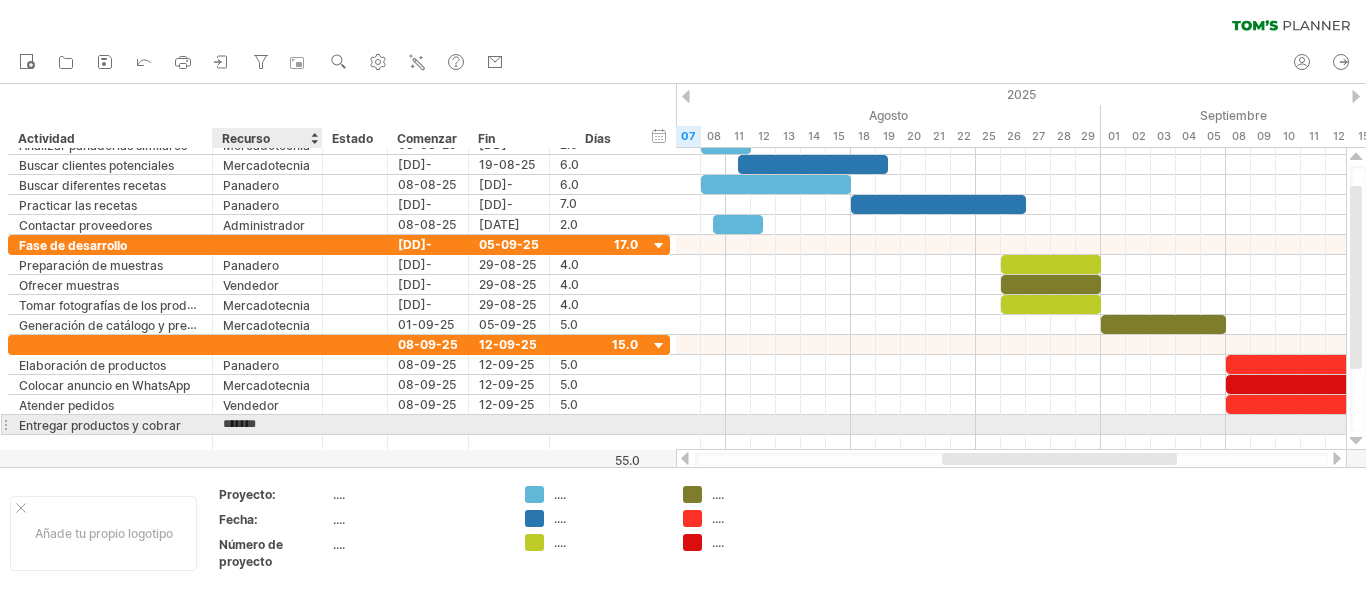 type on "********" 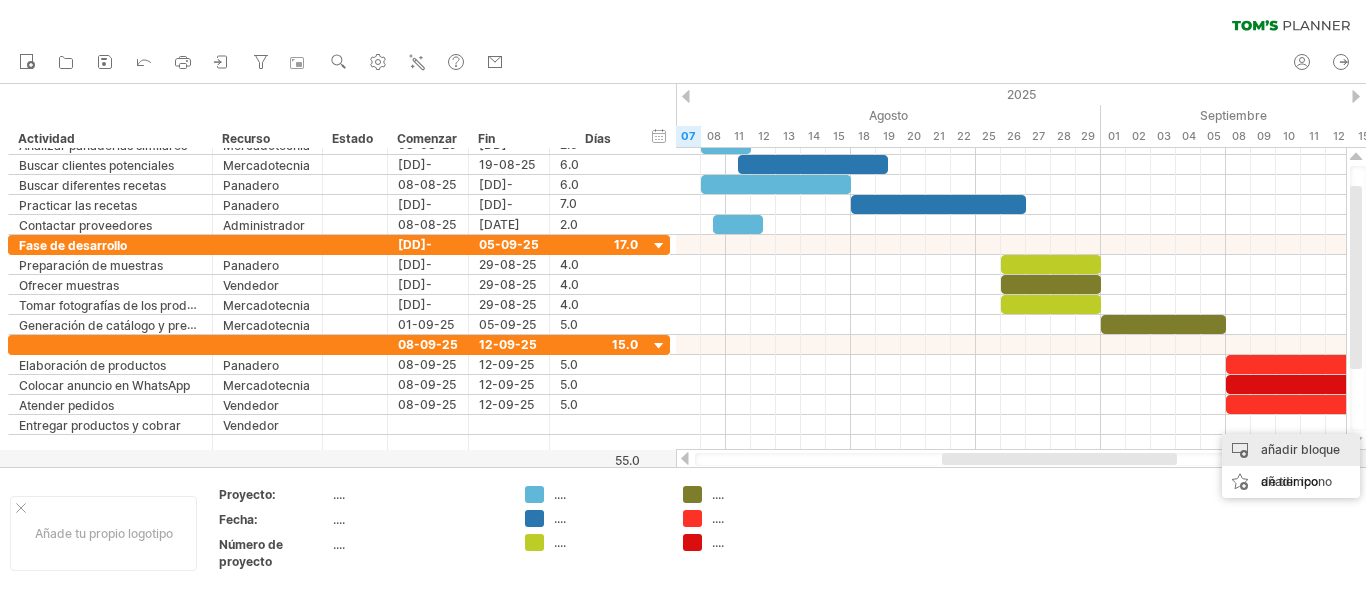 click on "añadir bloque de tiempo" at bounding box center (1300, 465) 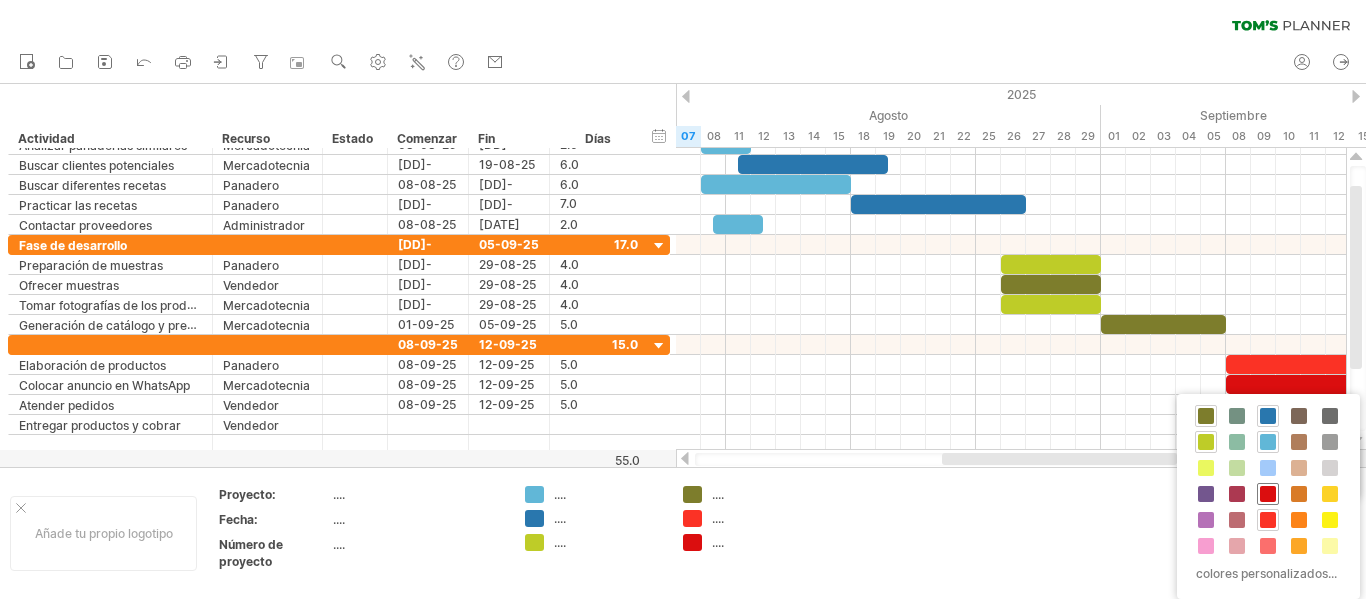 click at bounding box center [1268, 494] 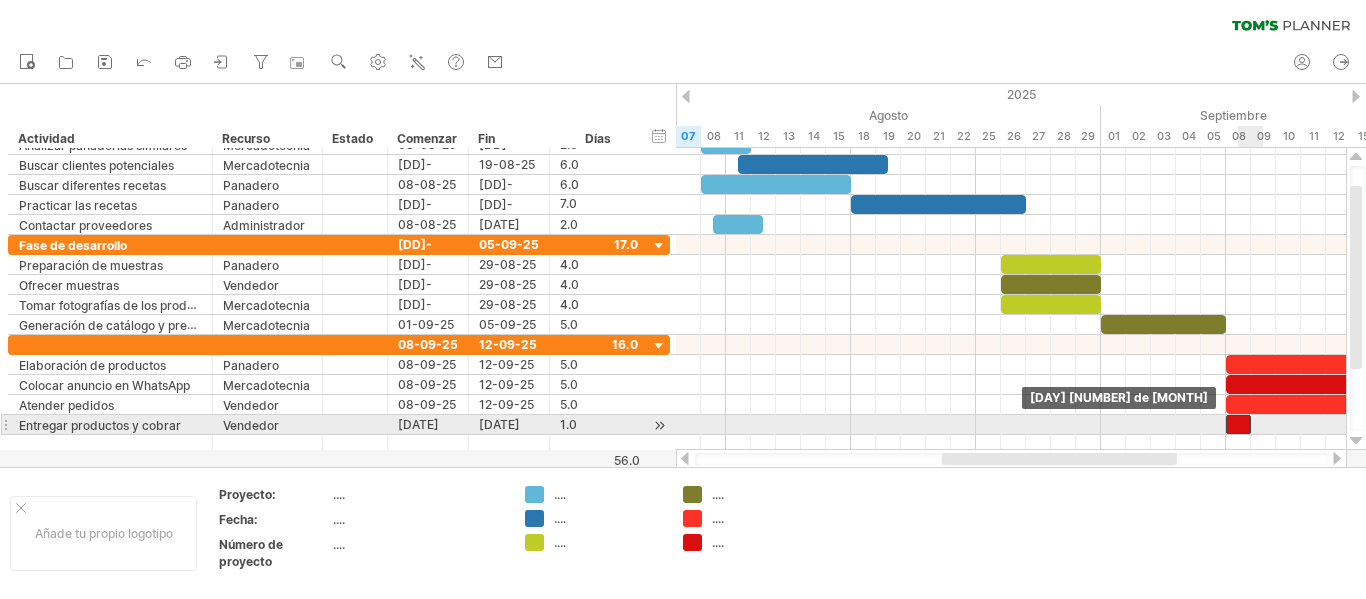 drag, startPoint x: 1255, startPoint y: 420, endPoint x: 1235, endPoint y: 424, distance: 20.396078 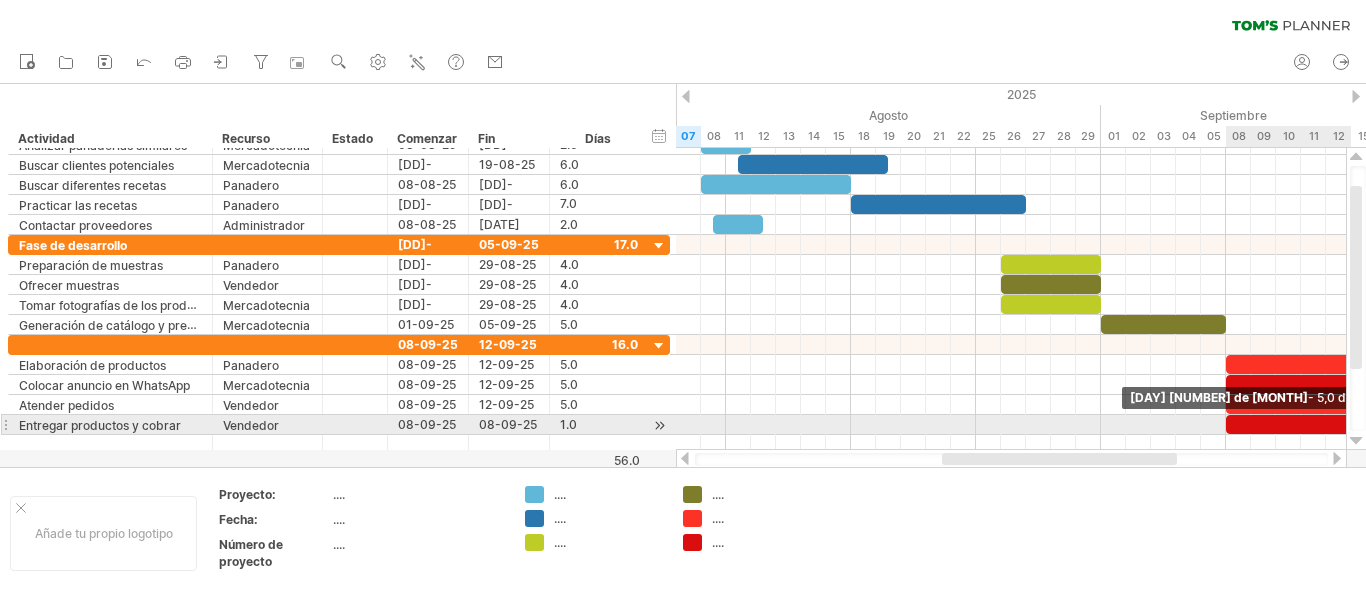 drag, startPoint x: 1250, startPoint y: 423, endPoint x: 1344, endPoint y: 425, distance: 94.02127 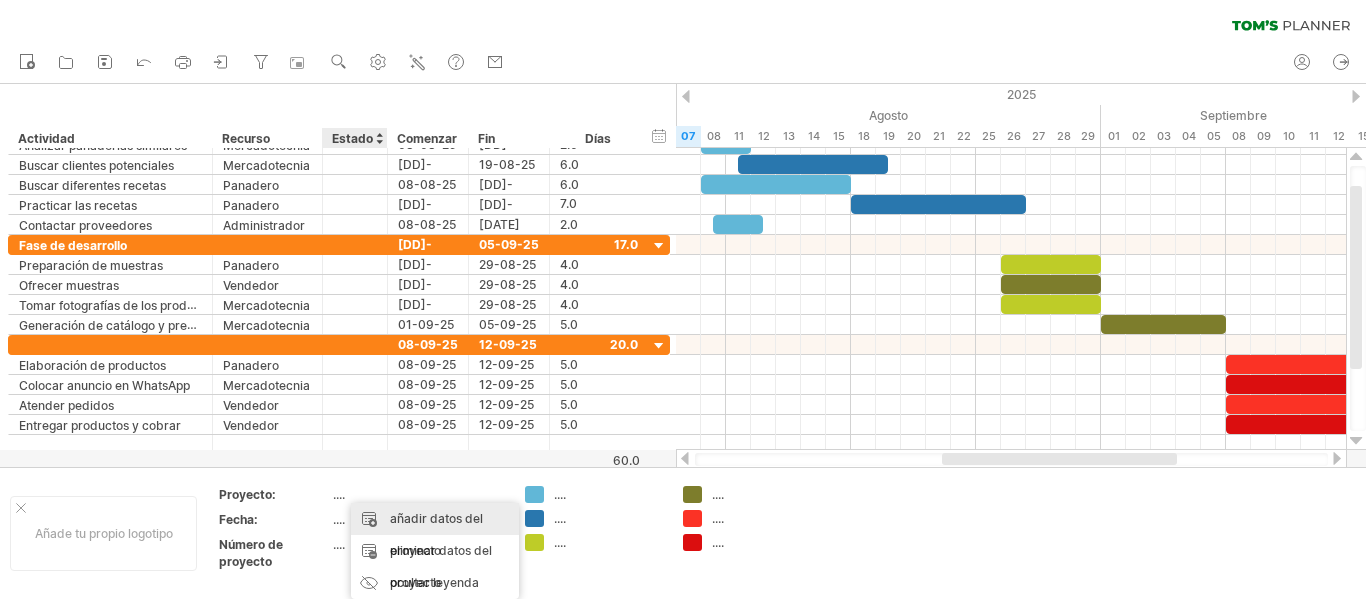 click on "añadir datos del proyecto" at bounding box center [436, 534] 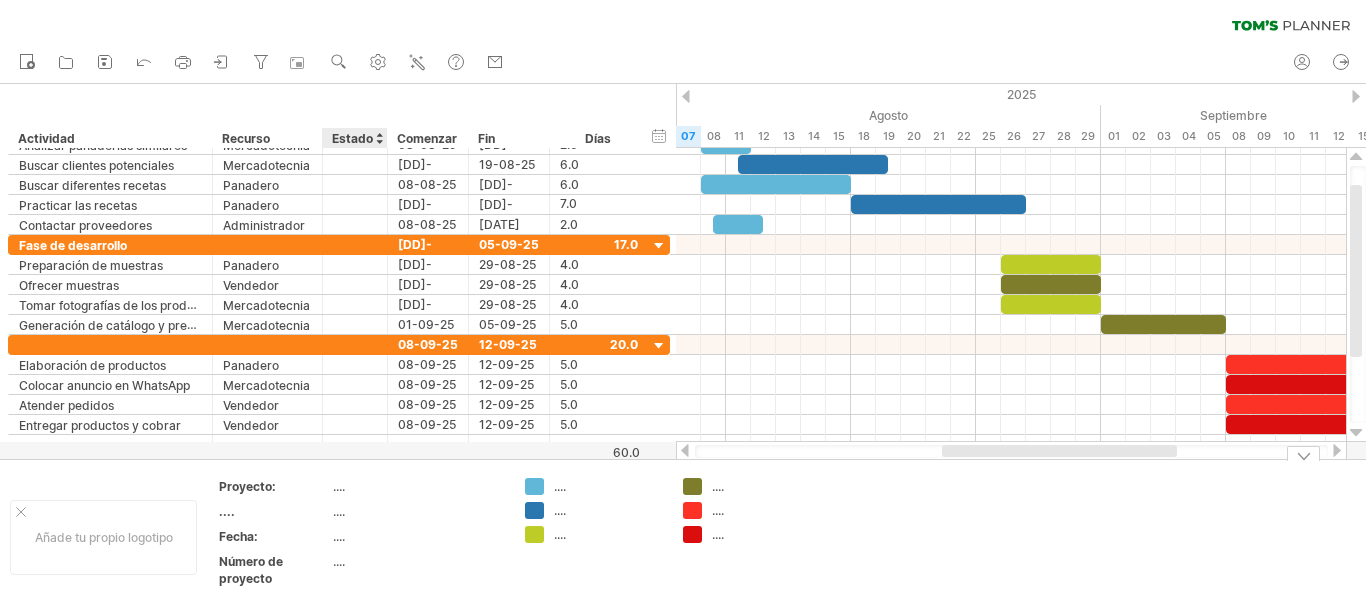 click on "...." at bounding box center [417, 486] 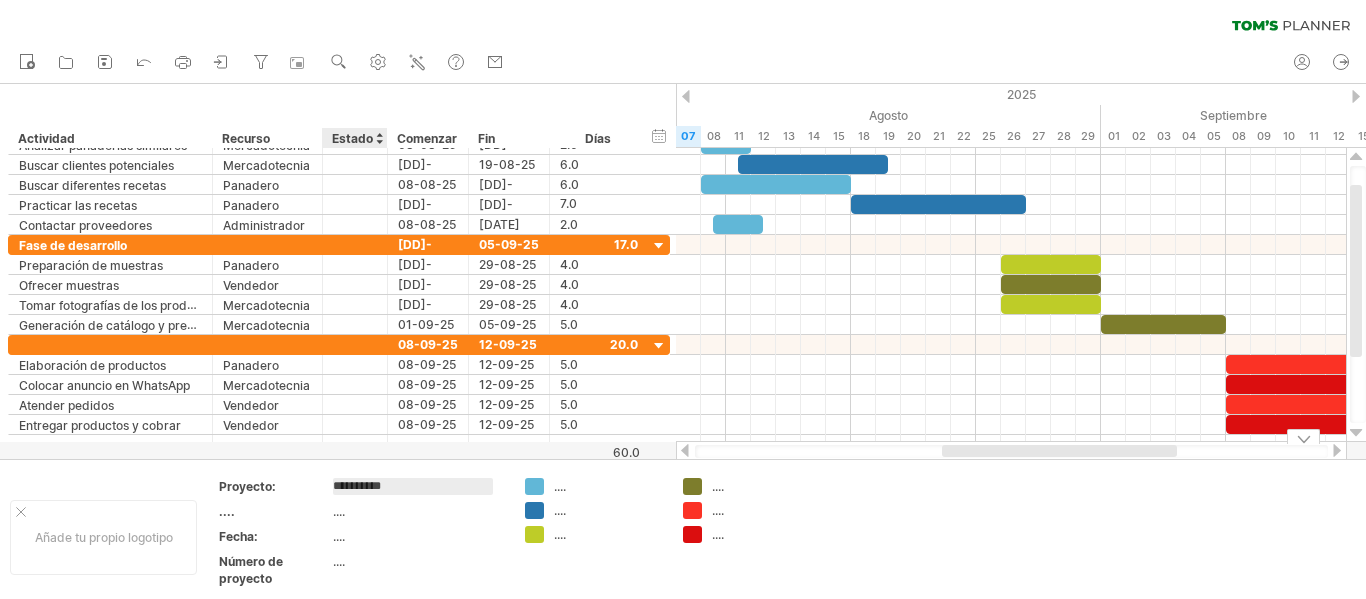 type on "**********" 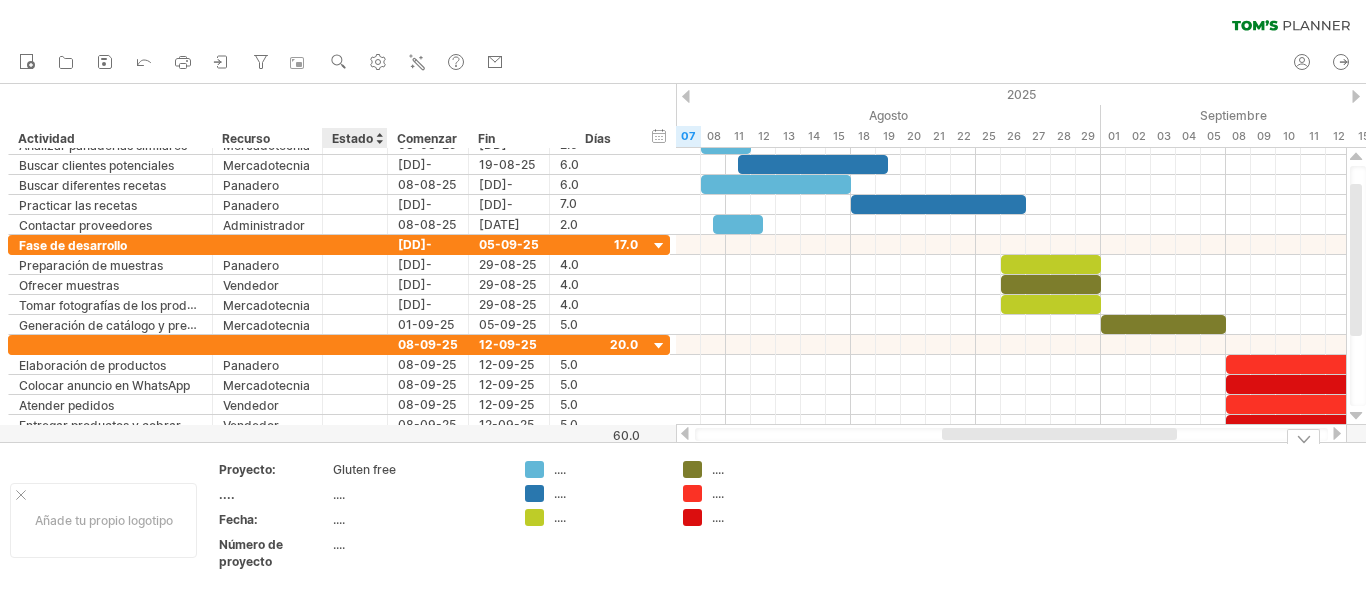 click on "Proyecto: Gluten free .... .... Fecha: .... Número de proyecto ...." at bounding box center (361, 519) 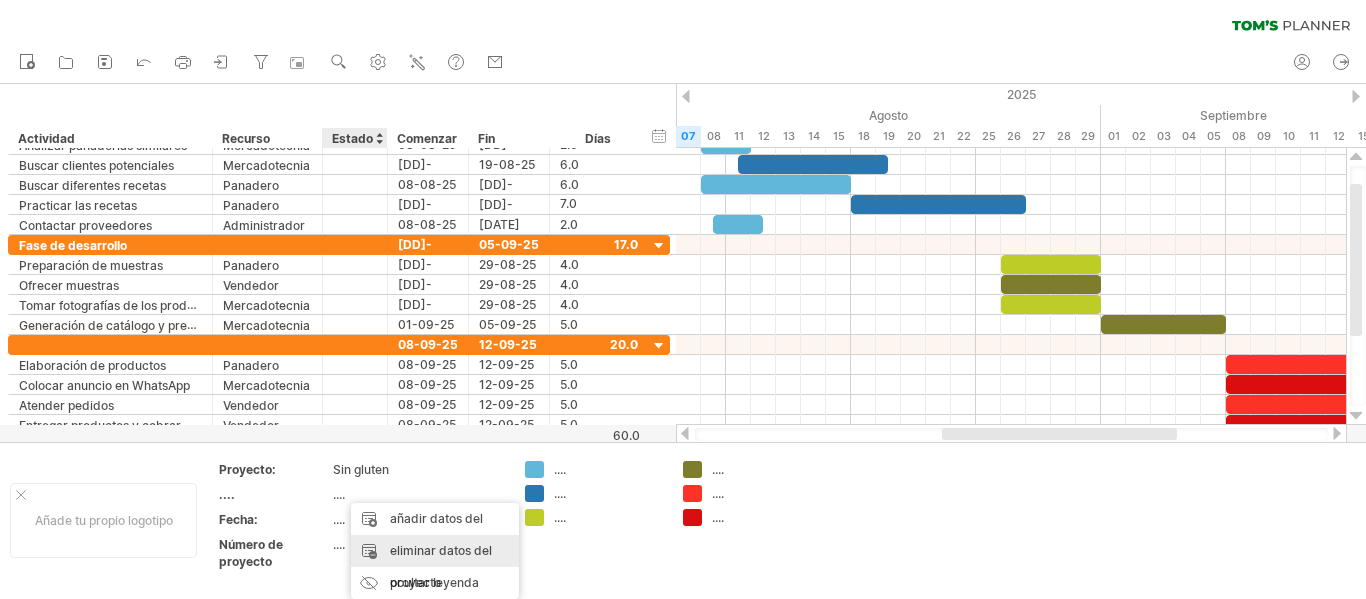 click on "eliminar datos del proyecto" at bounding box center (441, 566) 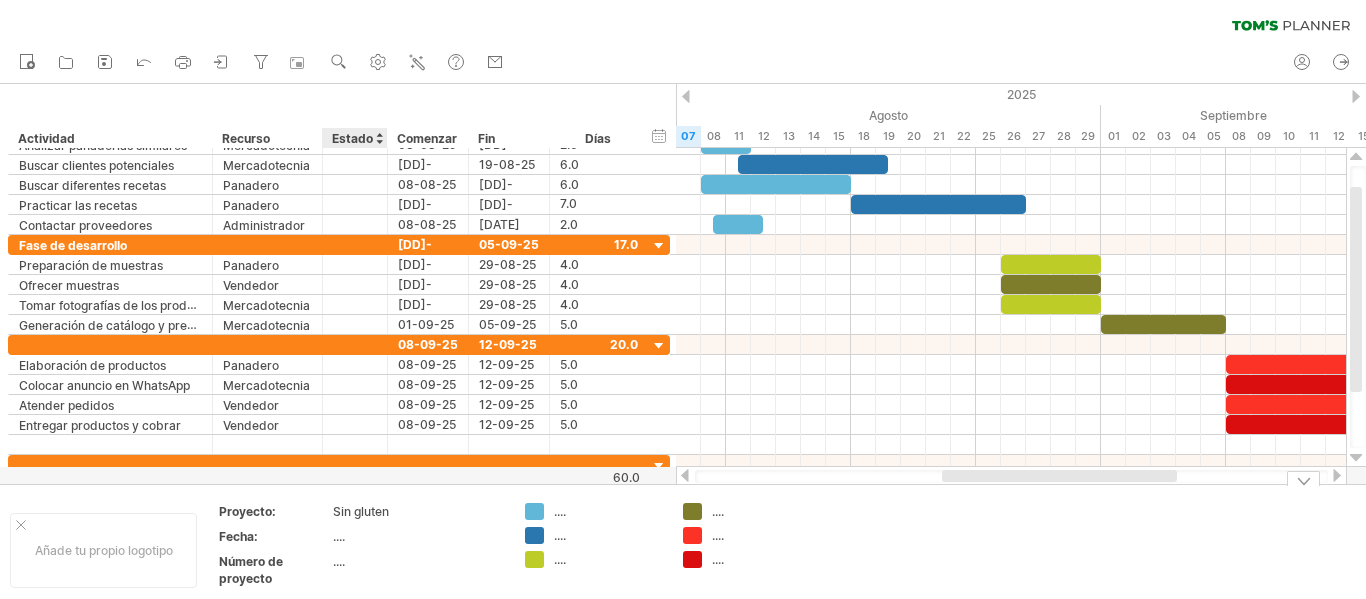 click on "...." at bounding box center [339, 536] 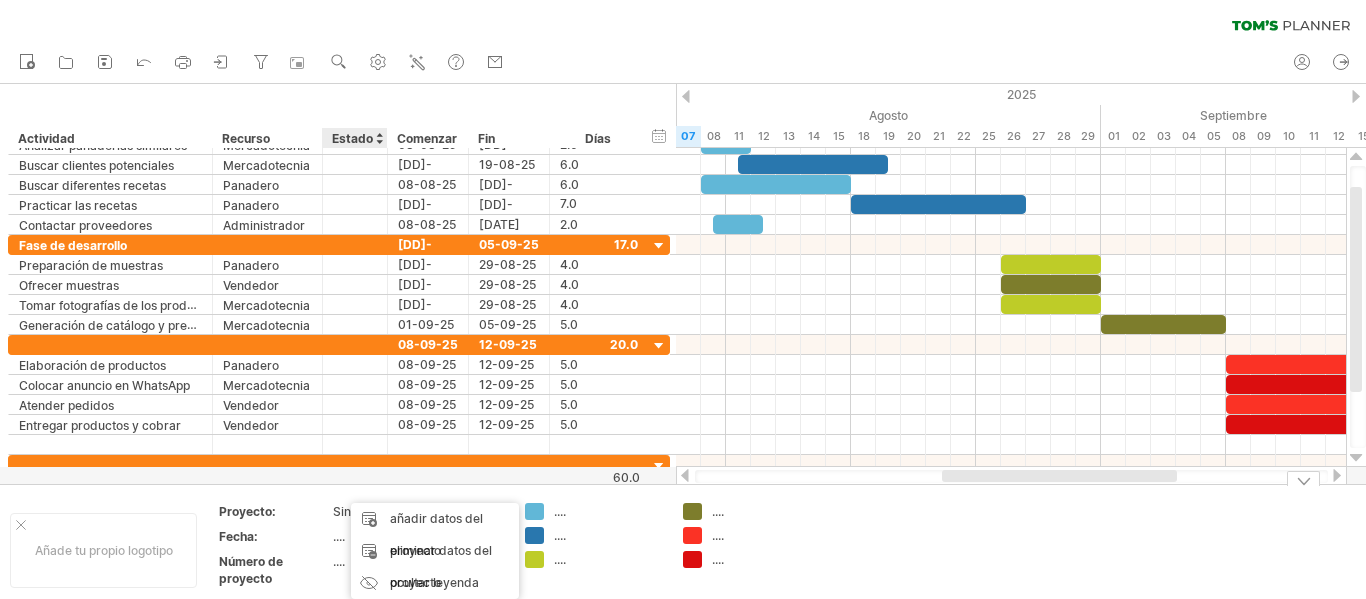 click on "...." at bounding box center [417, 536] 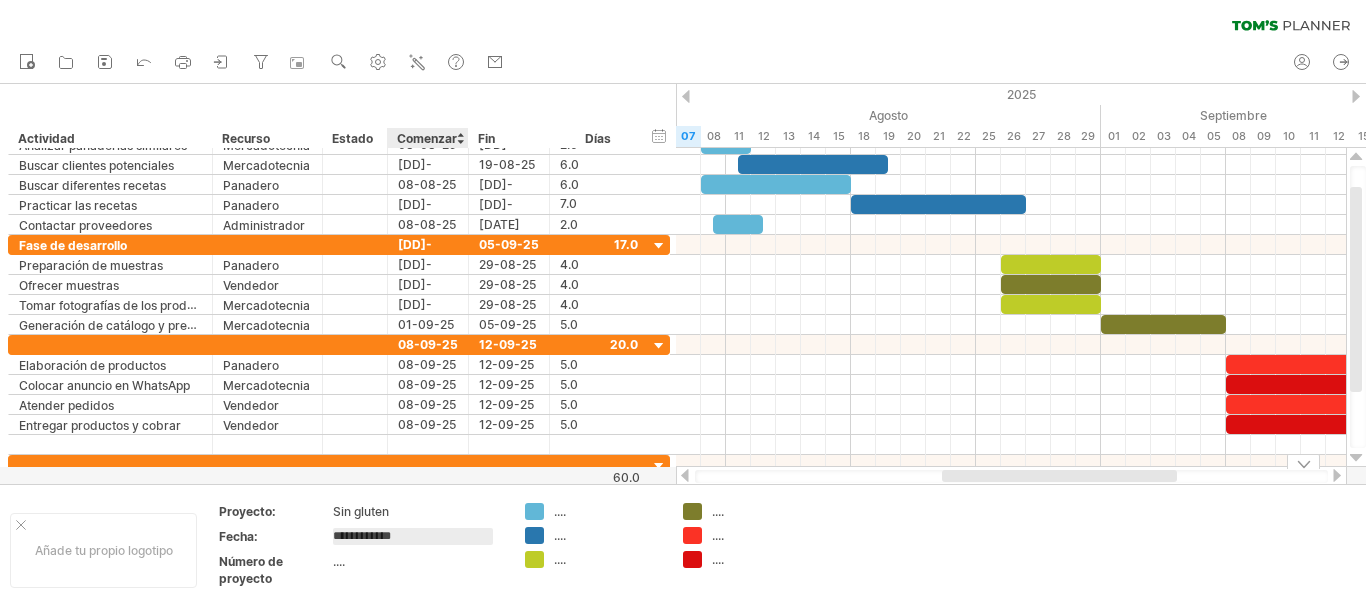type on "**********" 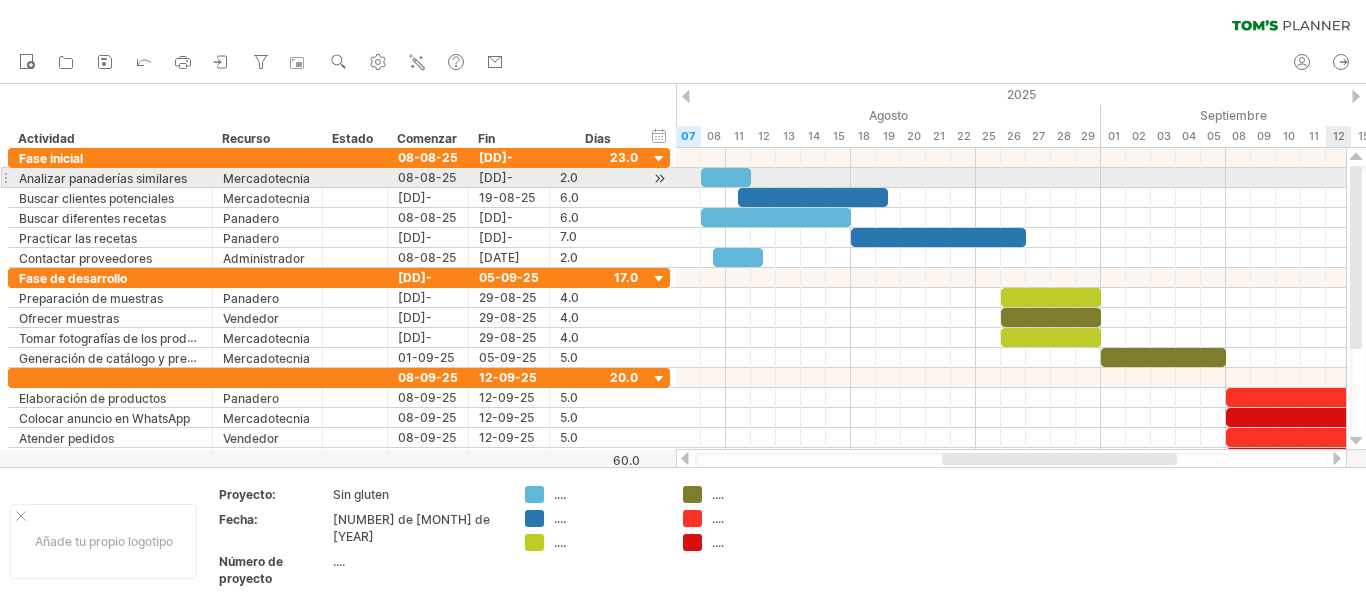 drag, startPoint x: 1355, startPoint y: 255, endPoint x: 1364, endPoint y: 166, distance: 89.453896 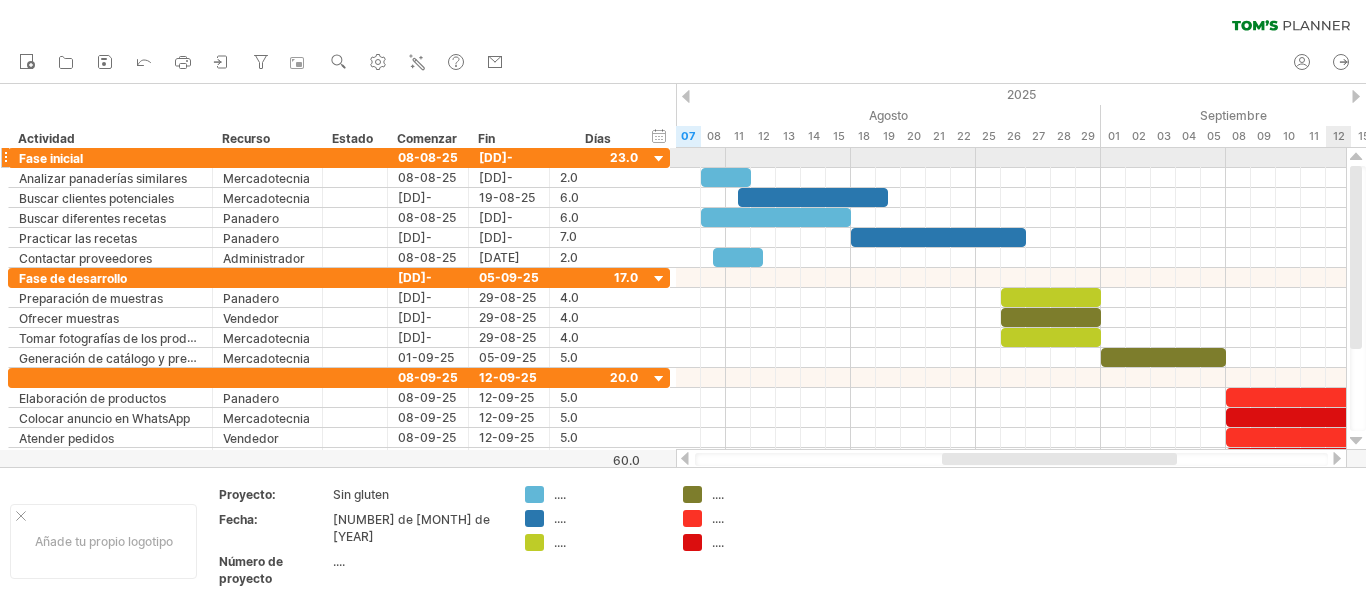 click at bounding box center [1356, 157] 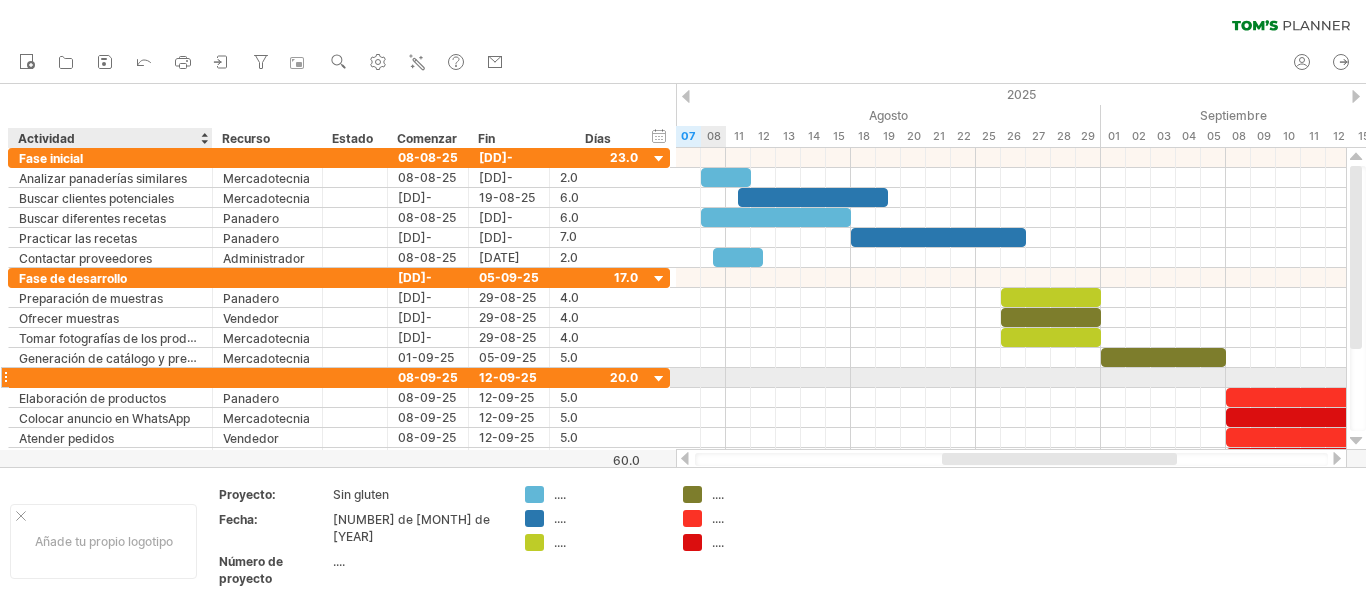 click at bounding box center [110, 377] 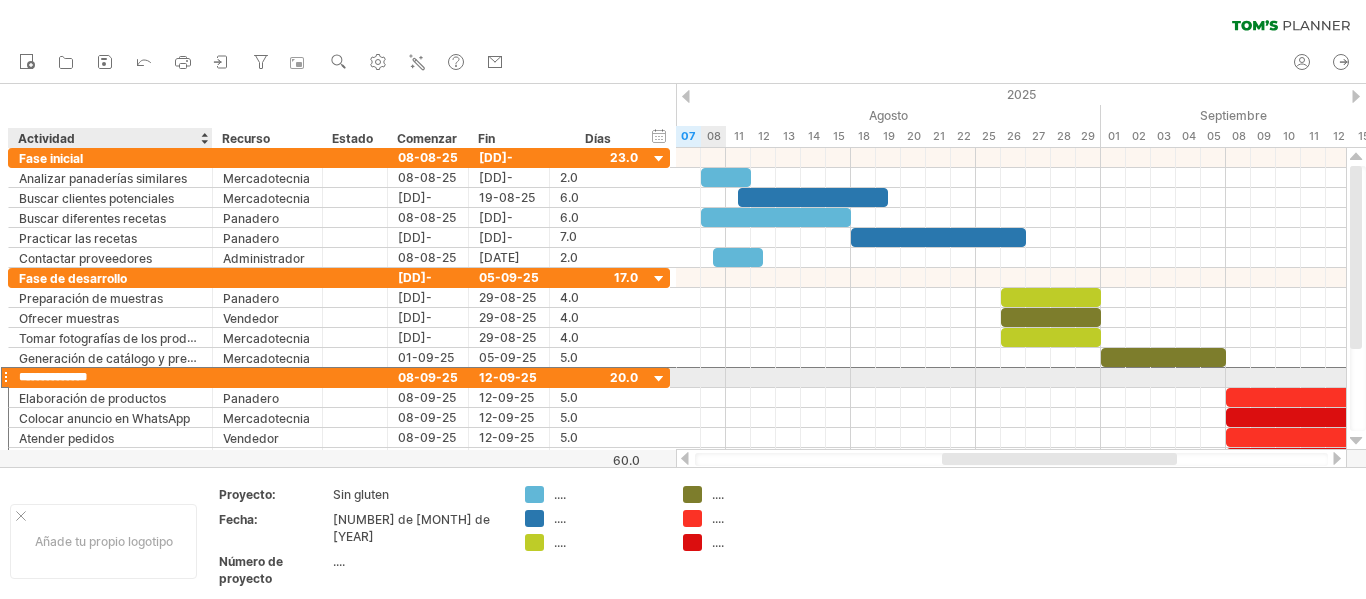 type on "**********" 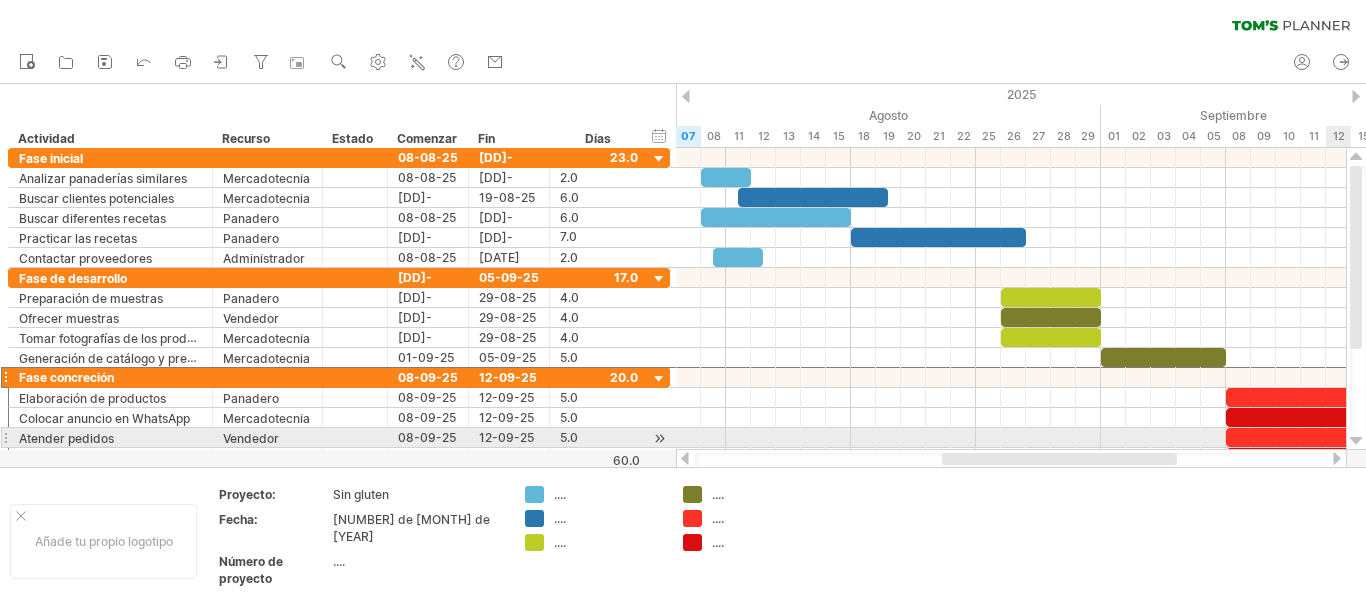 click at bounding box center (1356, 441) 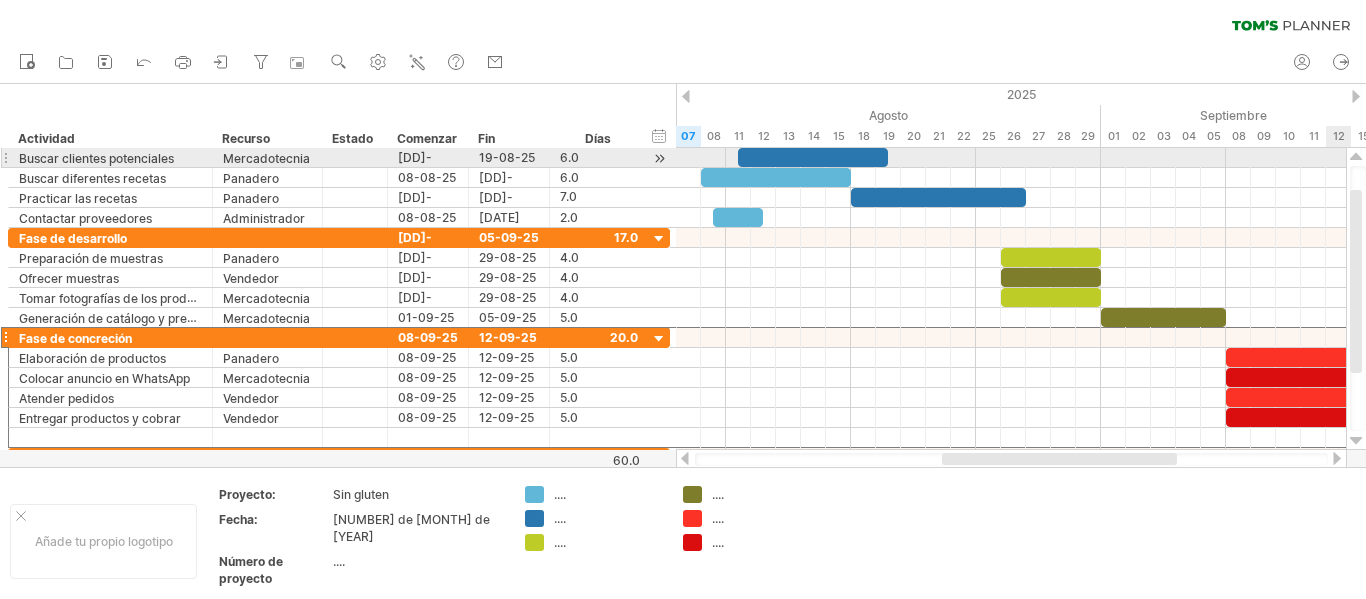 click at bounding box center [1356, 157] 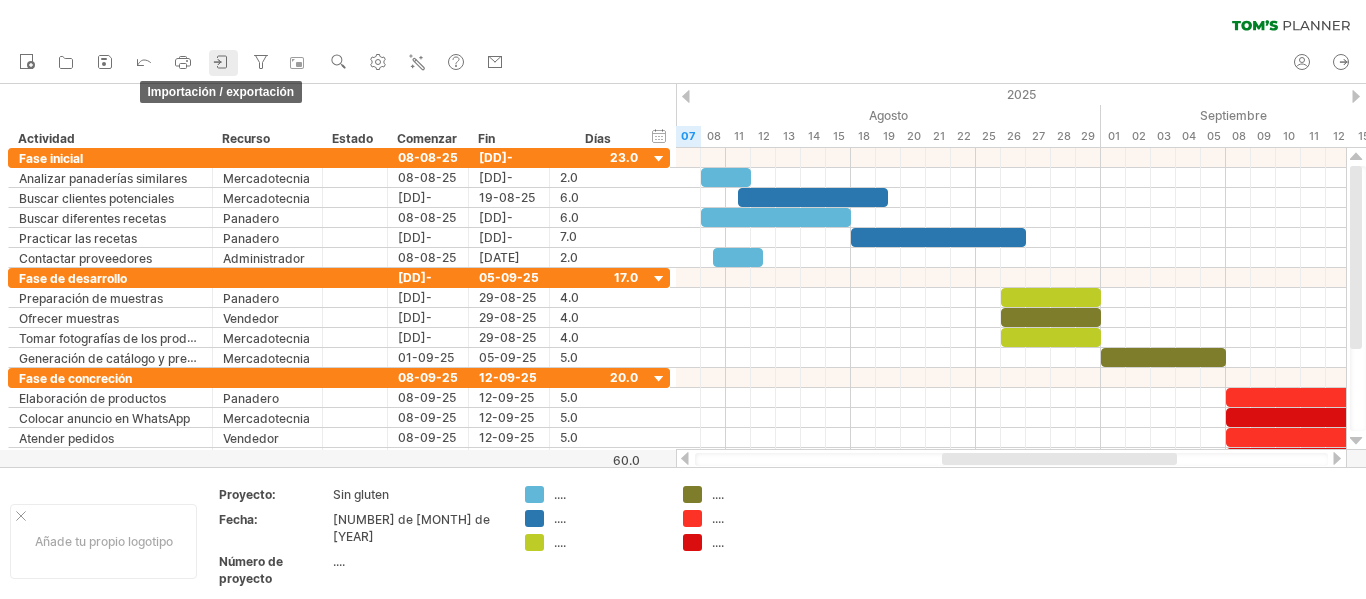 click 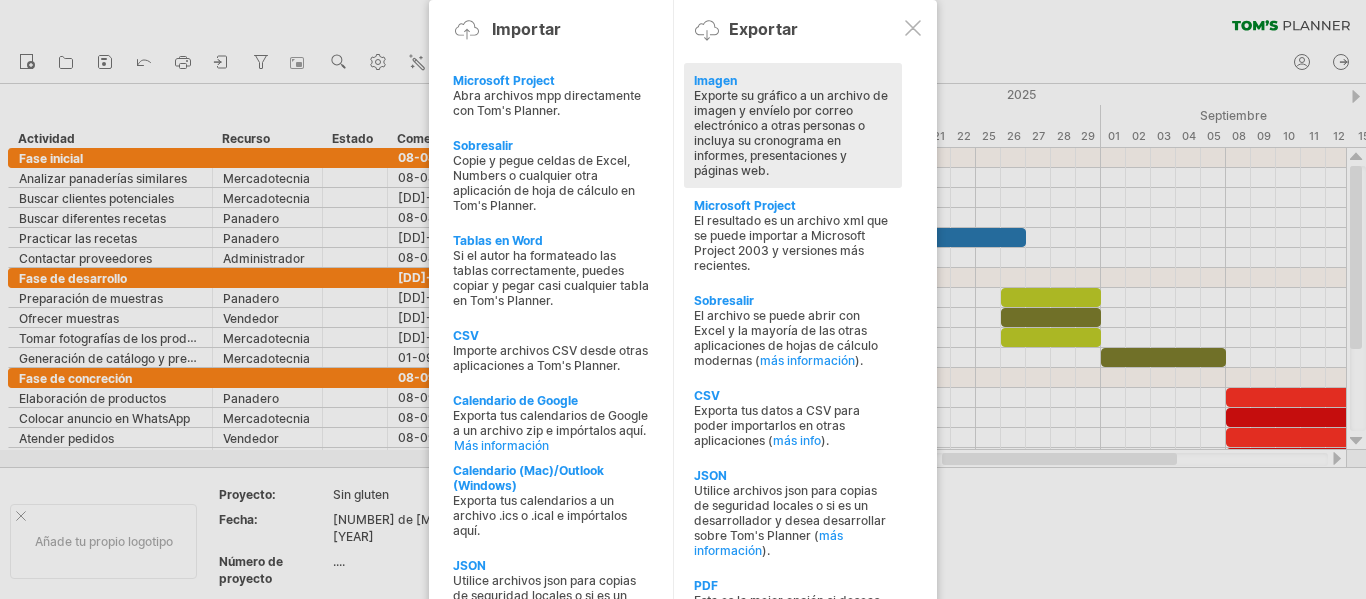 click on "Exporte su gráfico a un archivo de imagen y envíelo por correo electrónico a otras personas o incluya su cronograma en informes, presentaciones y páginas web." at bounding box center [791, 133] 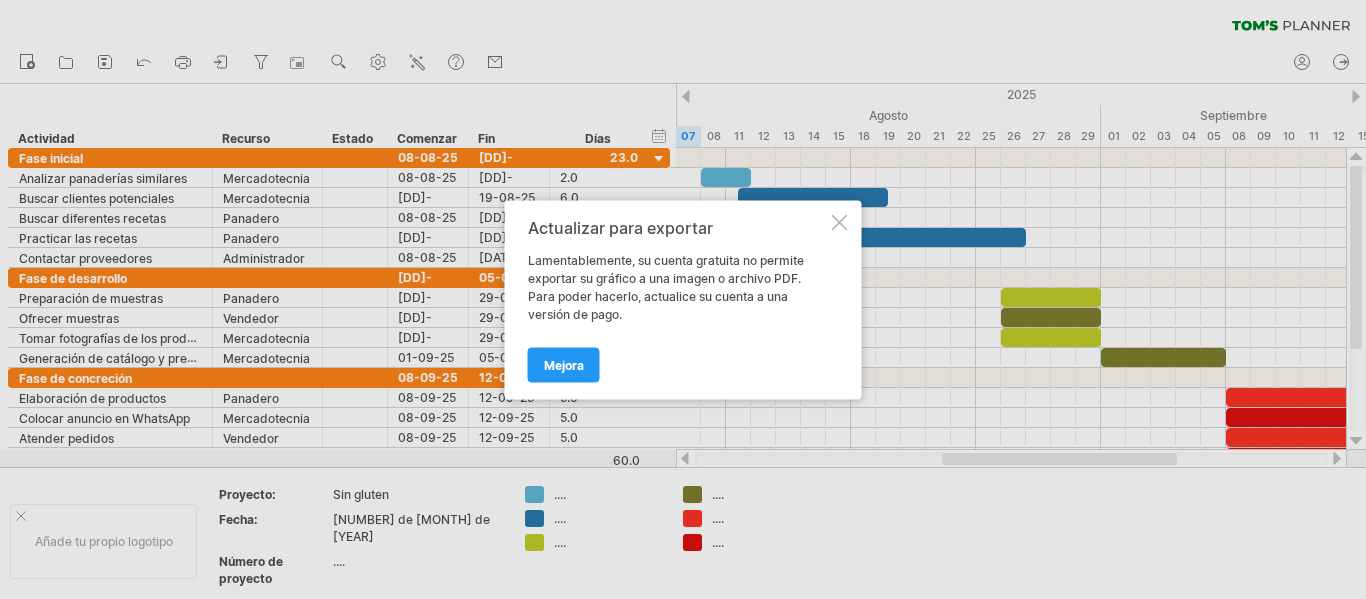 click at bounding box center [840, 222] 